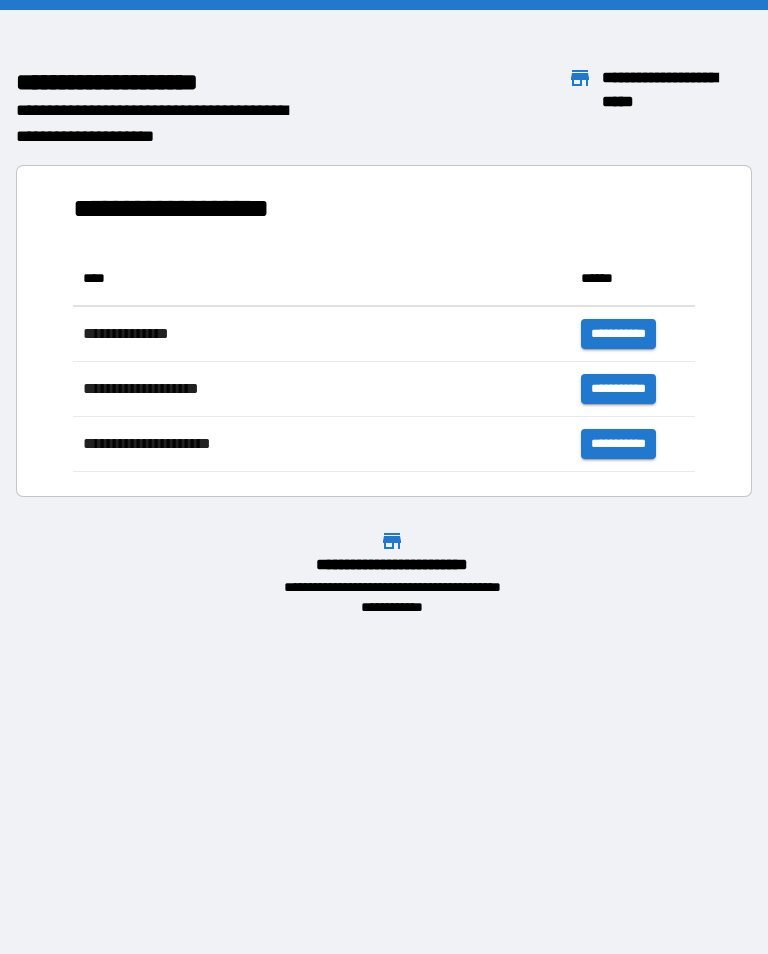 scroll, scrollTop: 0, scrollLeft: 0, axis: both 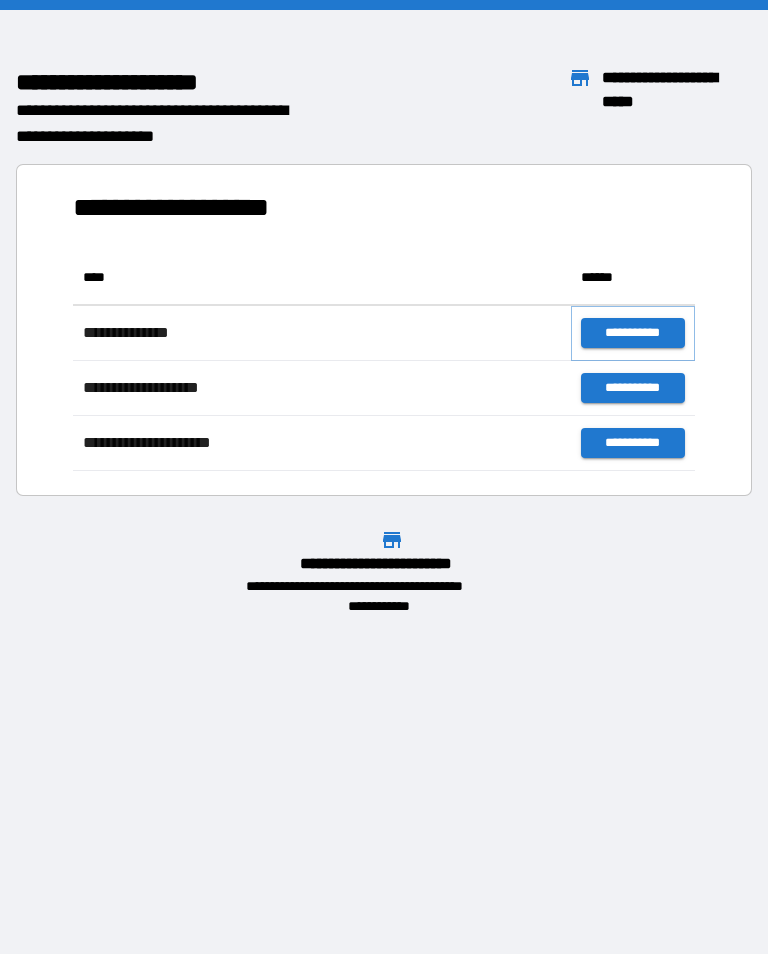 click on "**********" at bounding box center [633, 333] 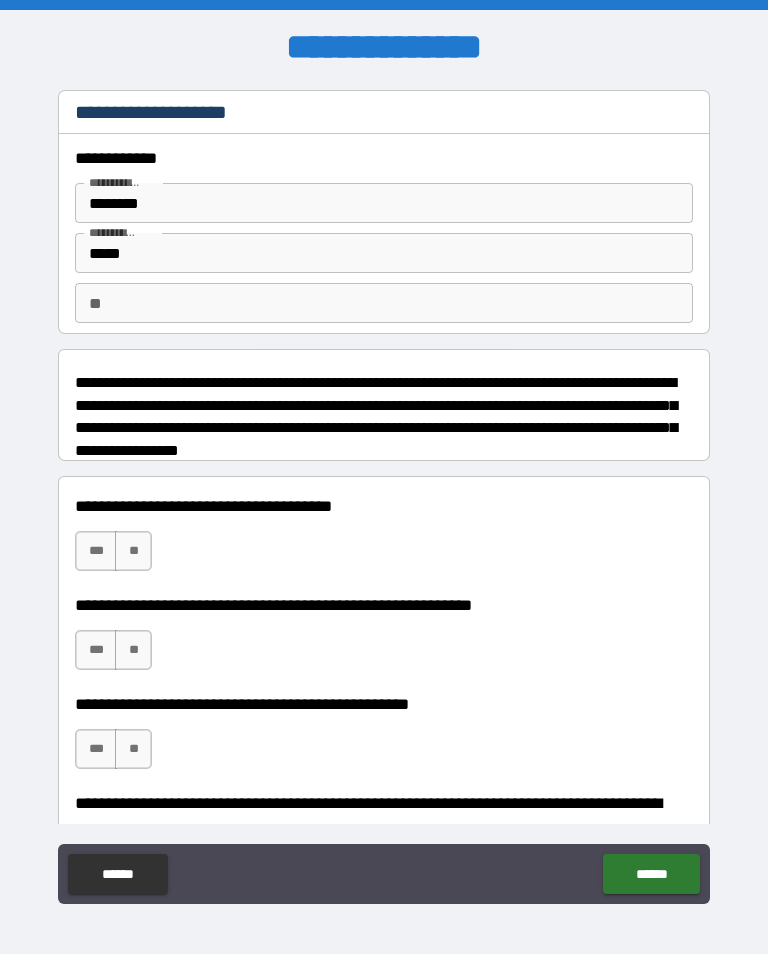 click on "********" at bounding box center [384, 203] 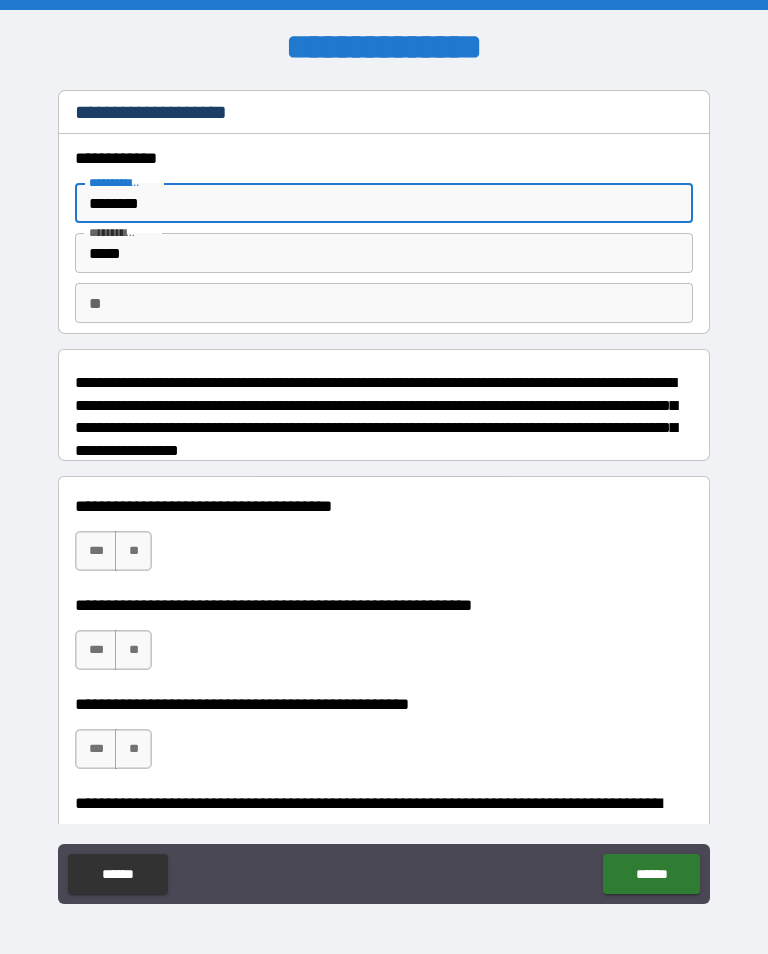 click on "********" at bounding box center [384, 203] 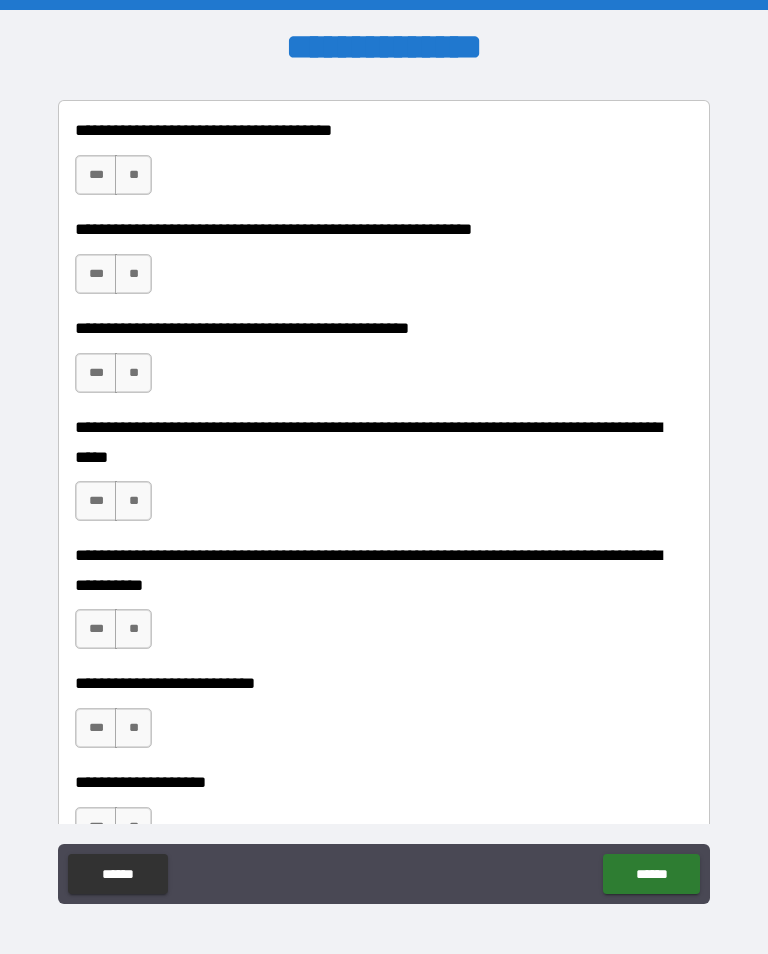 scroll, scrollTop: 379, scrollLeft: 0, axis: vertical 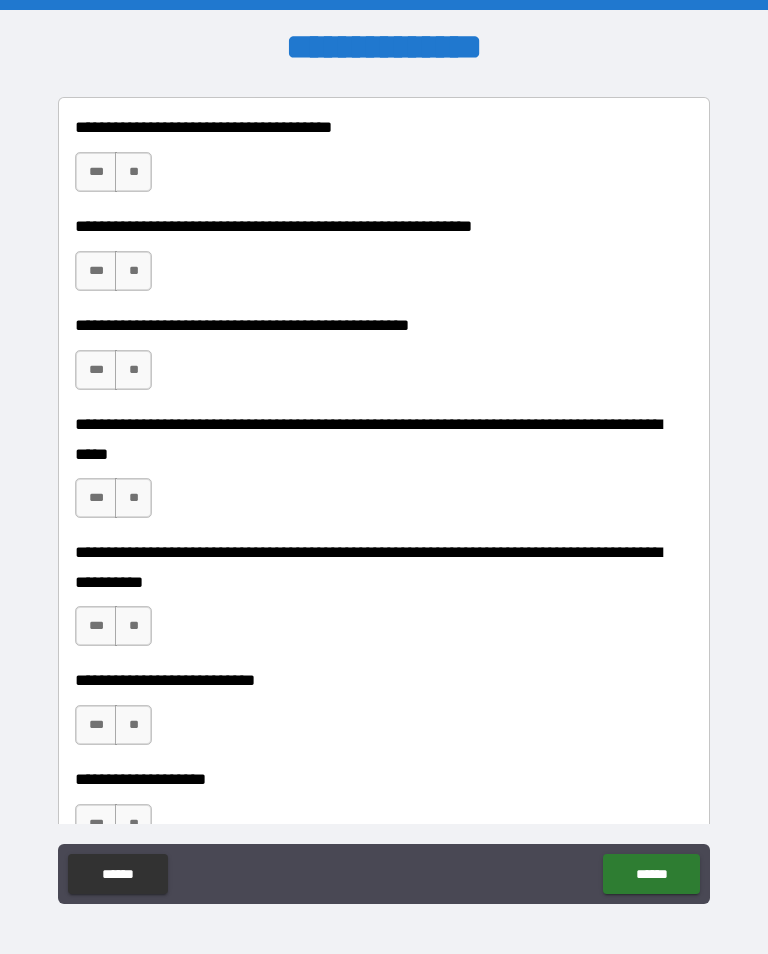 type on "********" 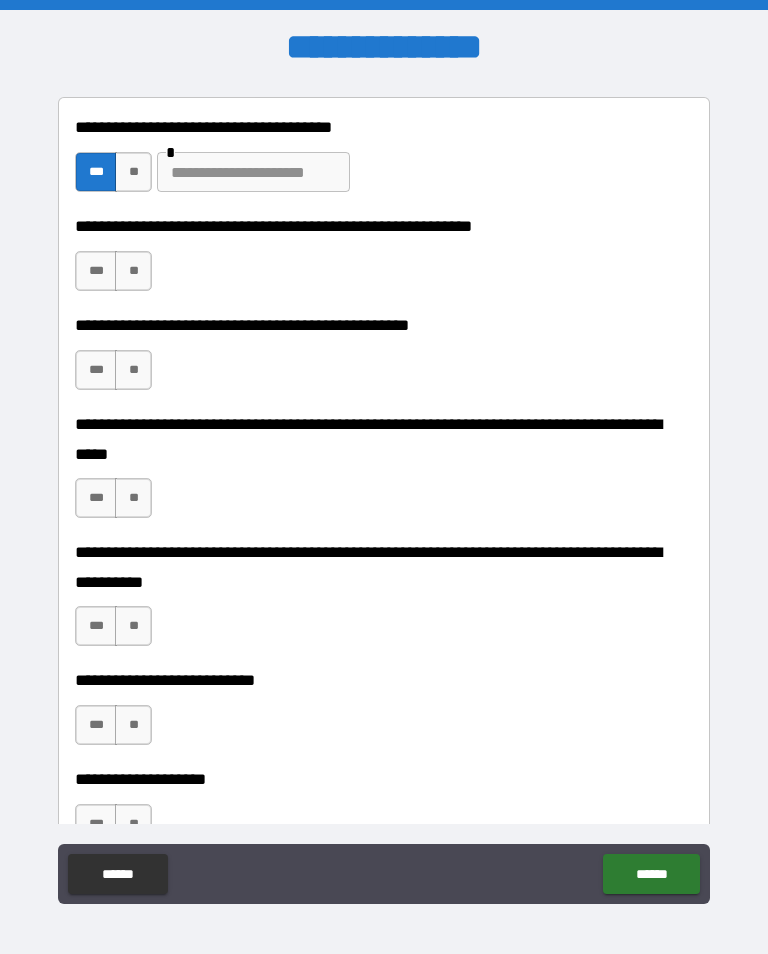 click on "**" at bounding box center (133, 172) 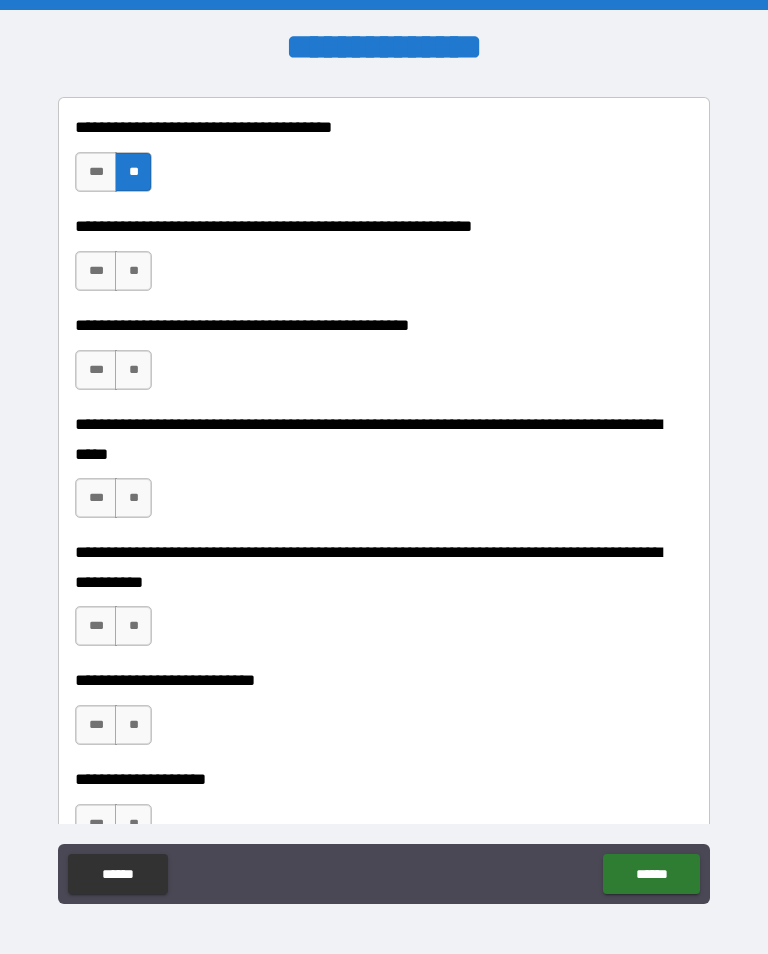 click on "***" at bounding box center [96, 271] 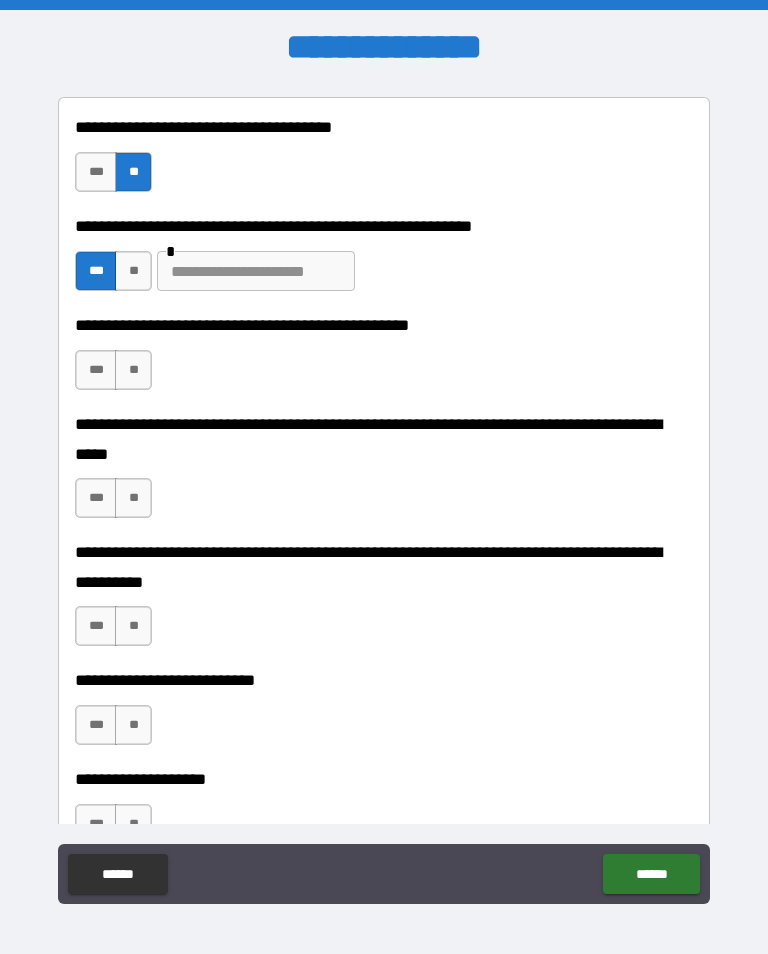 click at bounding box center (253, 271) 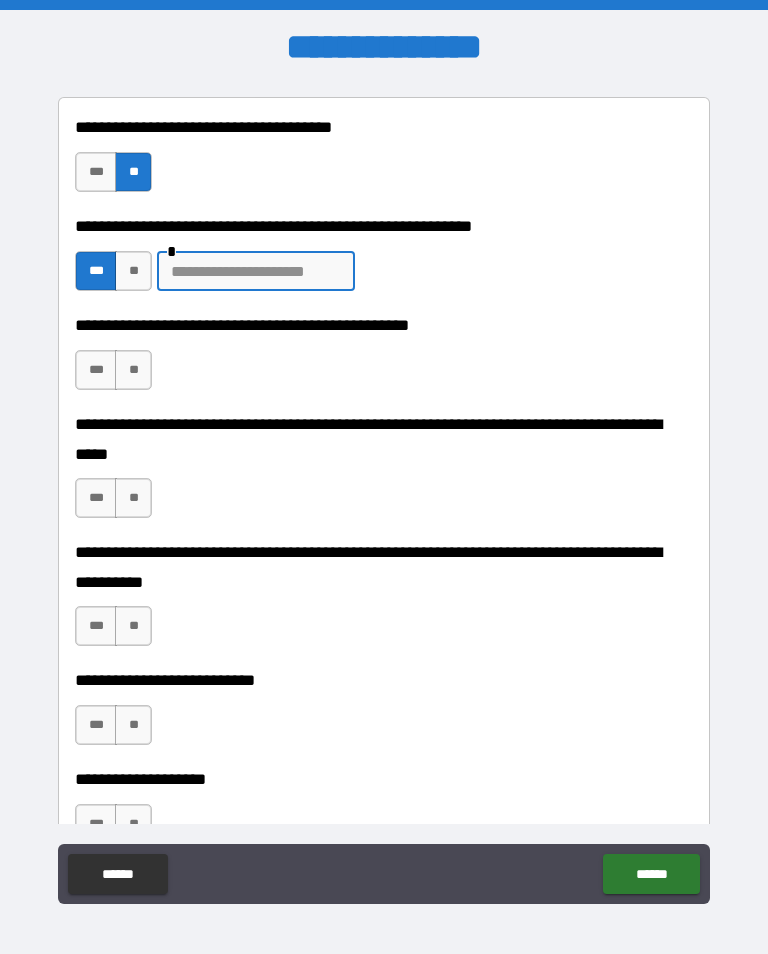 click on "**" at bounding box center (133, 271) 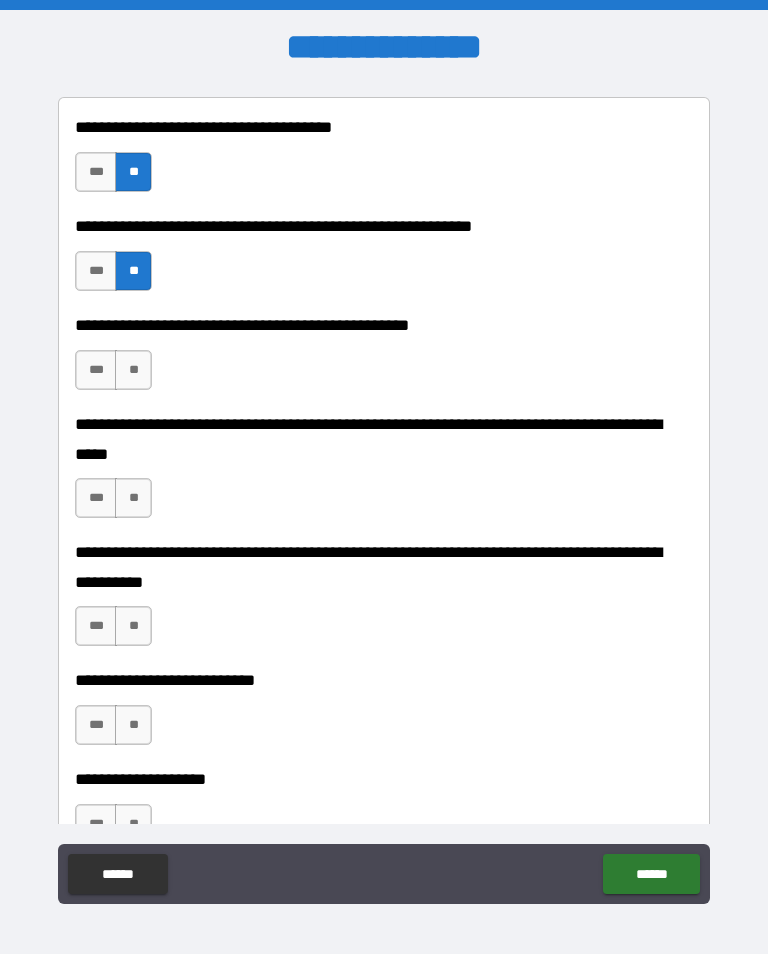 click on "***" at bounding box center (96, 271) 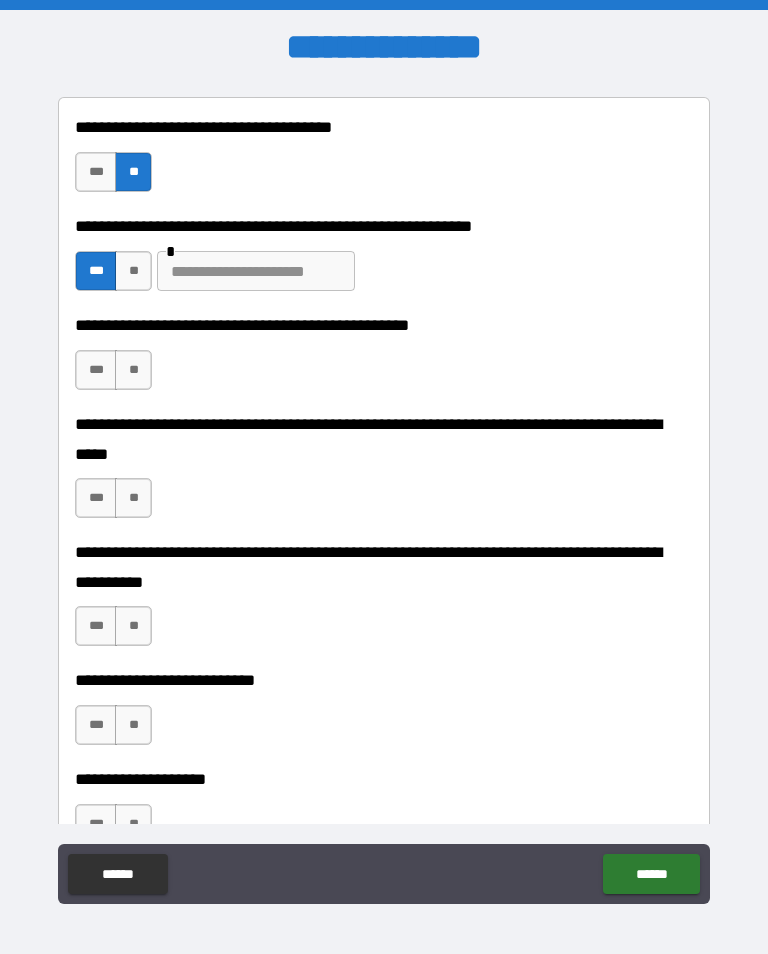 click at bounding box center [253, 271] 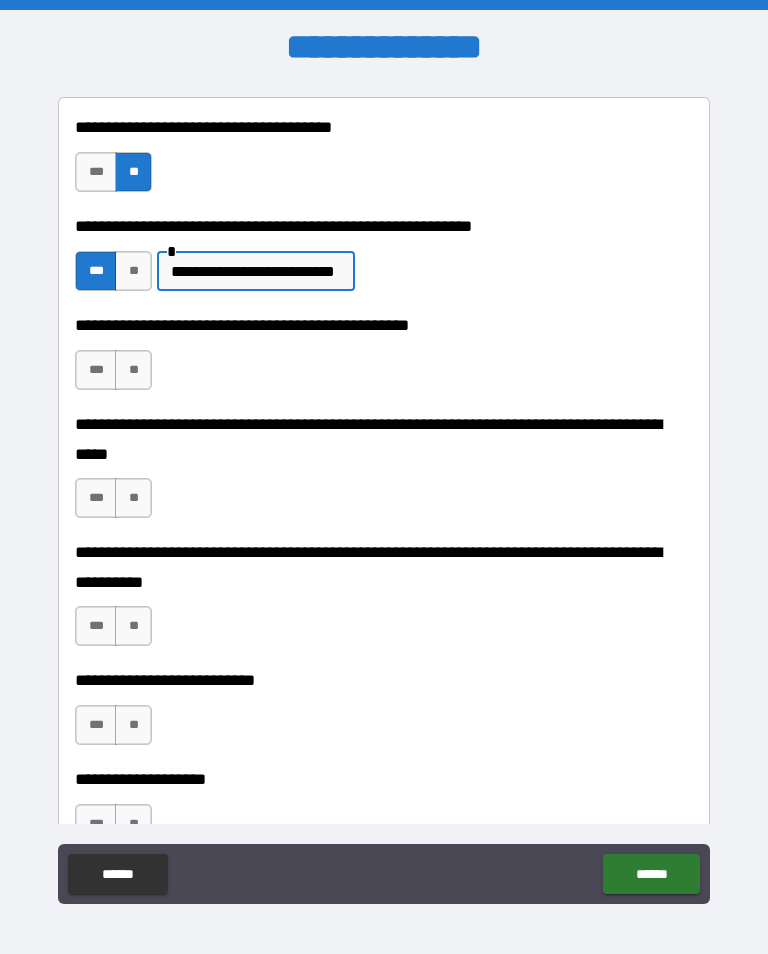type on "**********" 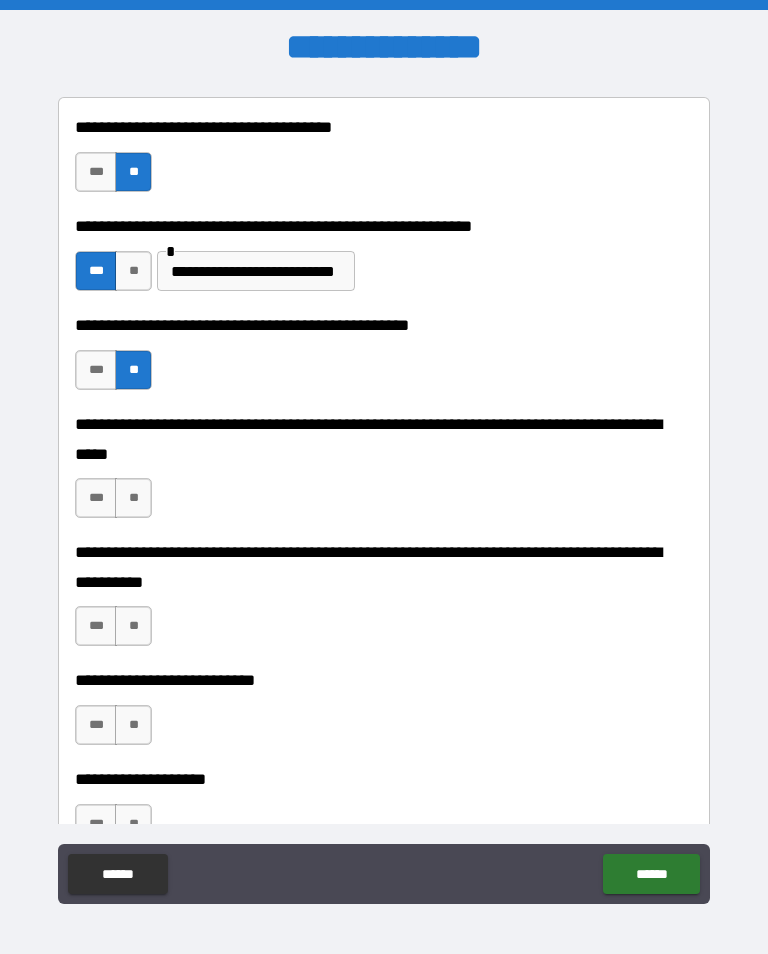 click on "**" at bounding box center [133, 498] 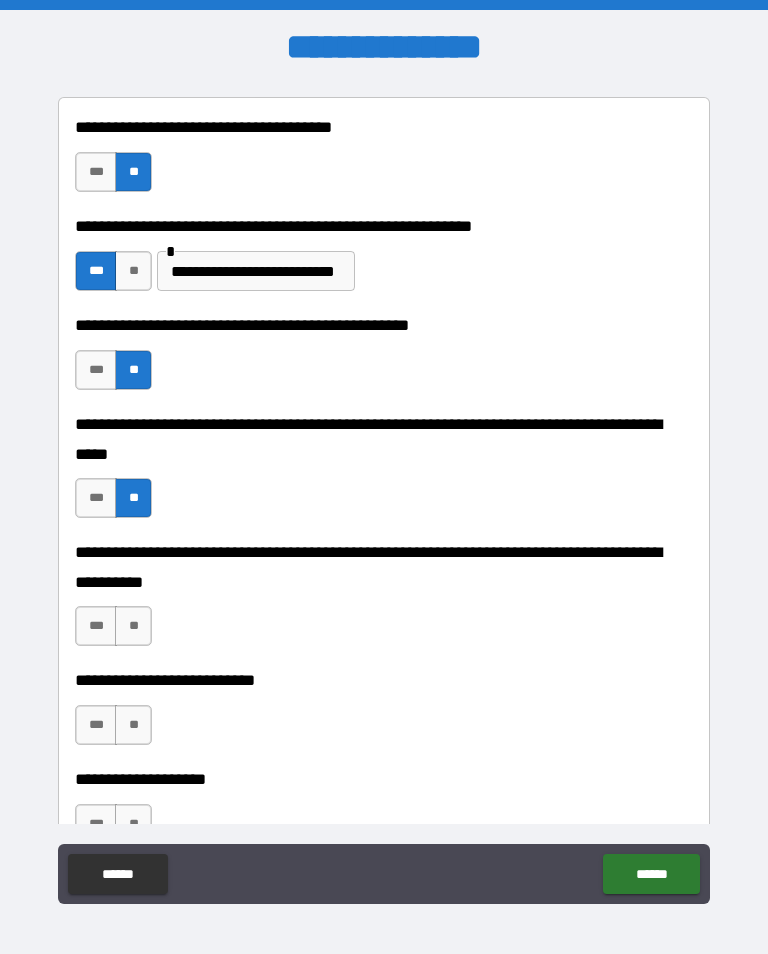 click on "**" at bounding box center [133, 626] 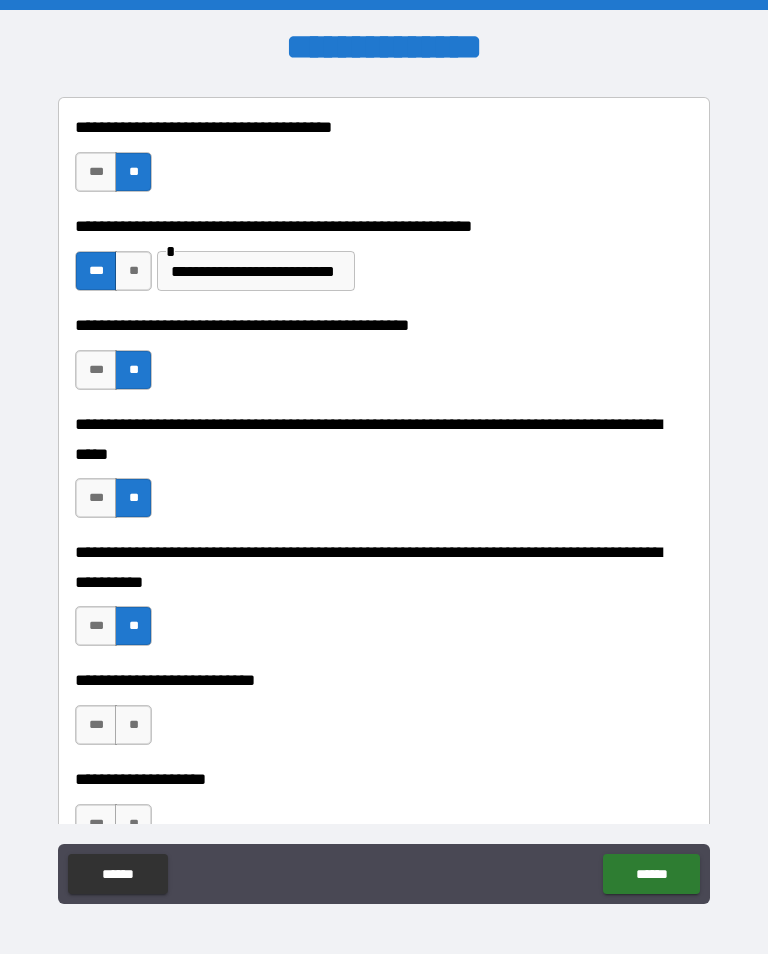 click on "**" at bounding box center (133, 725) 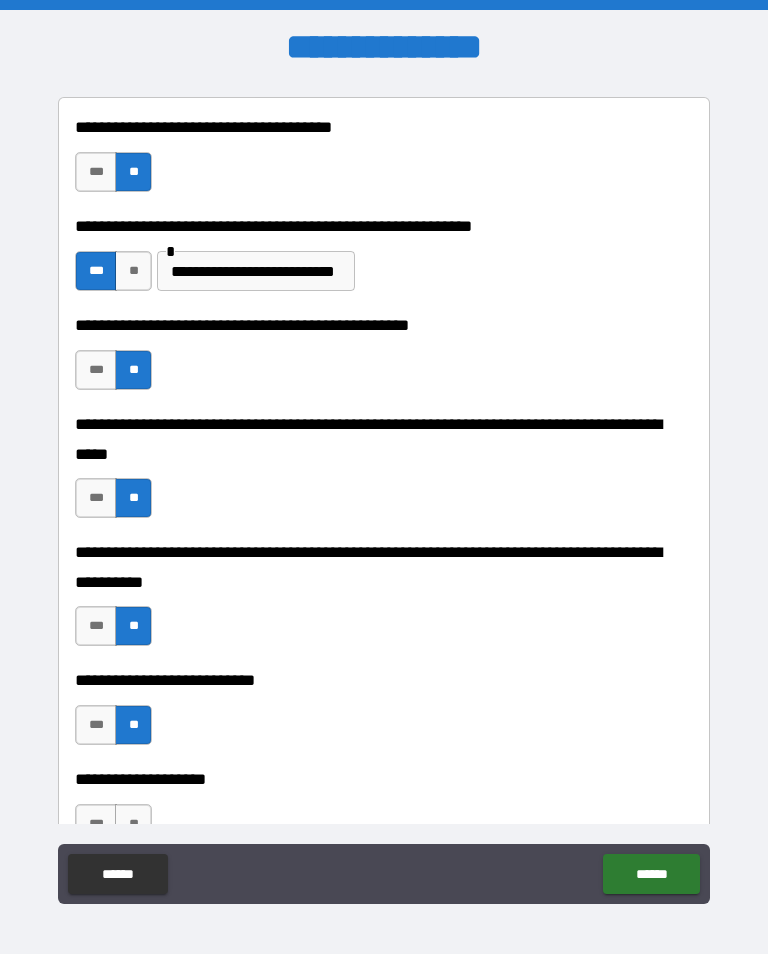 click on "***" at bounding box center (96, 824) 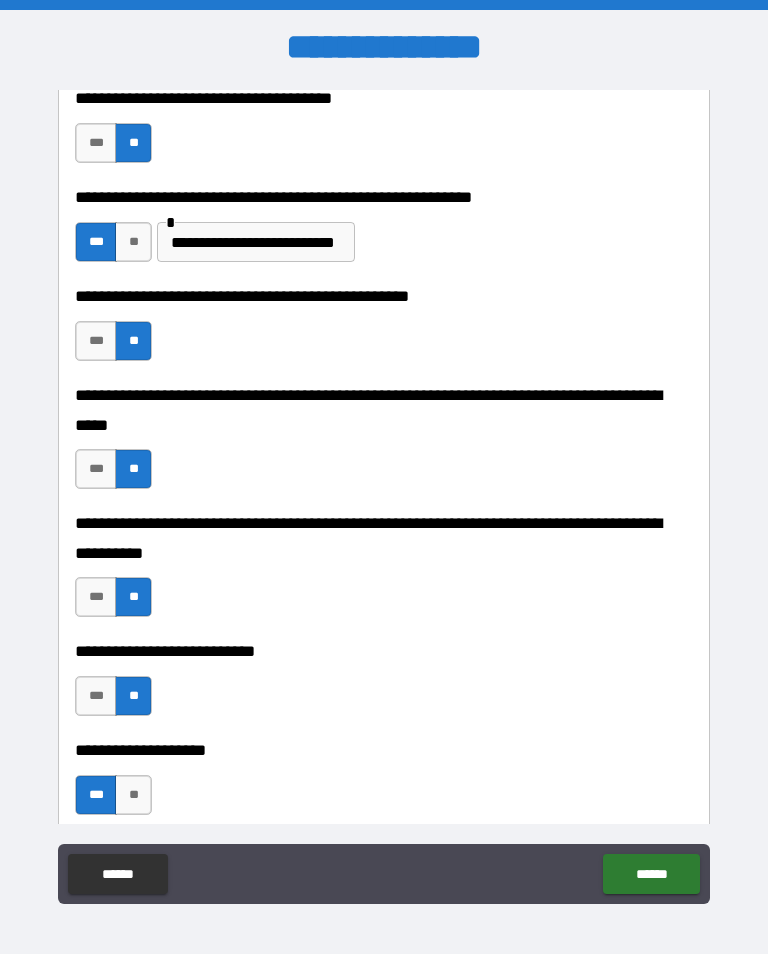 scroll, scrollTop: 435, scrollLeft: 0, axis: vertical 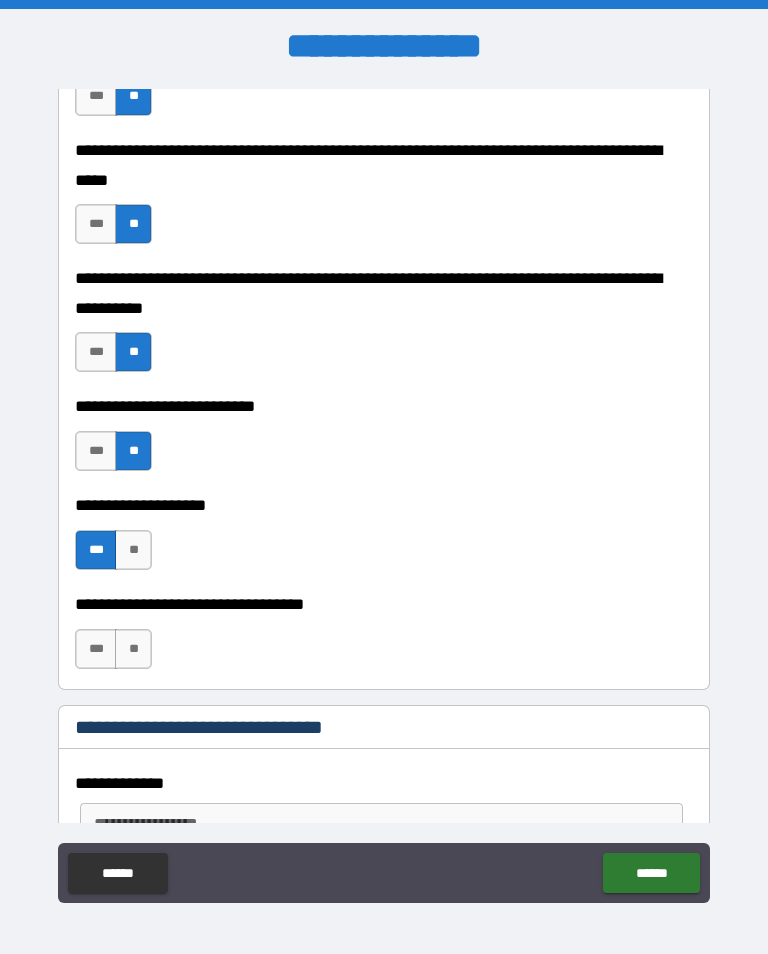 click on "**" at bounding box center [133, 649] 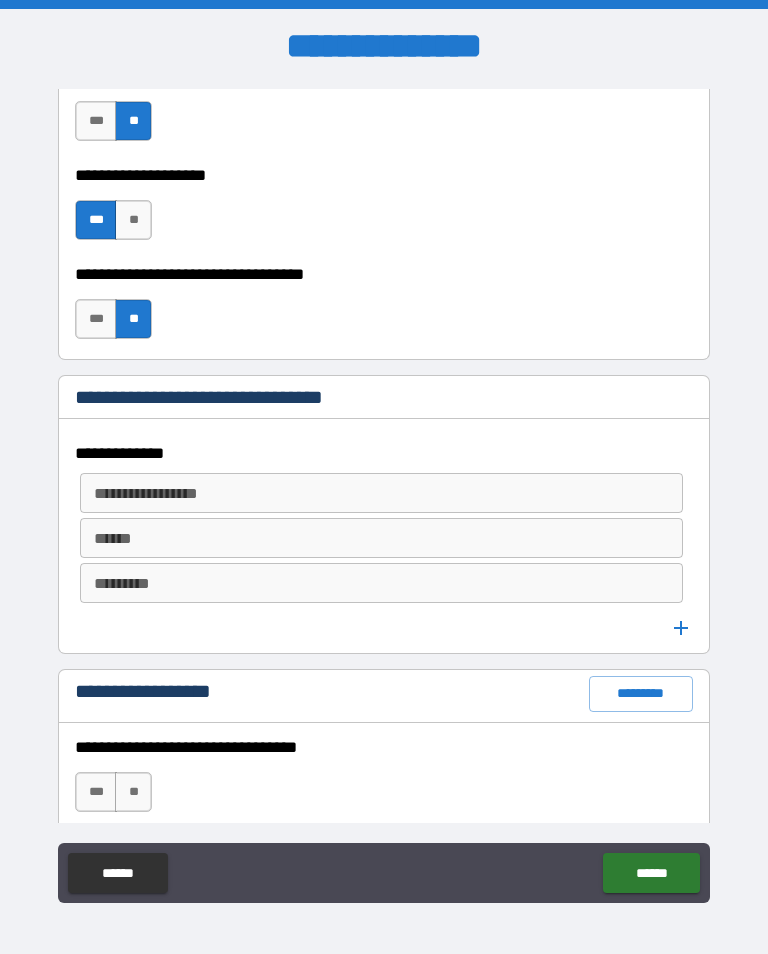 scroll, scrollTop: 998, scrollLeft: 0, axis: vertical 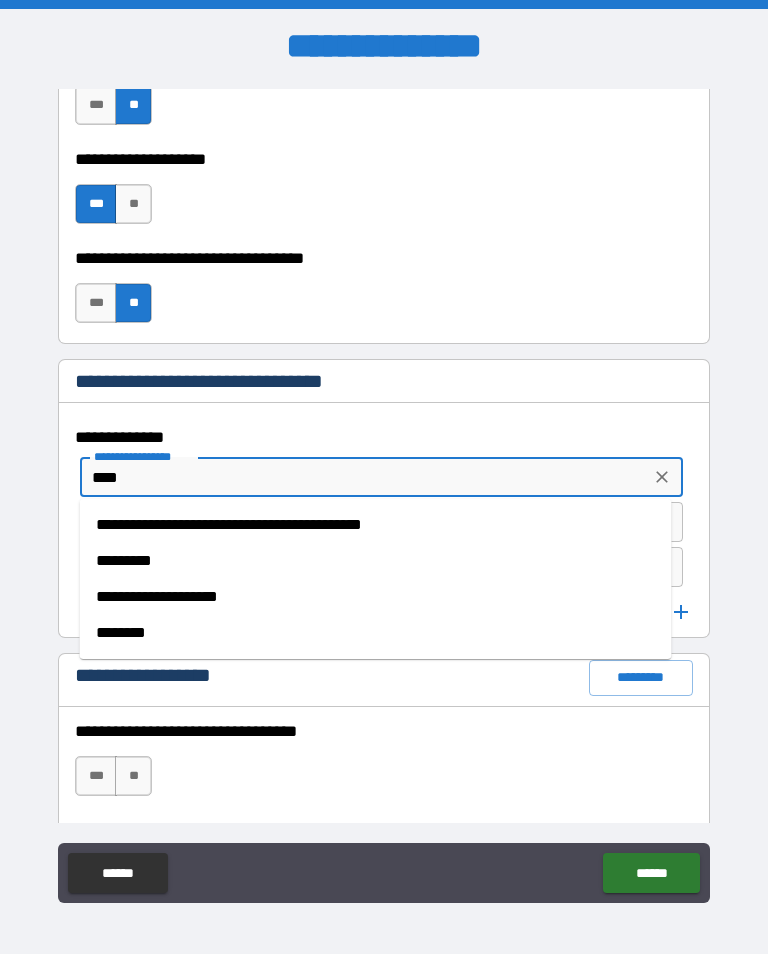 click on "**********" at bounding box center (376, 597) 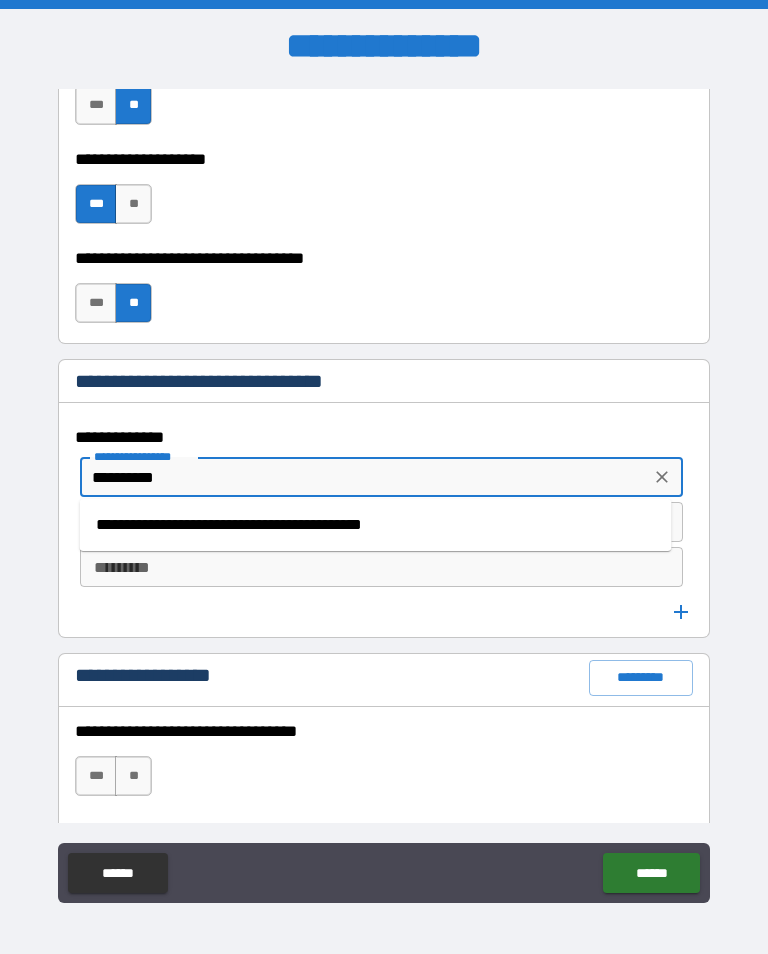 click on "**********" at bounding box center [376, 525] 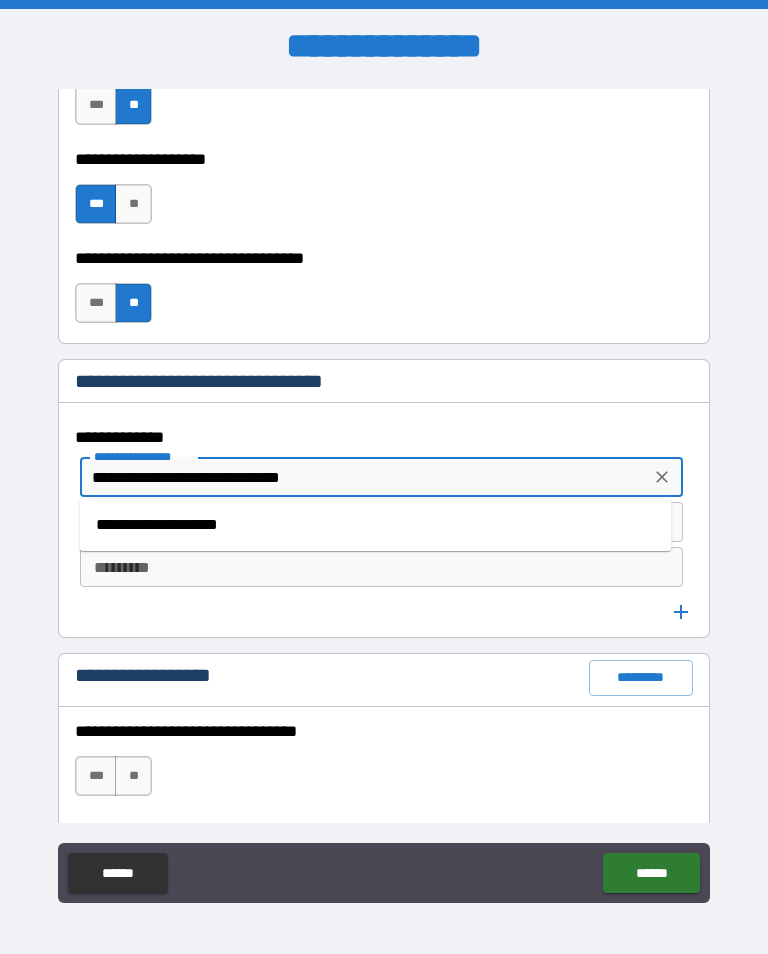 type on "**********" 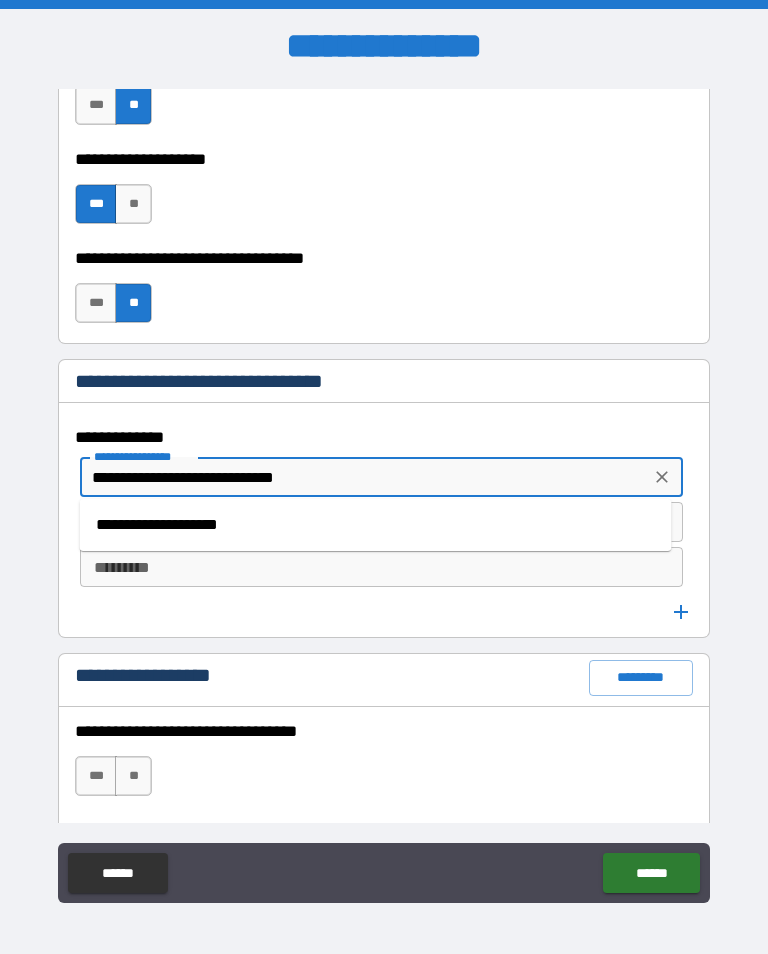 click 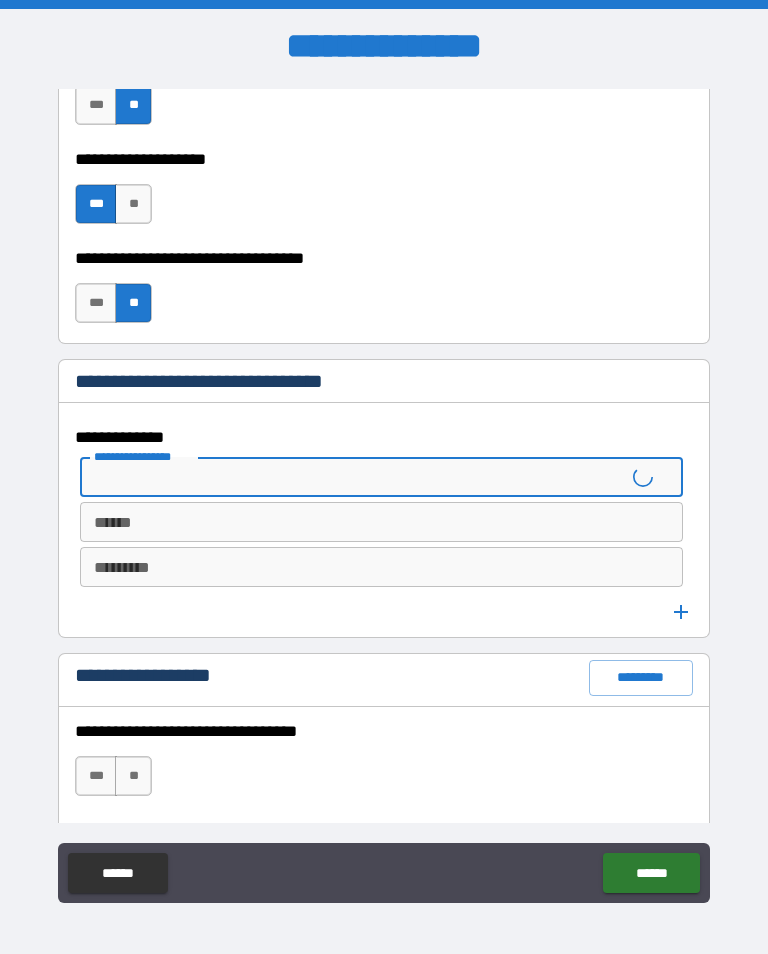 click 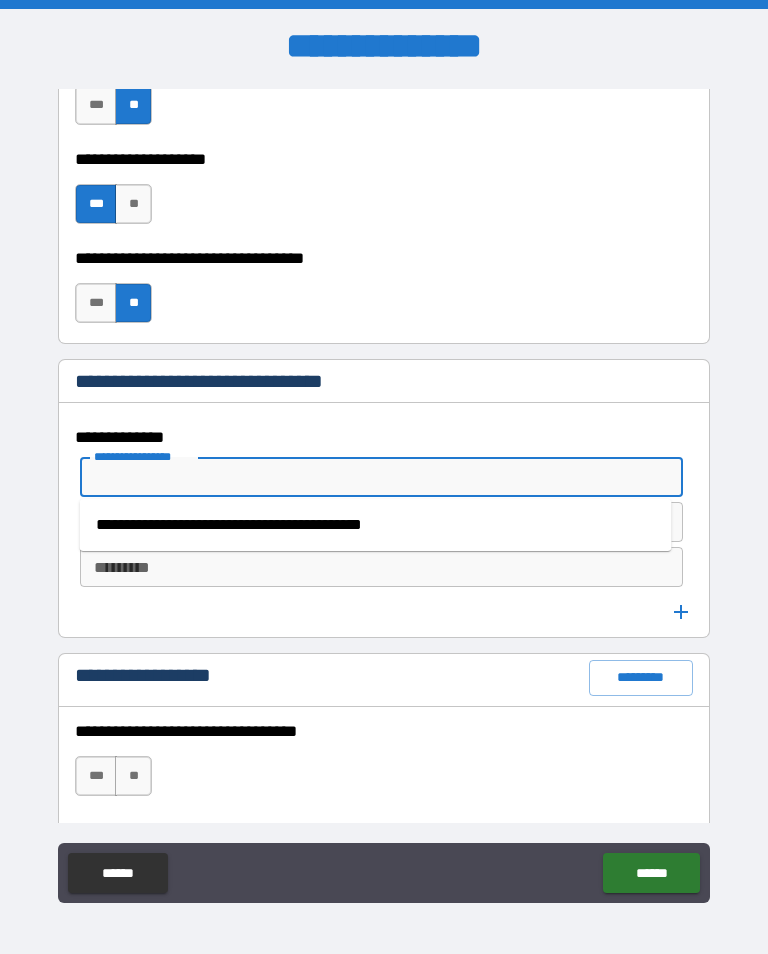 click on "**********" at bounding box center (376, 525) 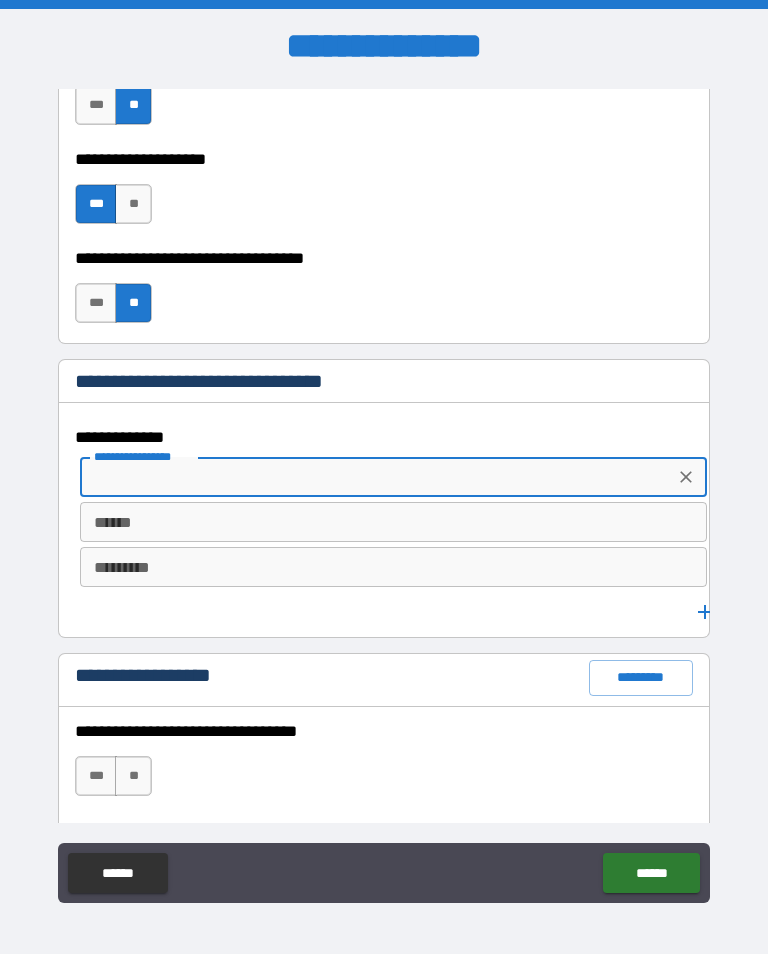 type on "**********" 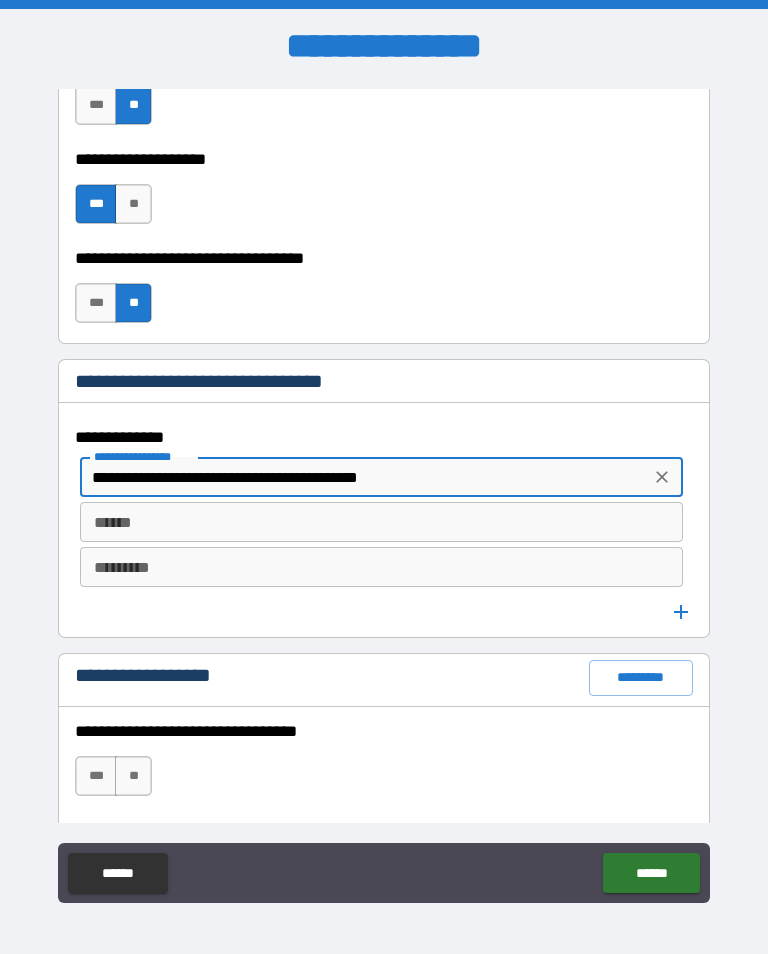 click 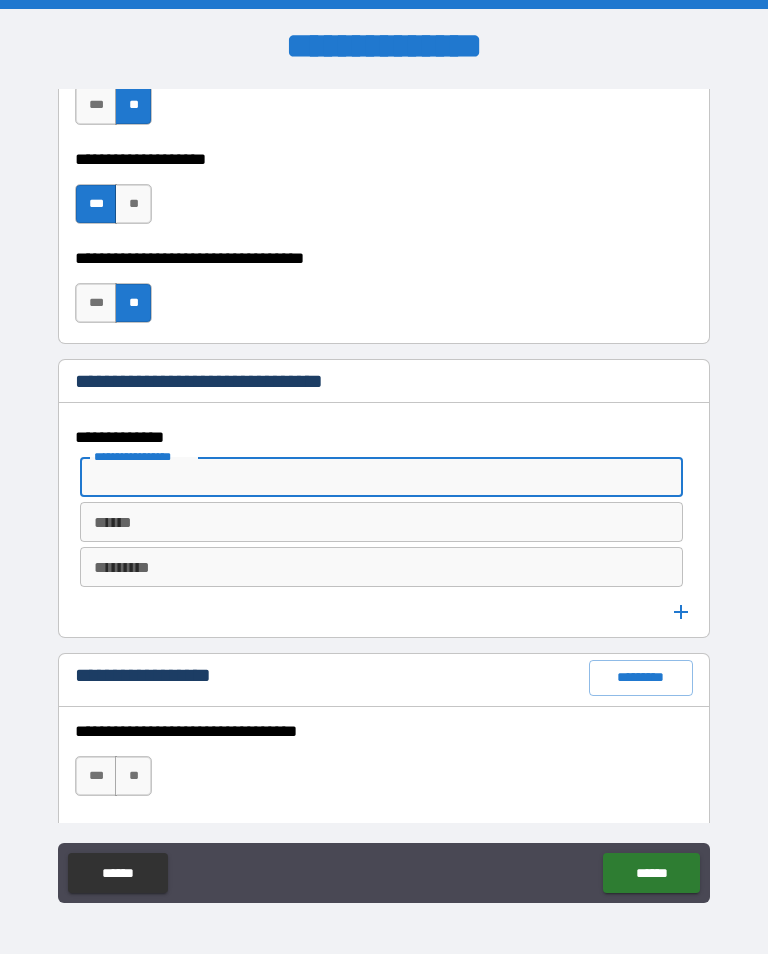 click on "**********" at bounding box center [374, 477] 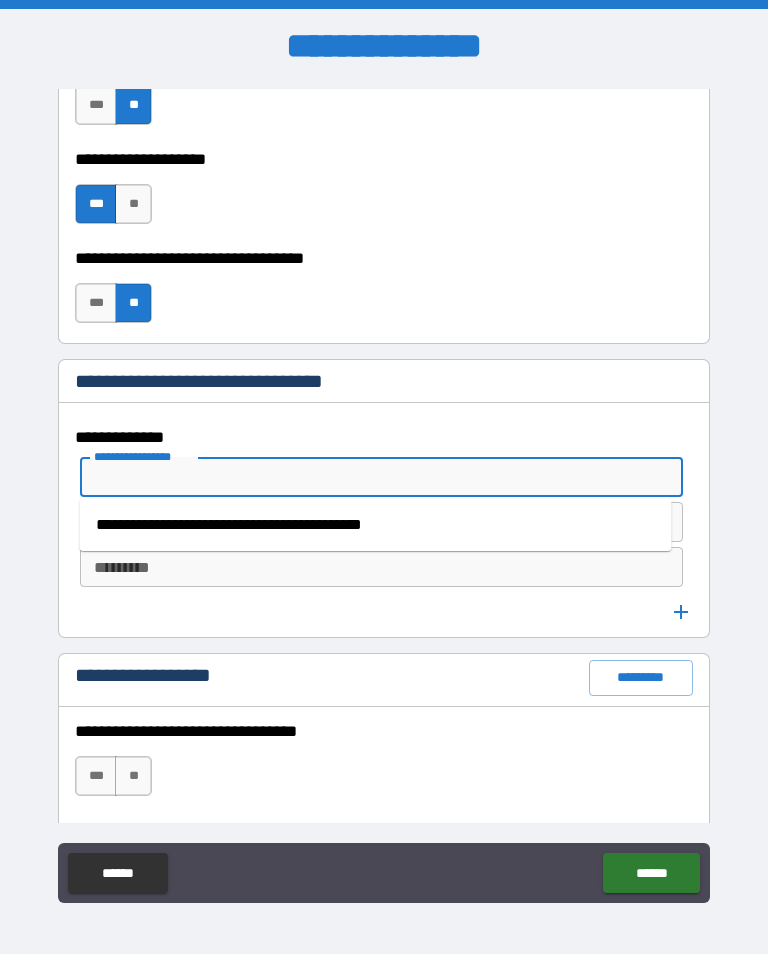 click on "**********" at bounding box center [374, 477] 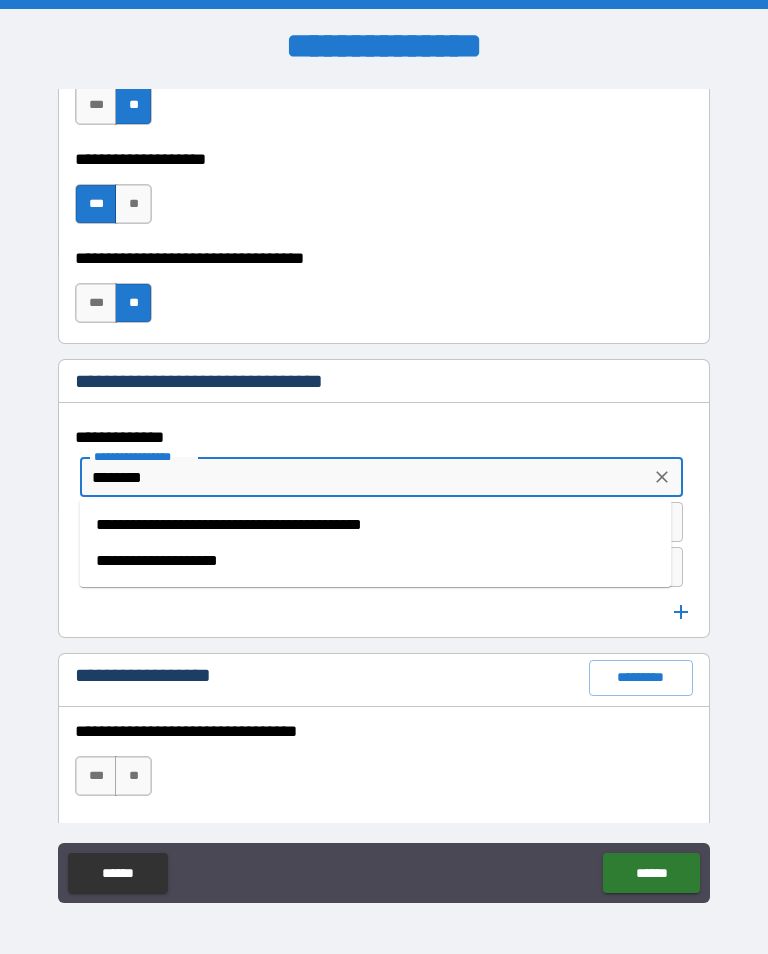 click on "**********" at bounding box center (376, 561) 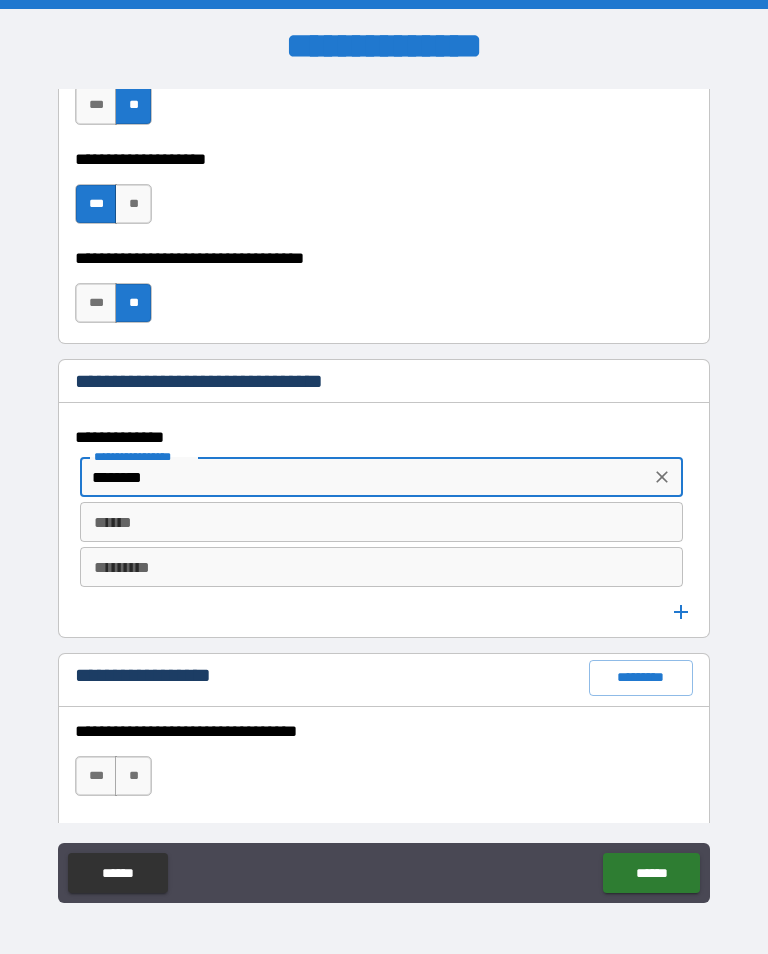 type on "**********" 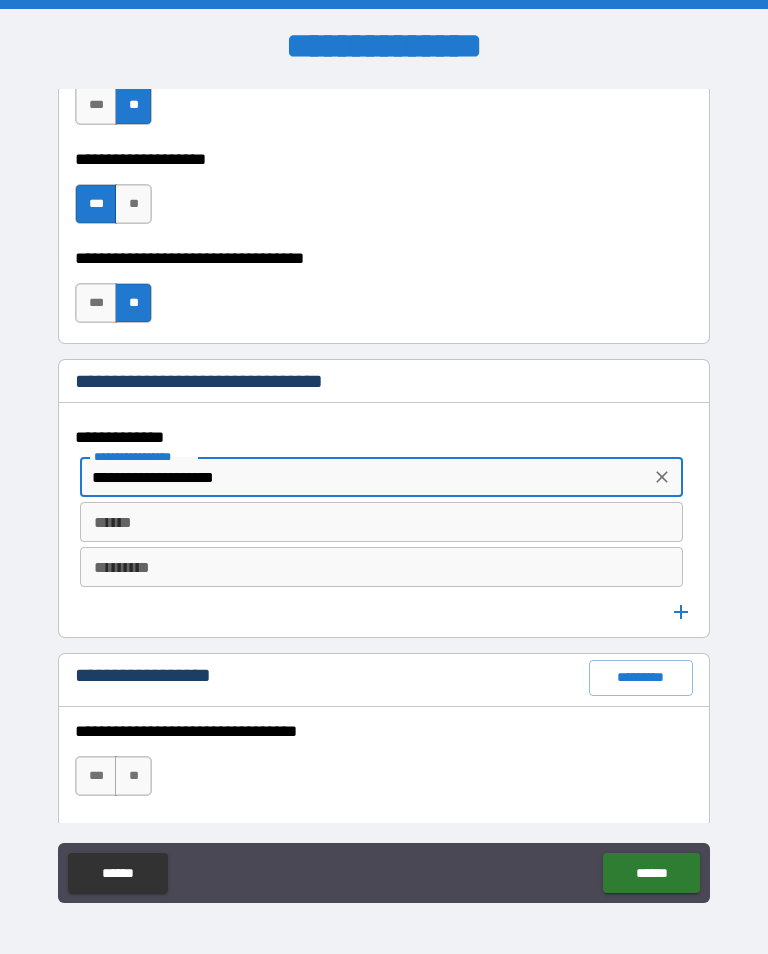 click on "******" at bounding box center (376, 522) 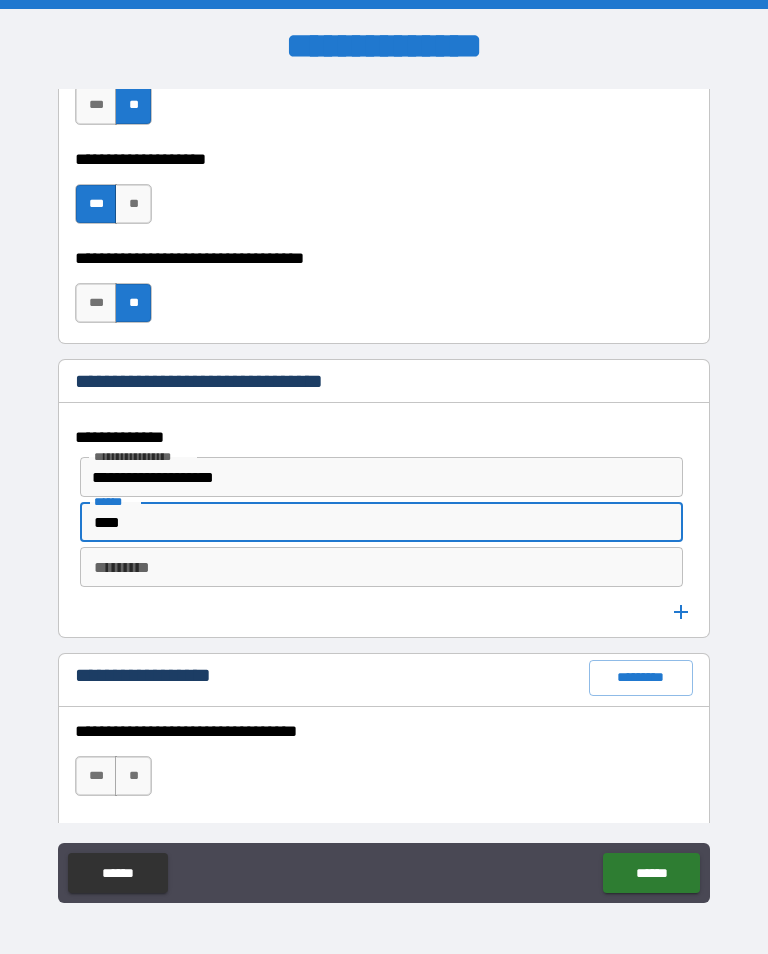 type on "****" 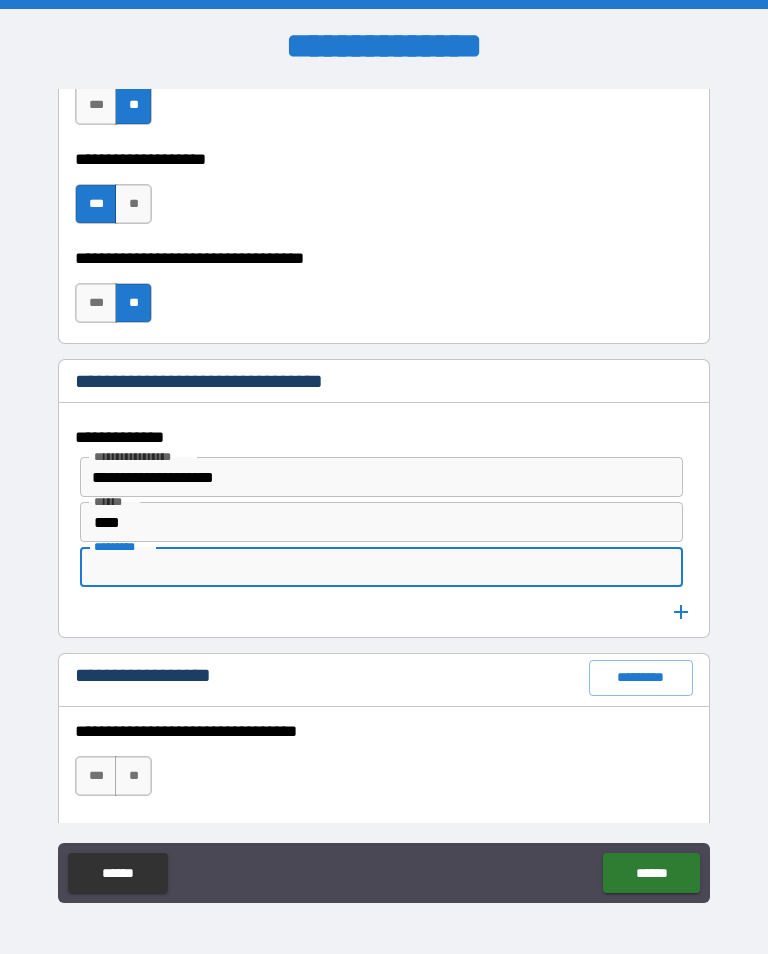 click on "*********" at bounding box center [376, 567] 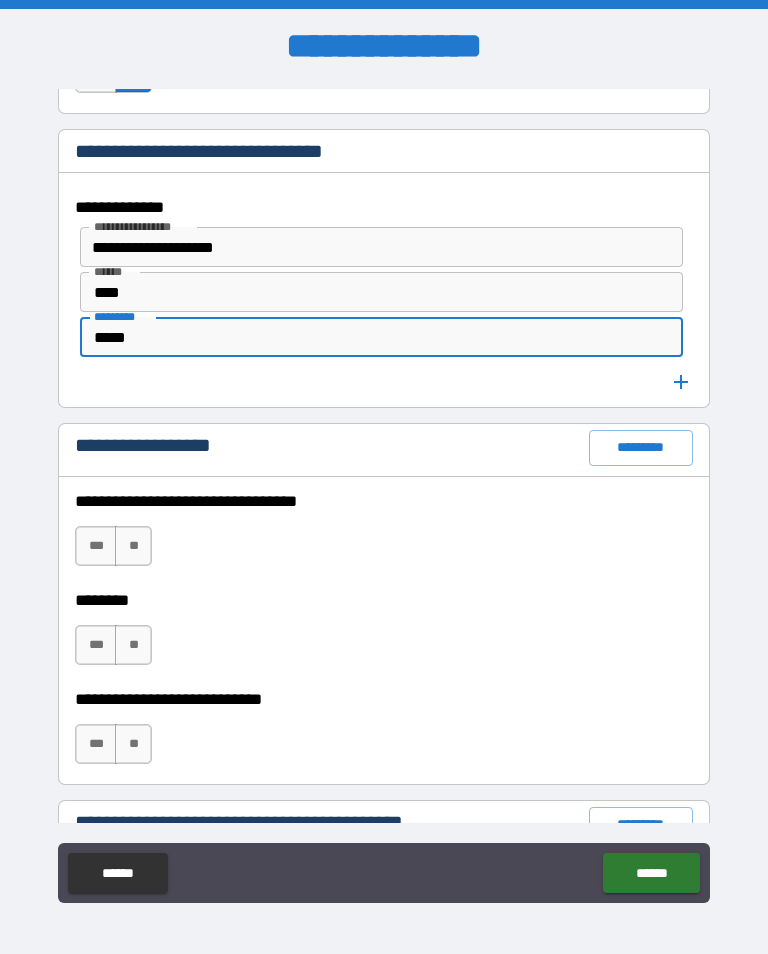 scroll, scrollTop: 1229, scrollLeft: 0, axis: vertical 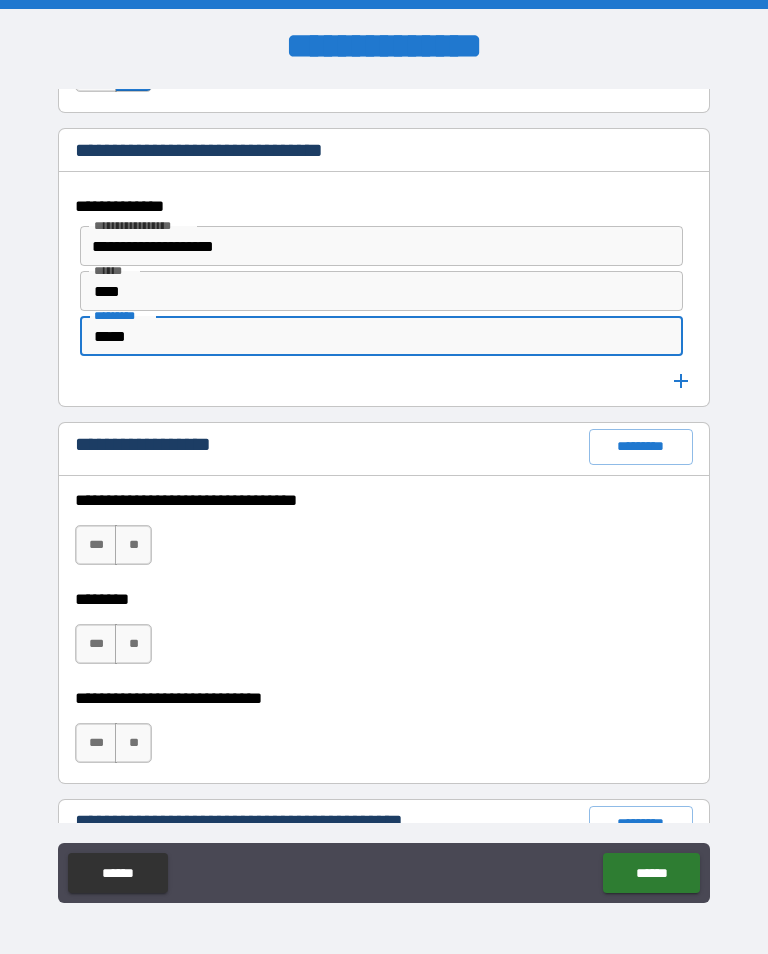type on "*****" 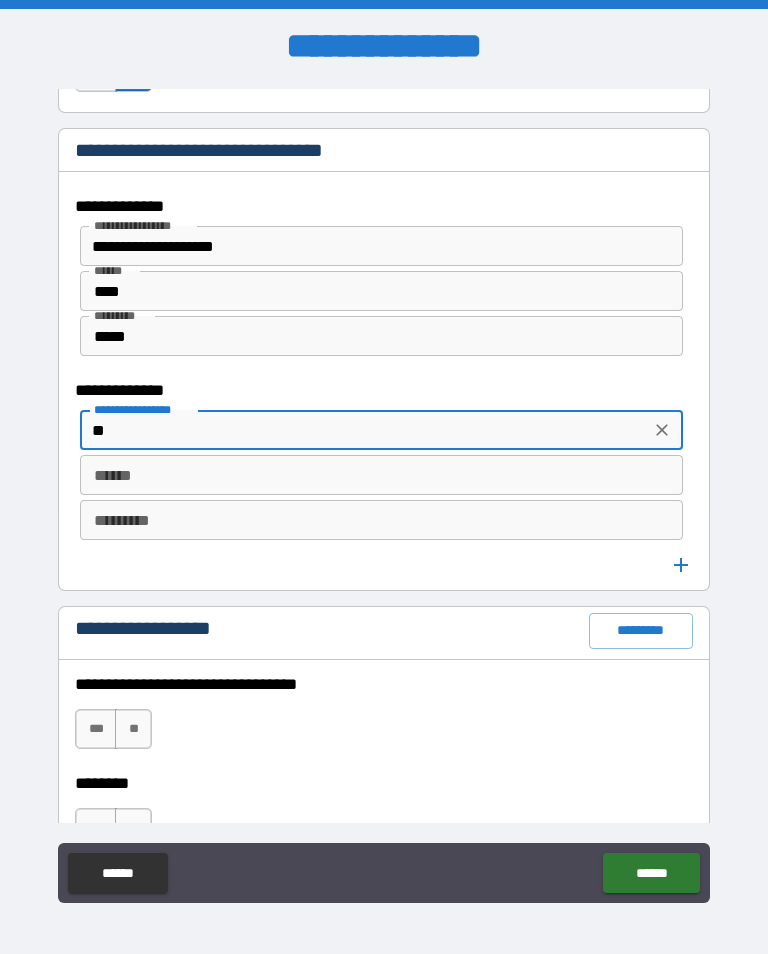 type on "*" 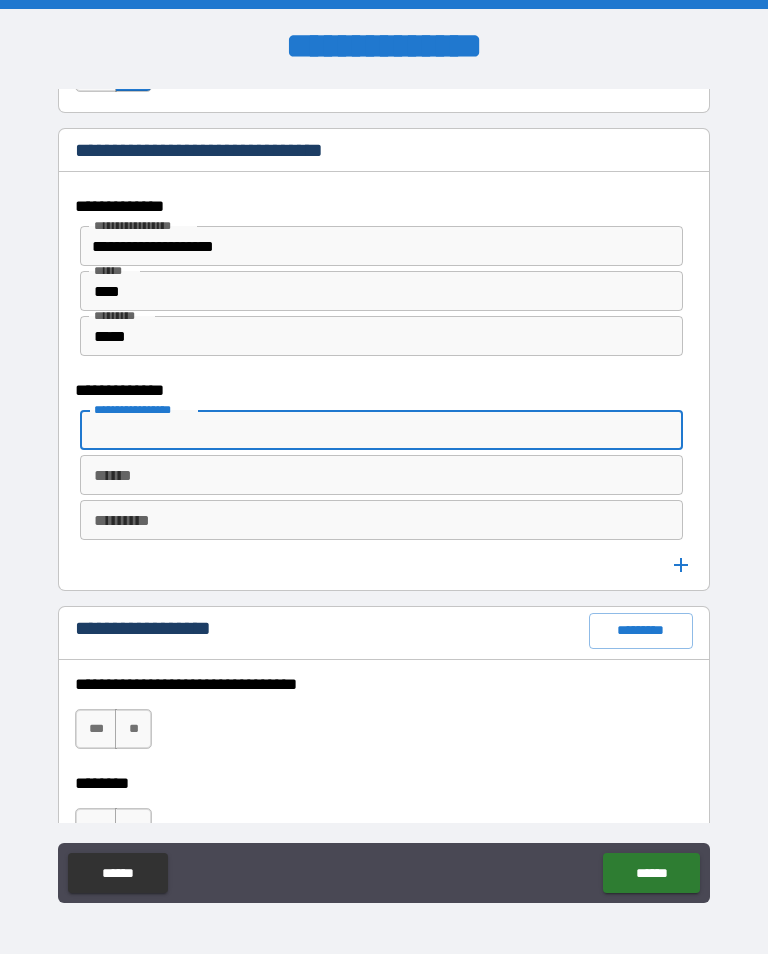 click on "**********" at bounding box center (374, 430) 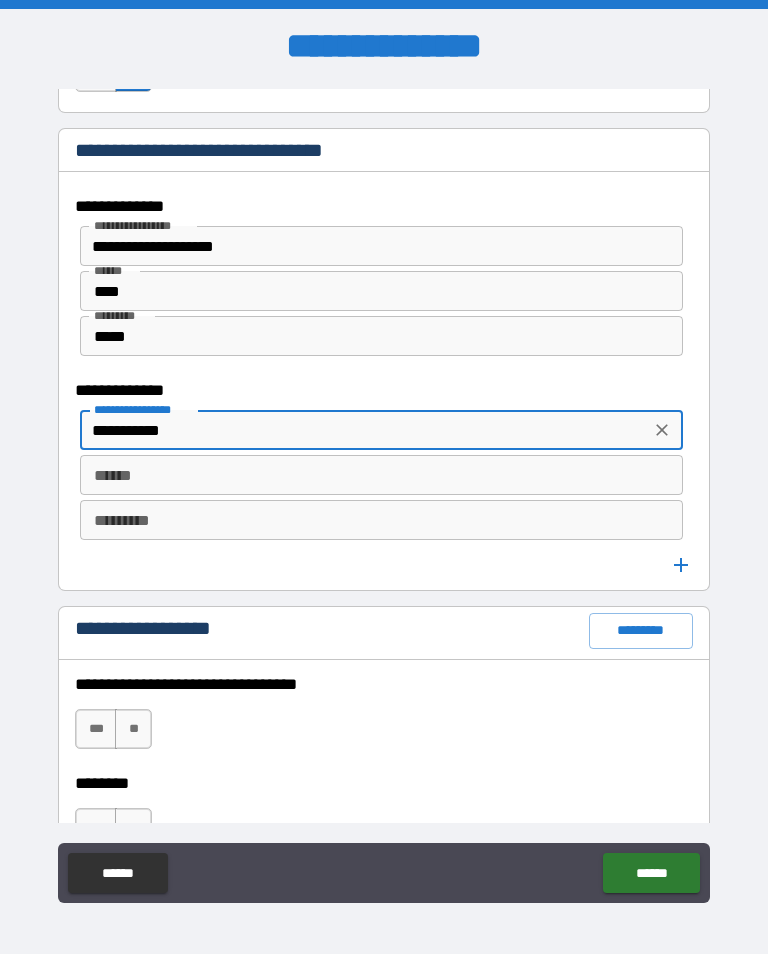 type on "**********" 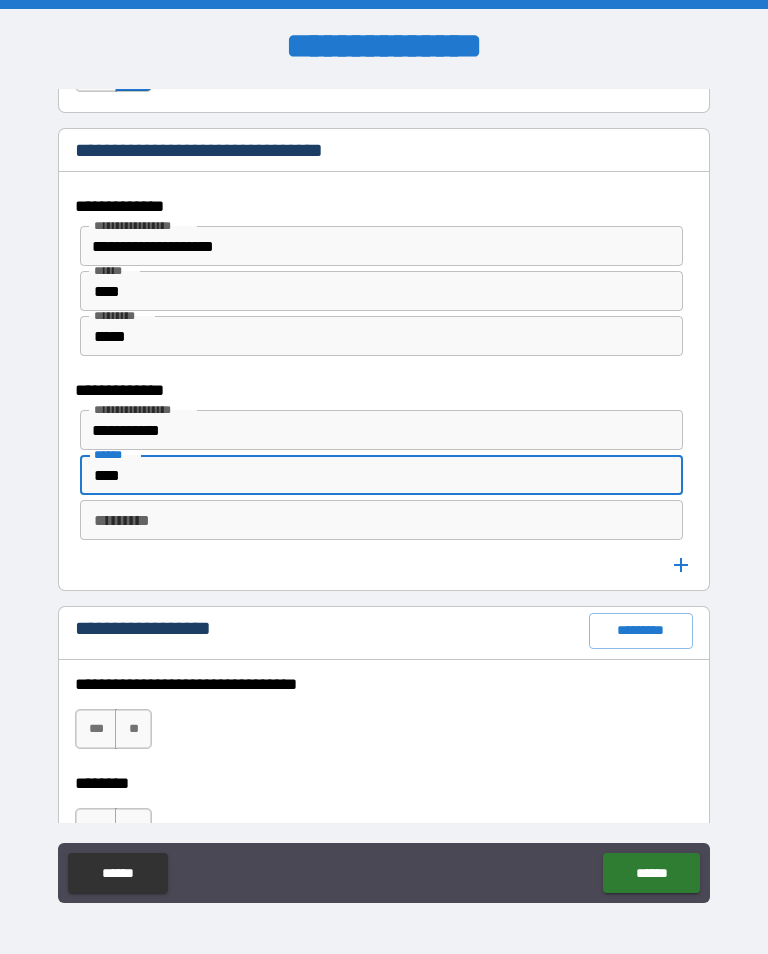 type on "****" 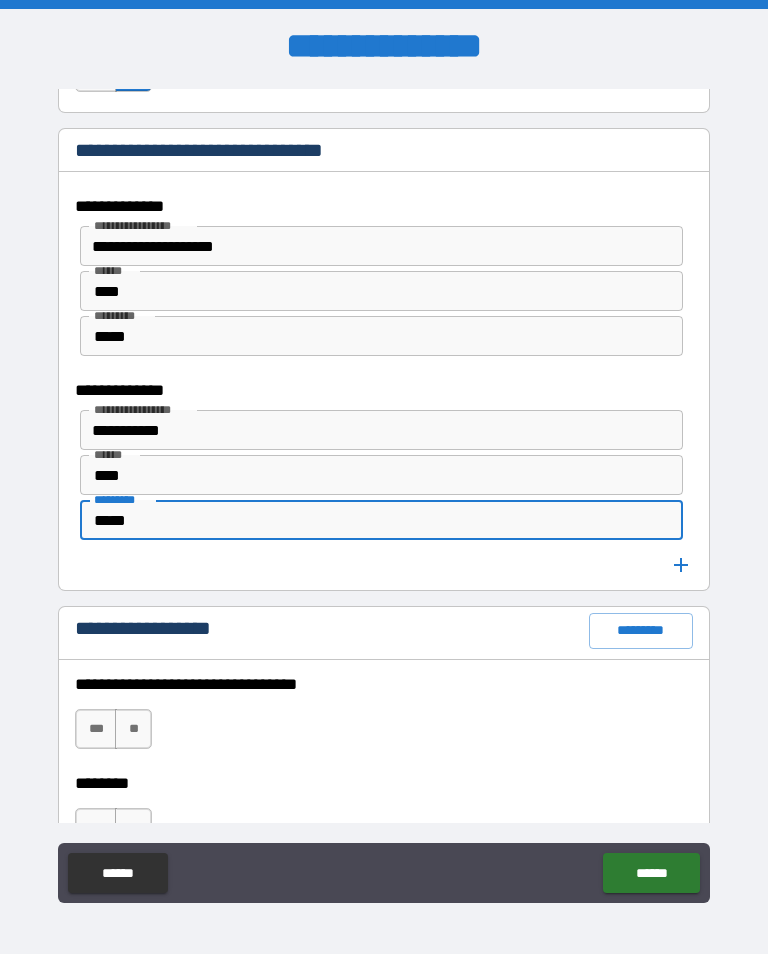 type on "*****" 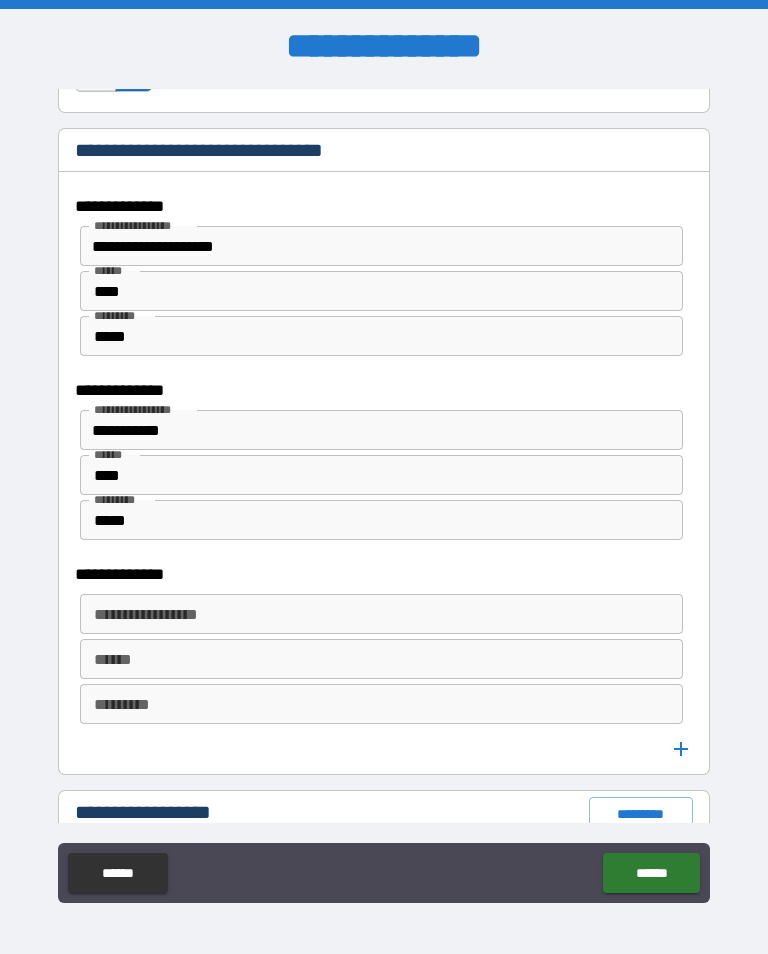 click on "**********" at bounding box center (380, 614) 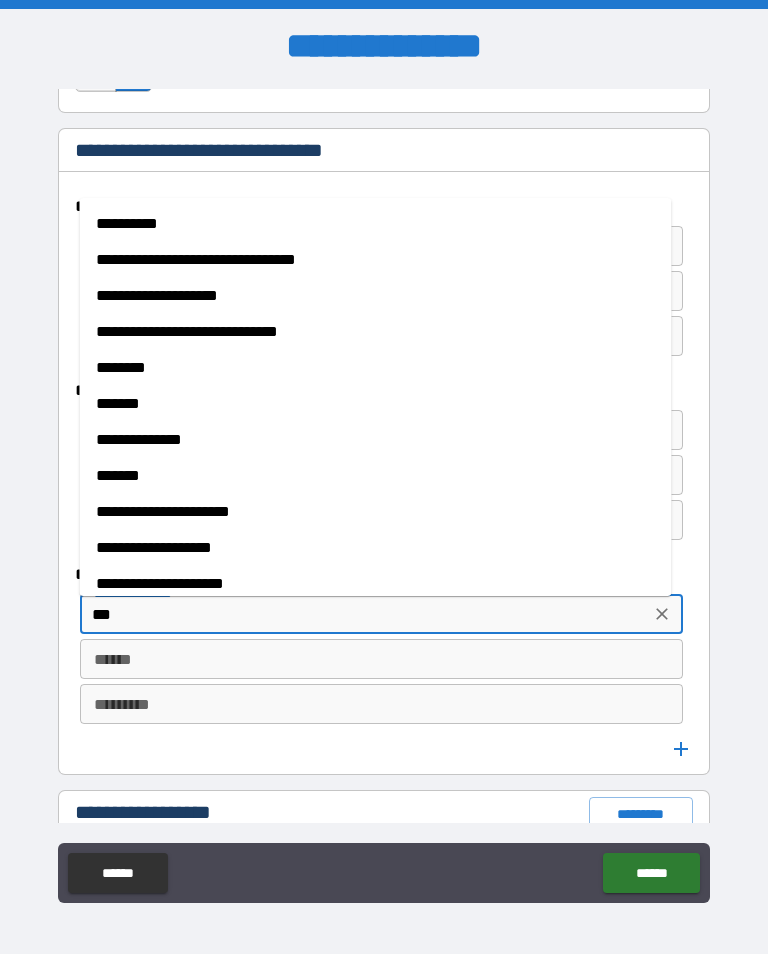 click on "**********" at bounding box center (376, 512) 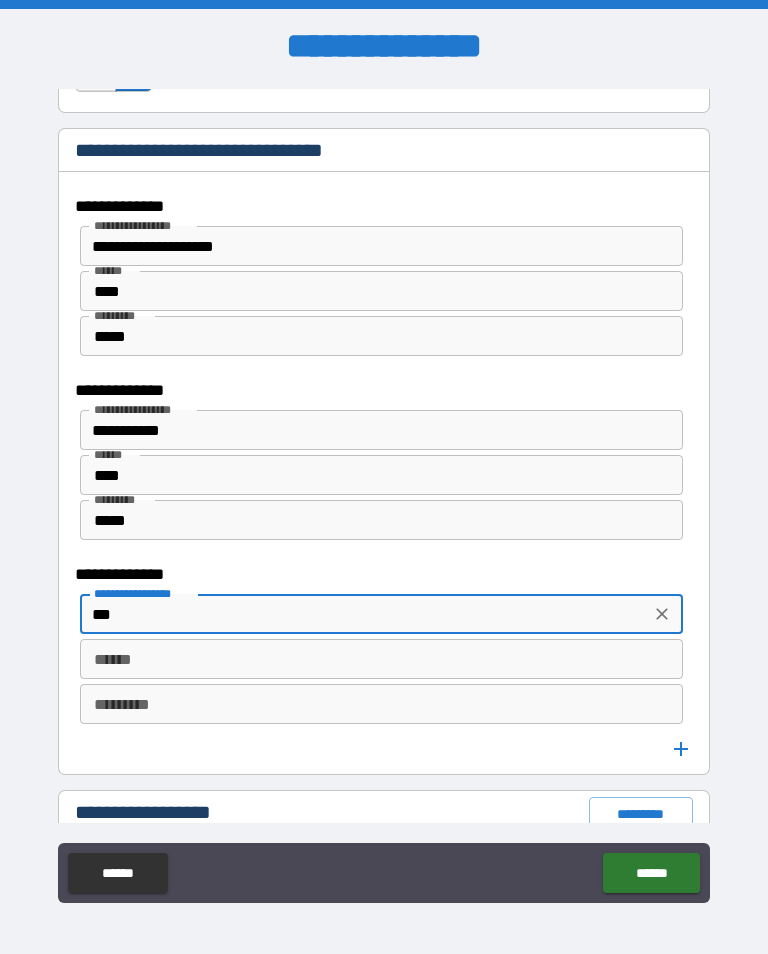 type on "**********" 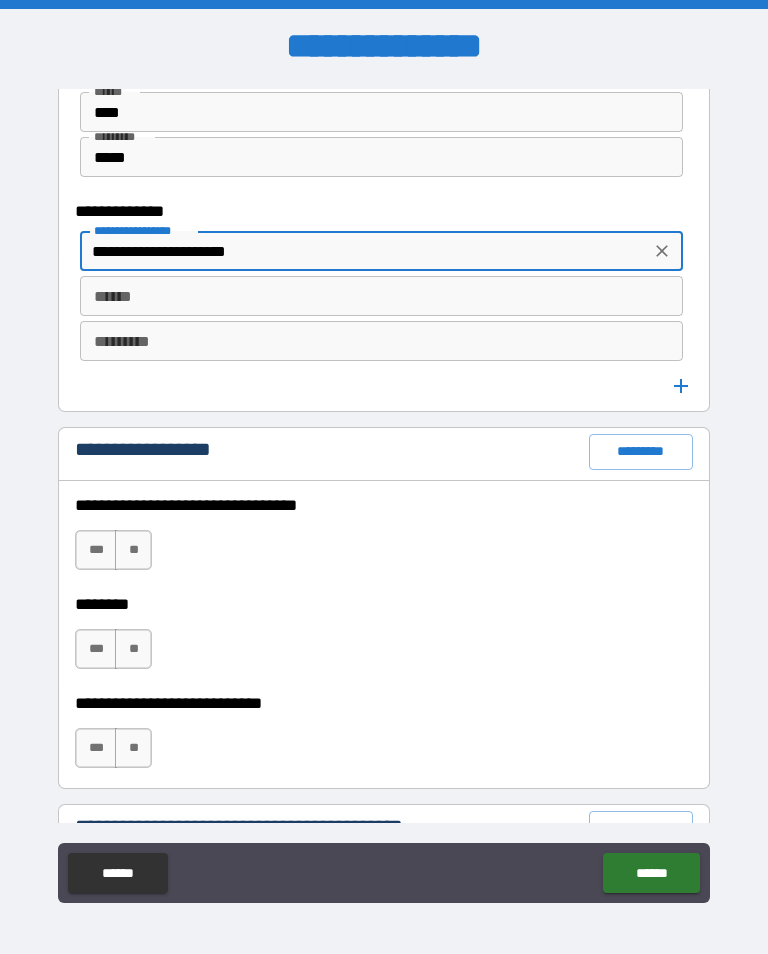 scroll, scrollTop: 1601, scrollLeft: 0, axis: vertical 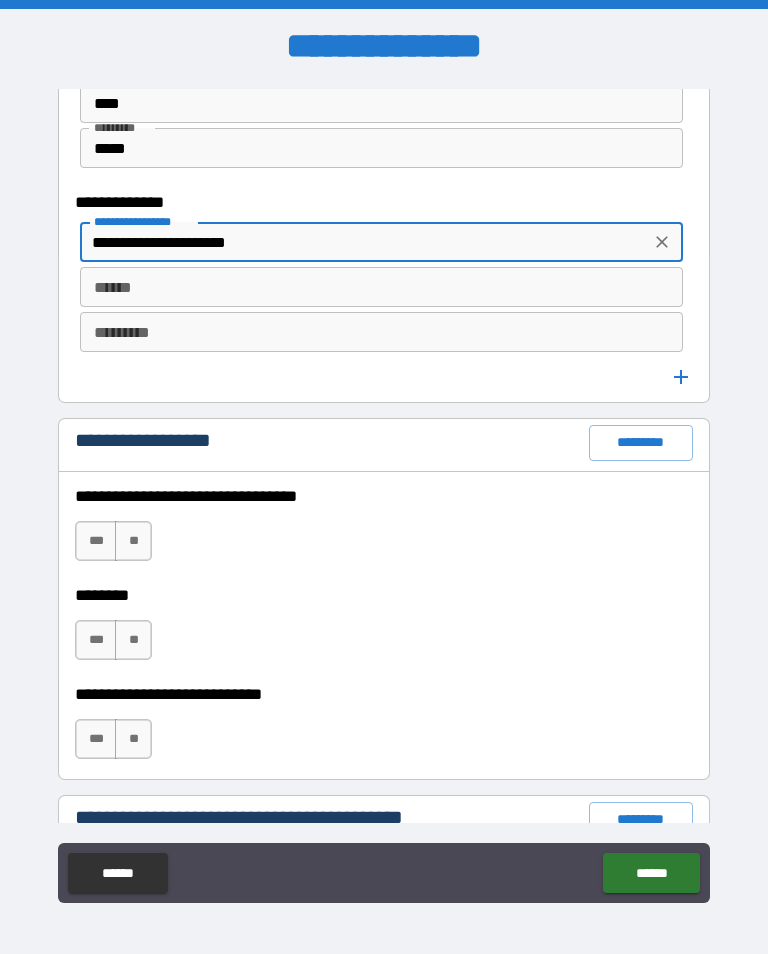 click on "******" at bounding box center (376, 287) 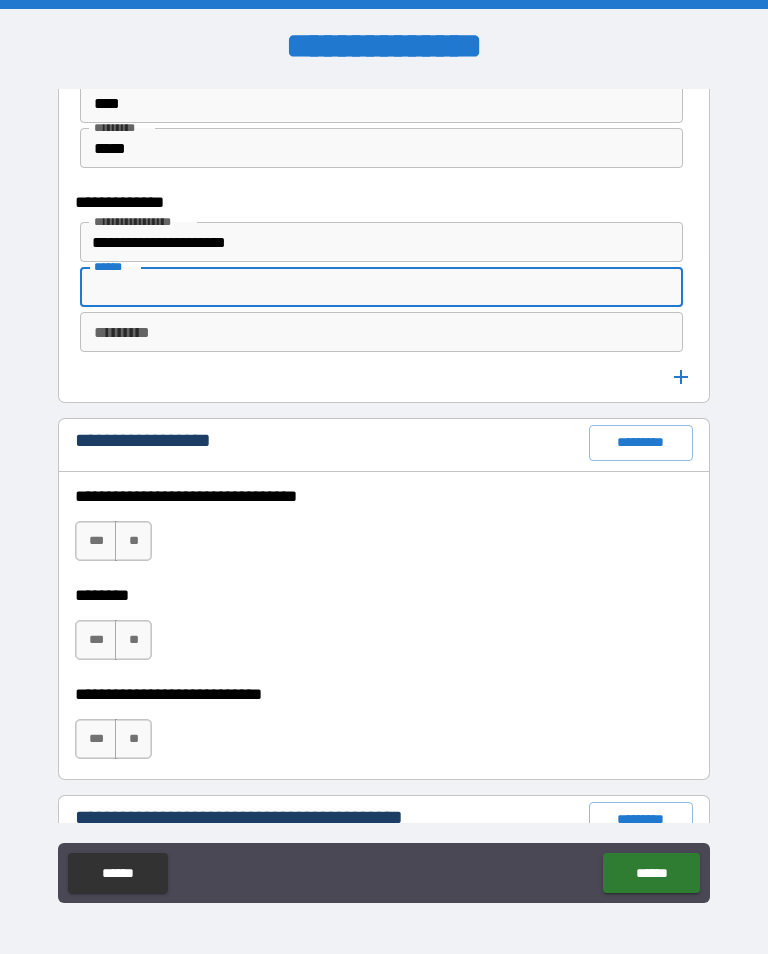 click on "*********" at bounding box center [376, 332] 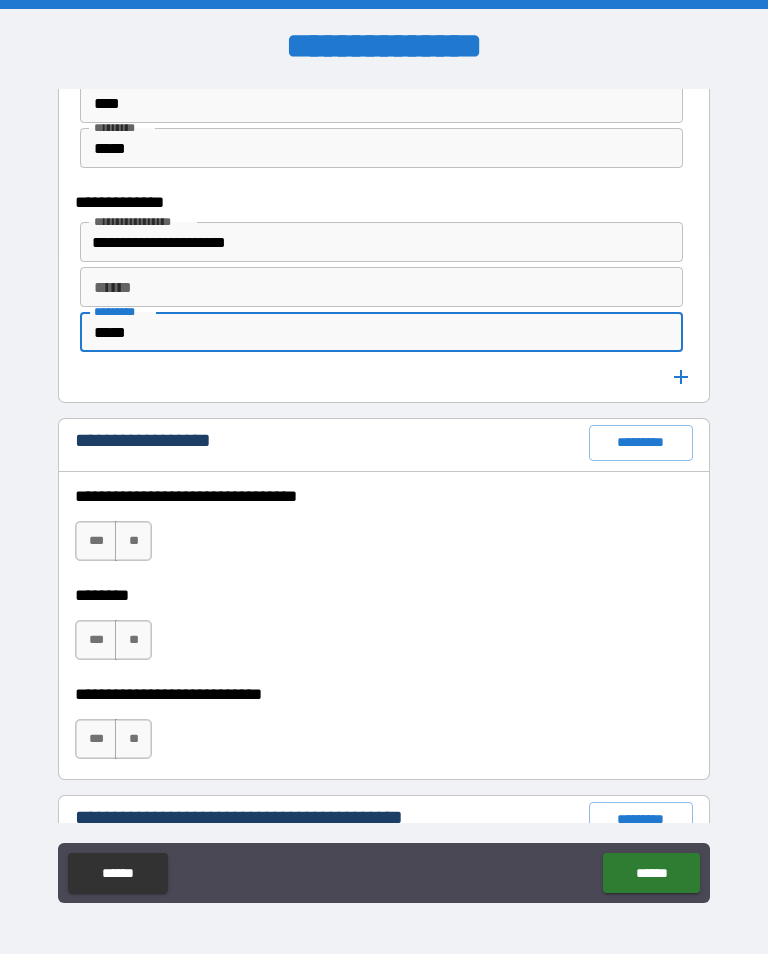 type on "*****" 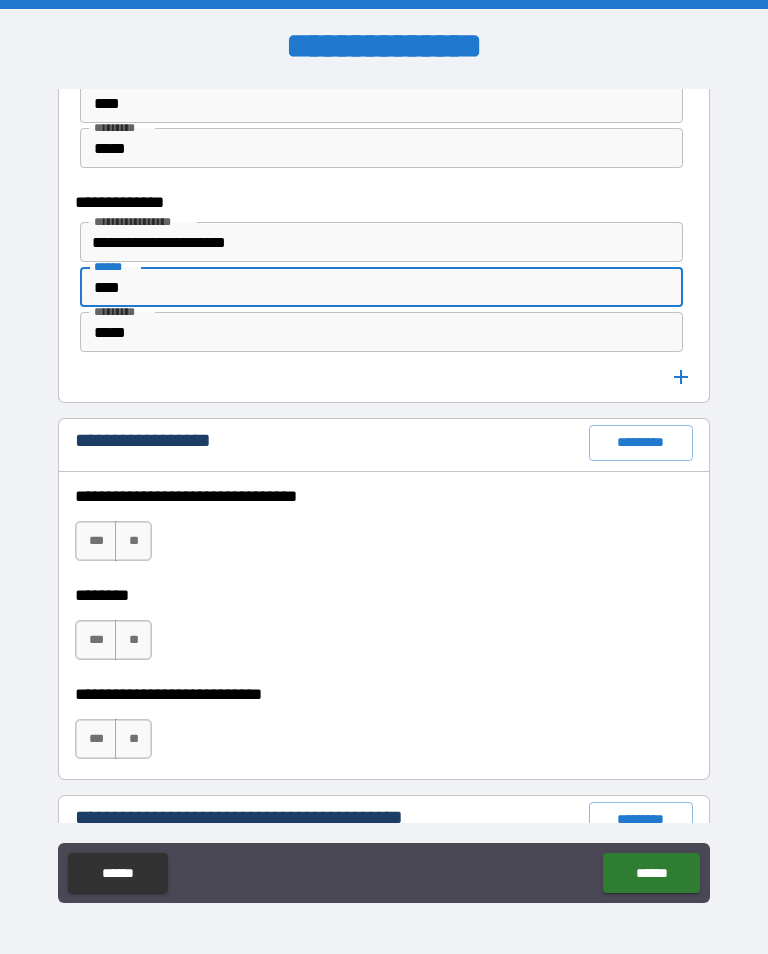 type on "****" 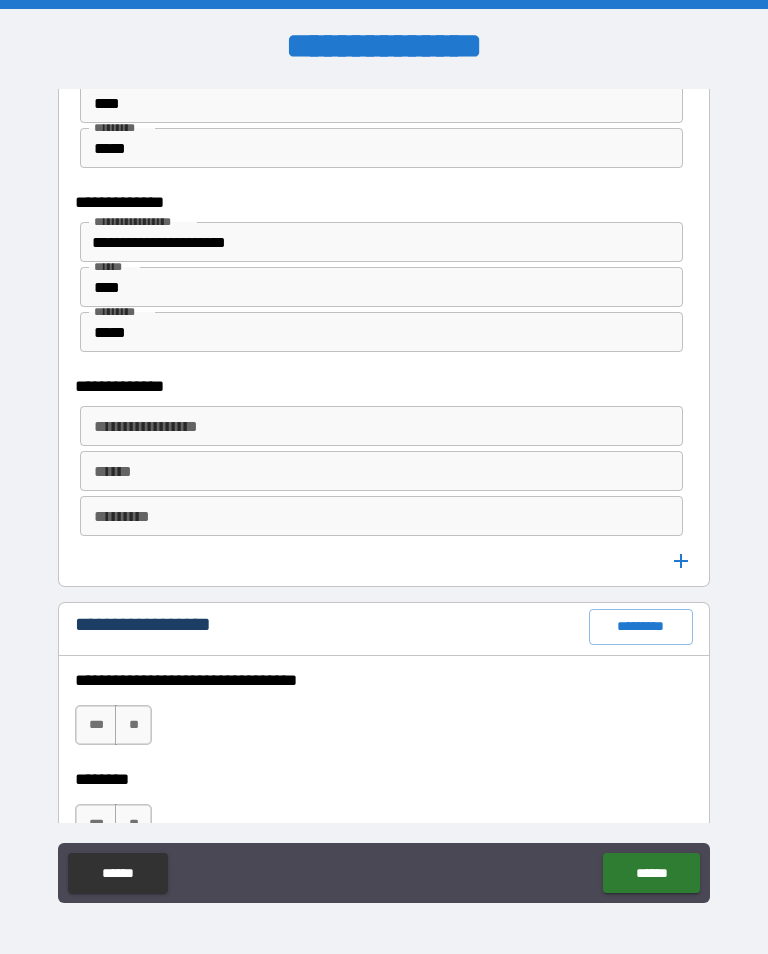 click on "**********" at bounding box center [380, 426] 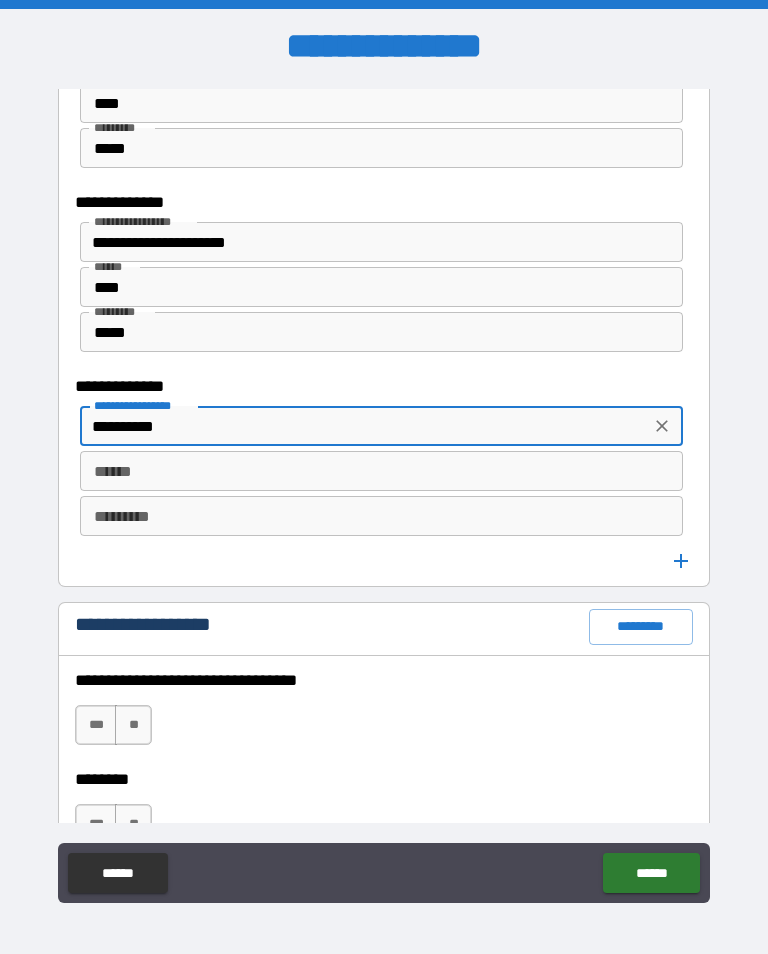type on "**********" 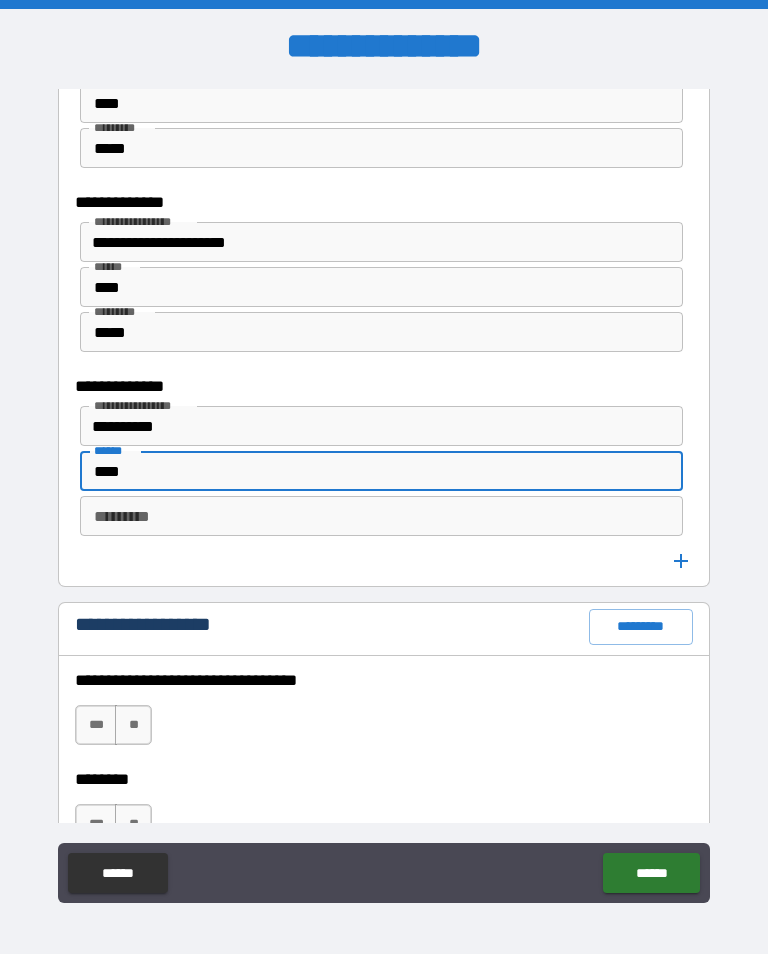 type on "****" 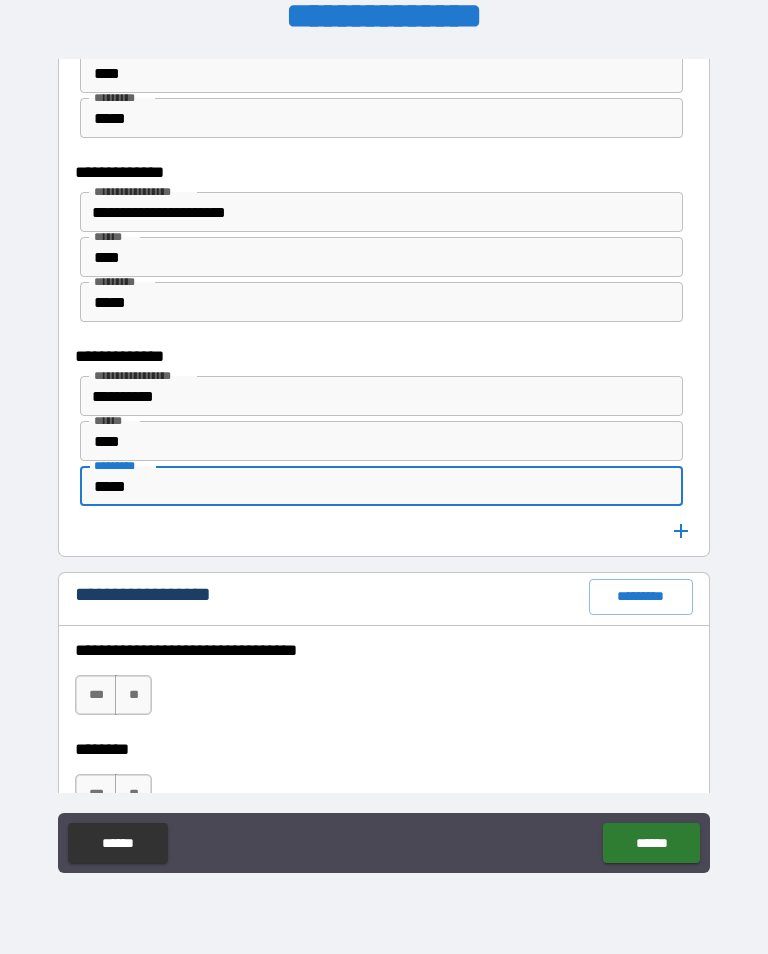 scroll, scrollTop: 314, scrollLeft: 0, axis: vertical 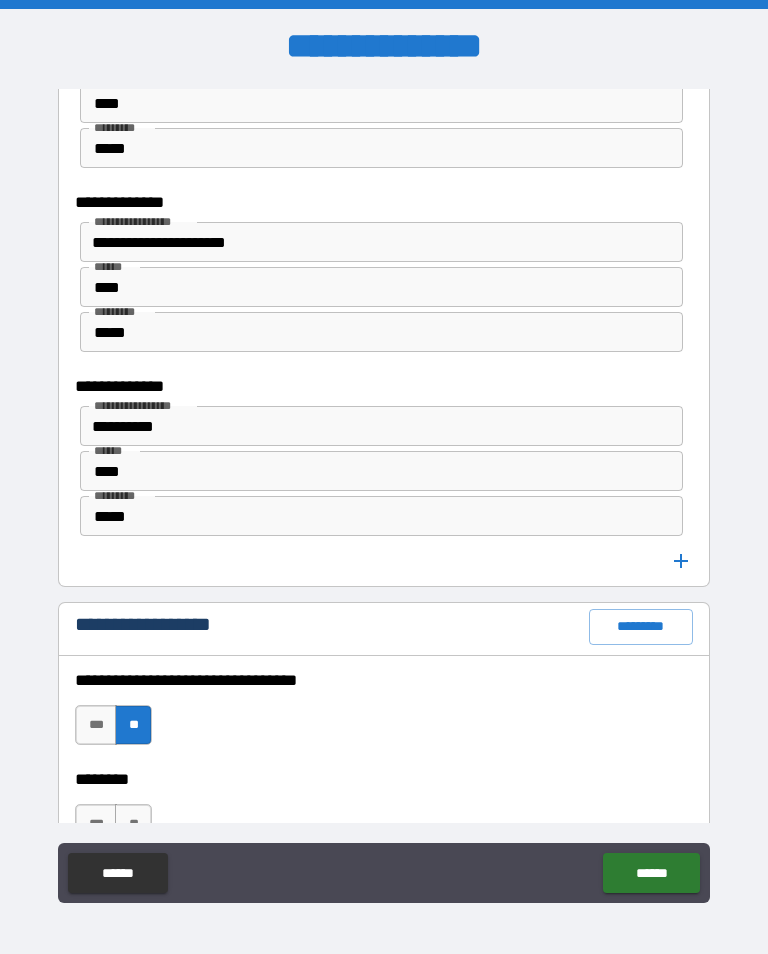 click on "**" at bounding box center (133, 824) 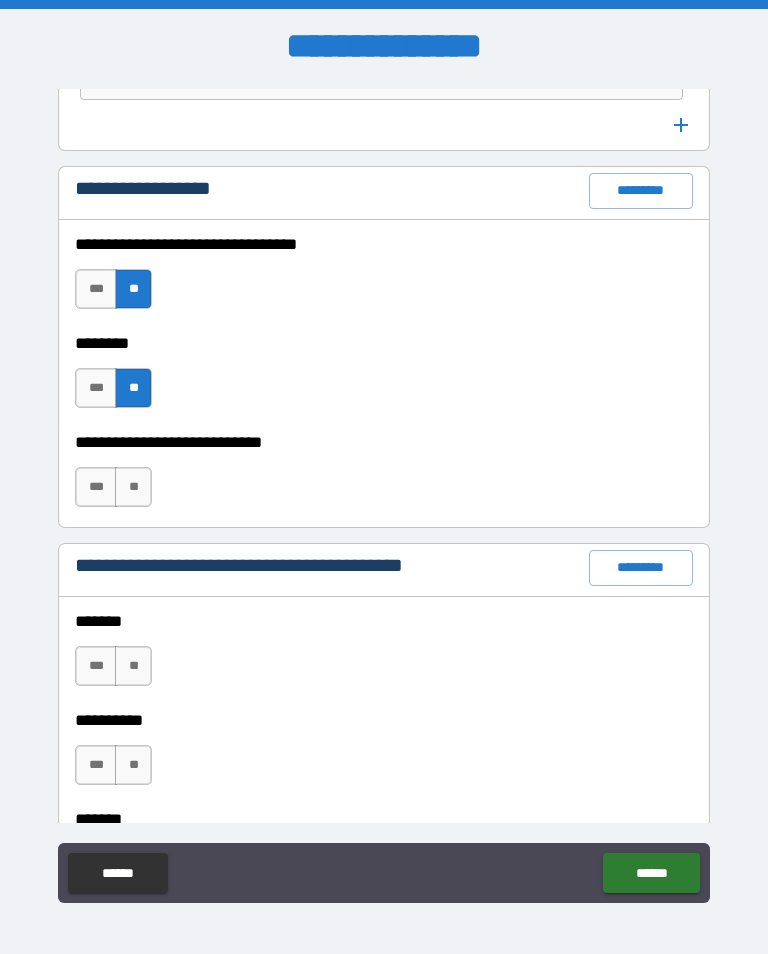 scroll, scrollTop: 2056, scrollLeft: 0, axis: vertical 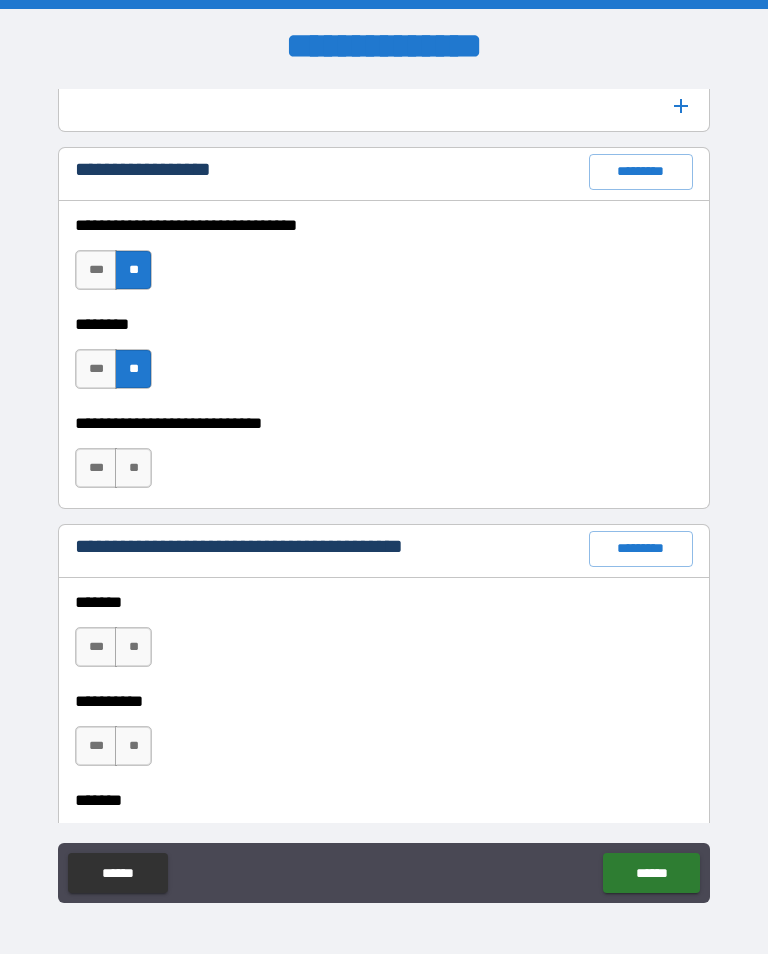click on "**" at bounding box center [133, 468] 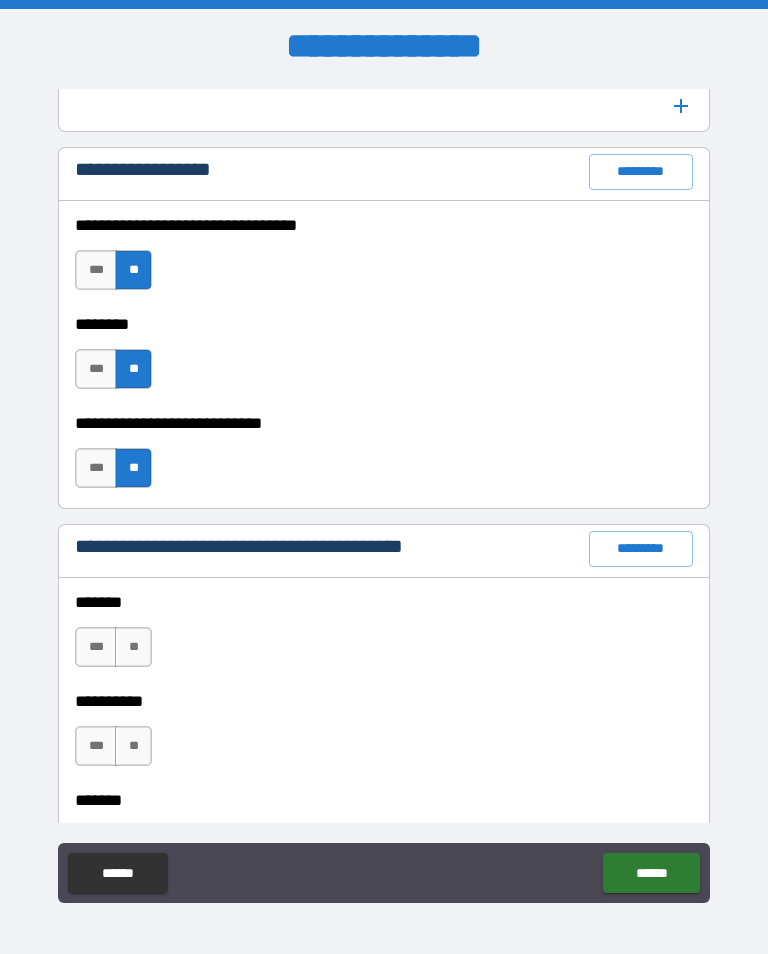 click on "**" at bounding box center [133, 647] 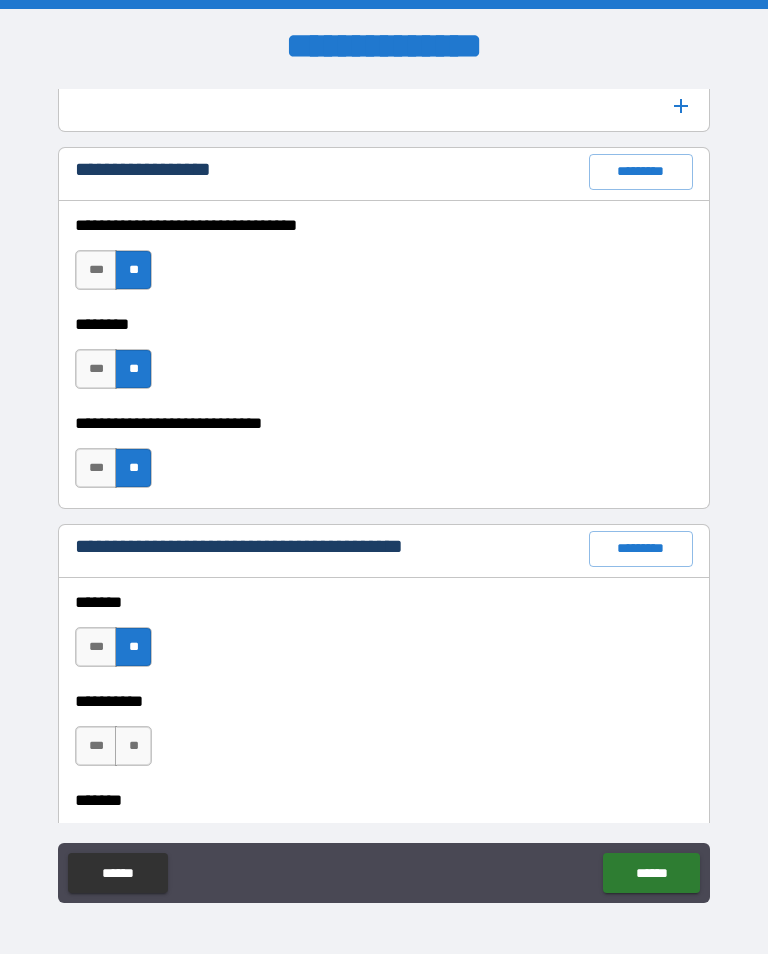 click on "**" at bounding box center (133, 746) 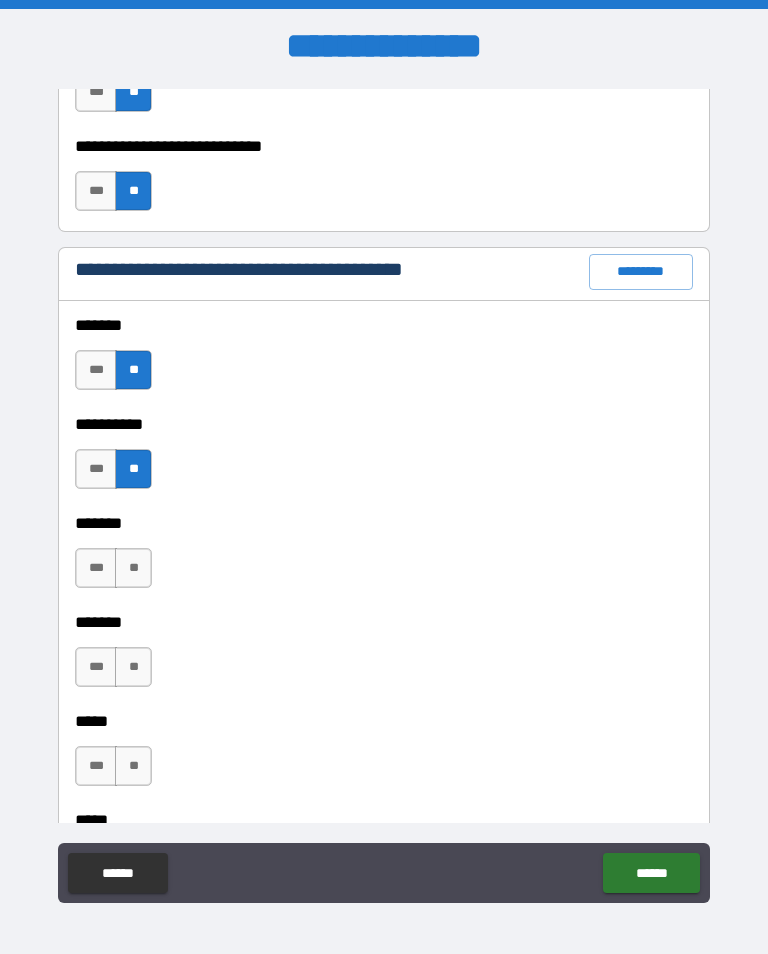 scroll, scrollTop: 2333, scrollLeft: 0, axis: vertical 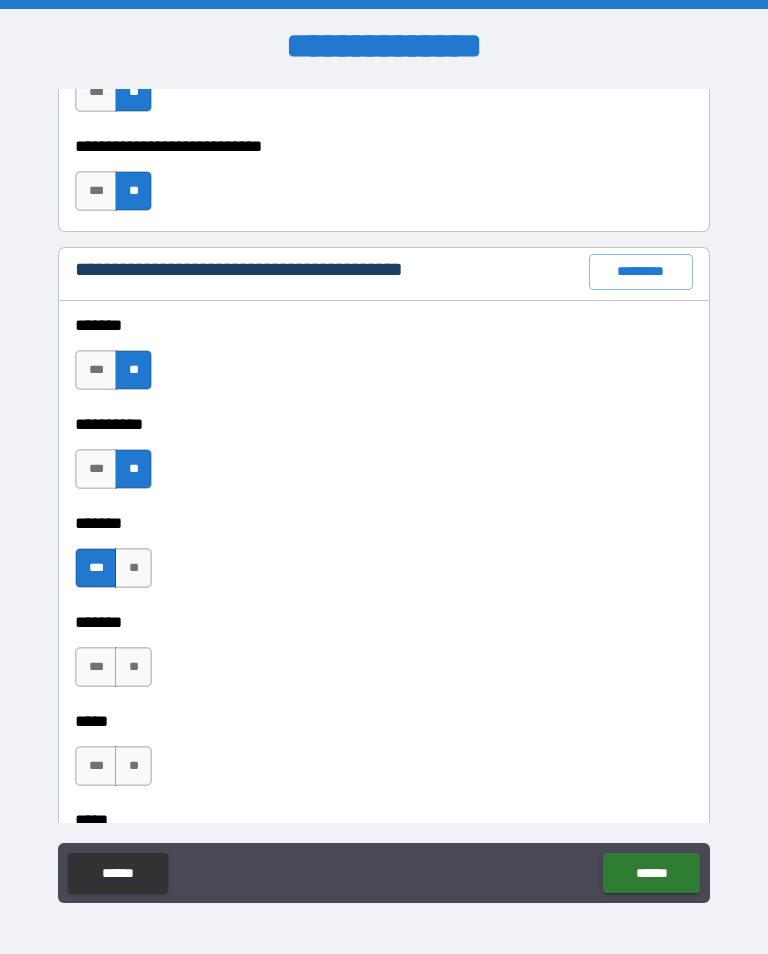 click on "**" at bounding box center [133, 667] 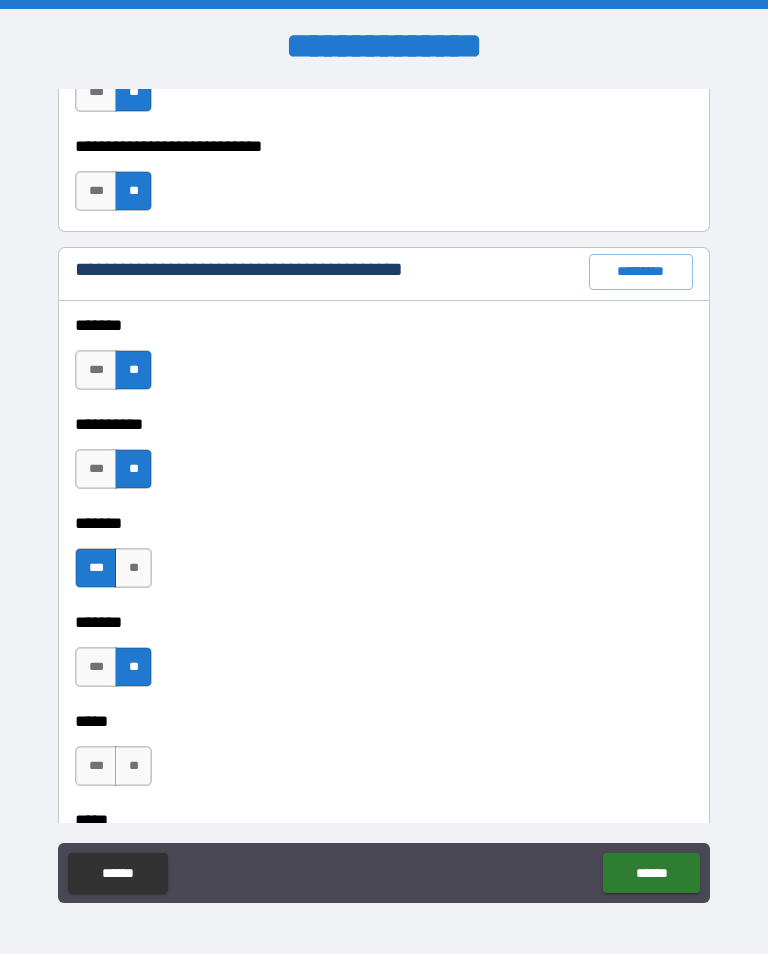 click on "***" at bounding box center [96, 766] 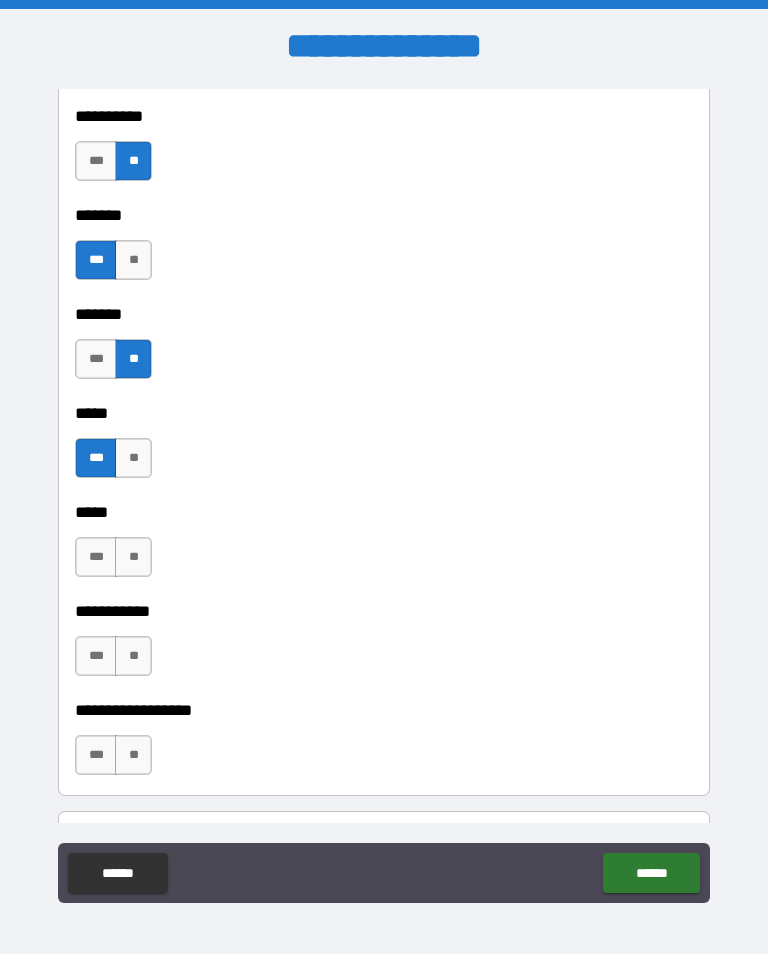 scroll, scrollTop: 2649, scrollLeft: 0, axis: vertical 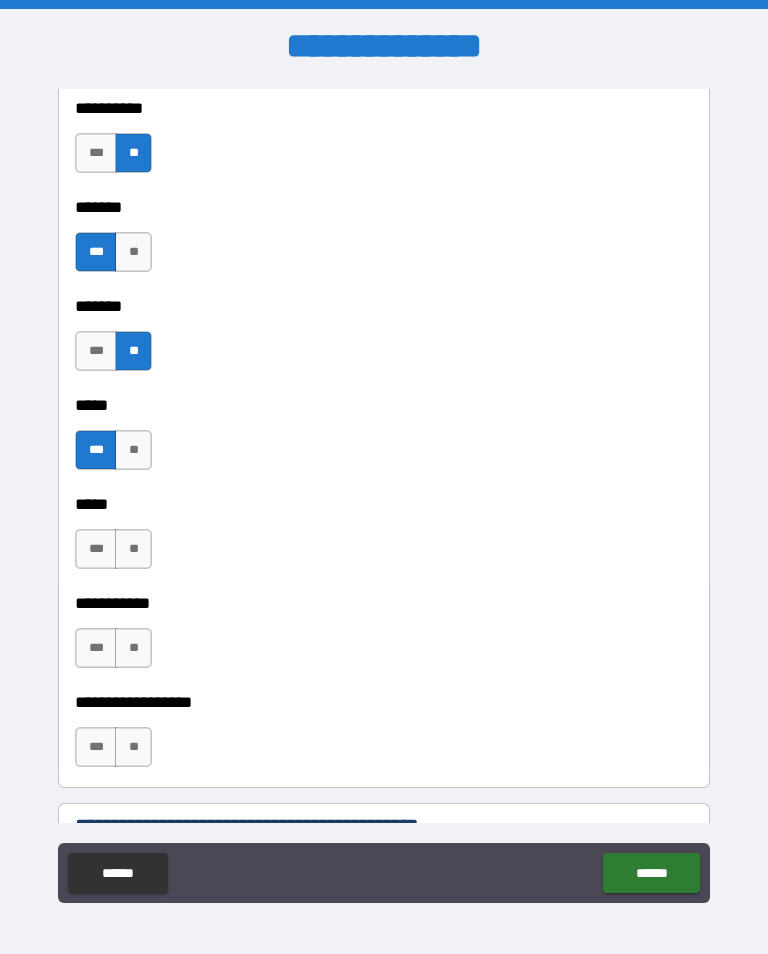 click on "**" at bounding box center [133, 549] 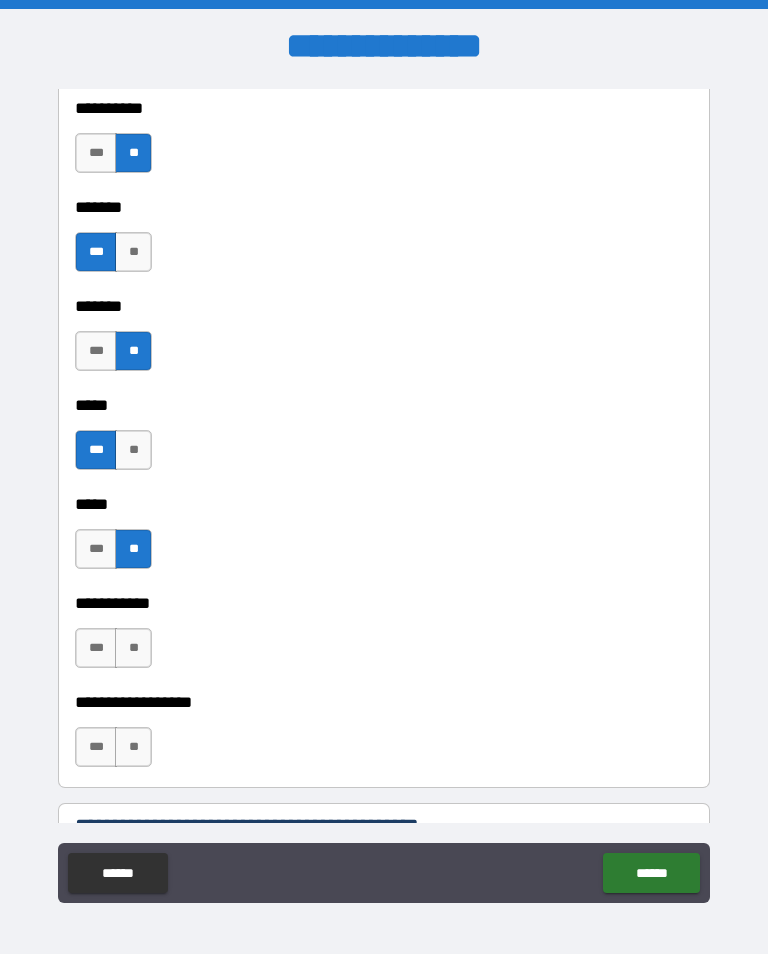 click on "**" at bounding box center [133, 648] 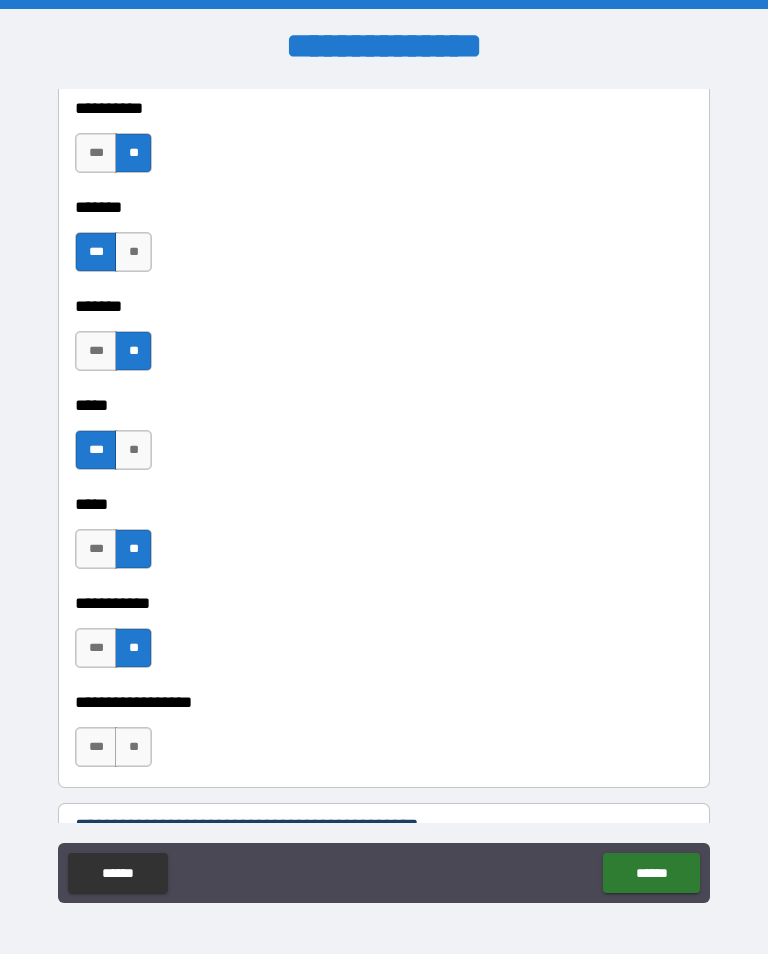 click on "**" at bounding box center (133, 747) 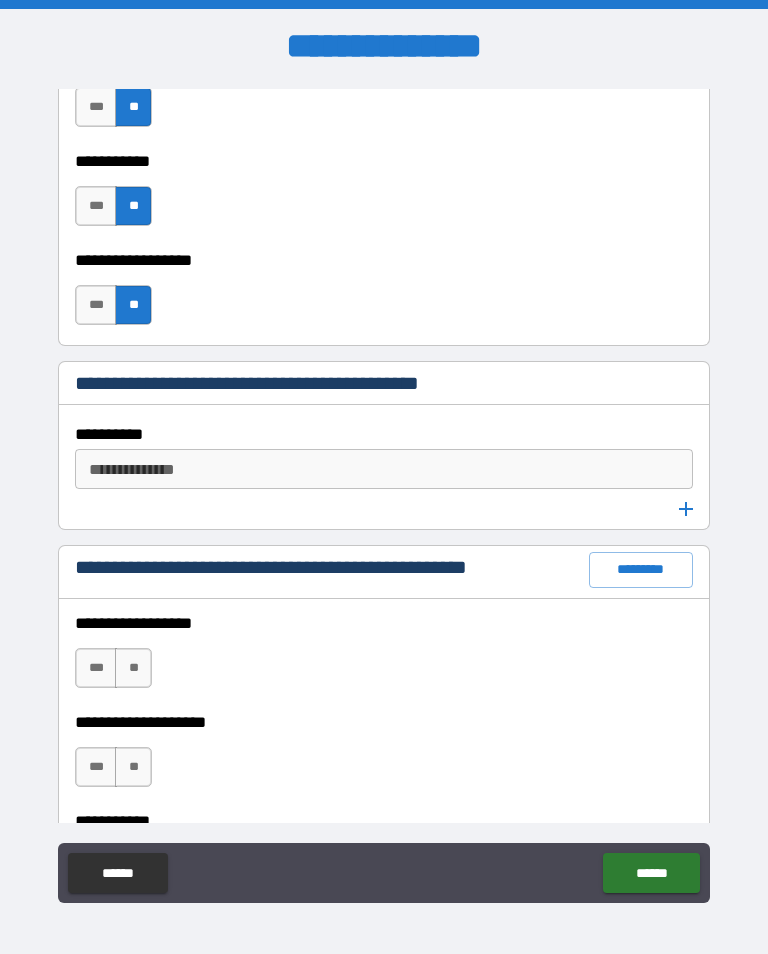 scroll, scrollTop: 3095, scrollLeft: 0, axis: vertical 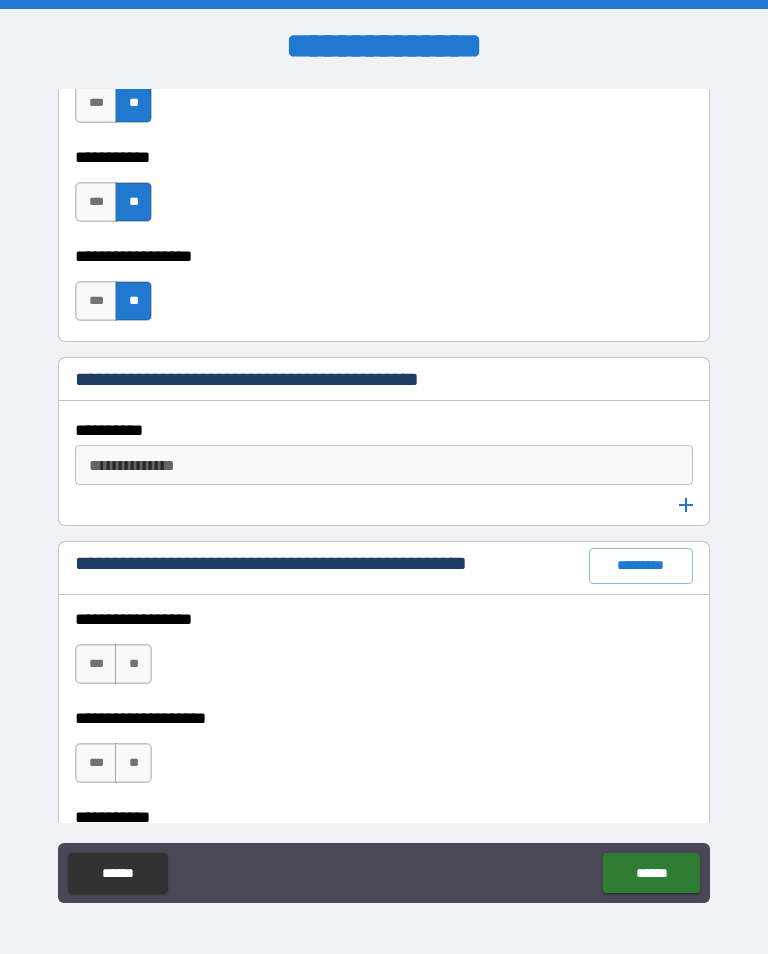 click on "**" at bounding box center [133, 664] 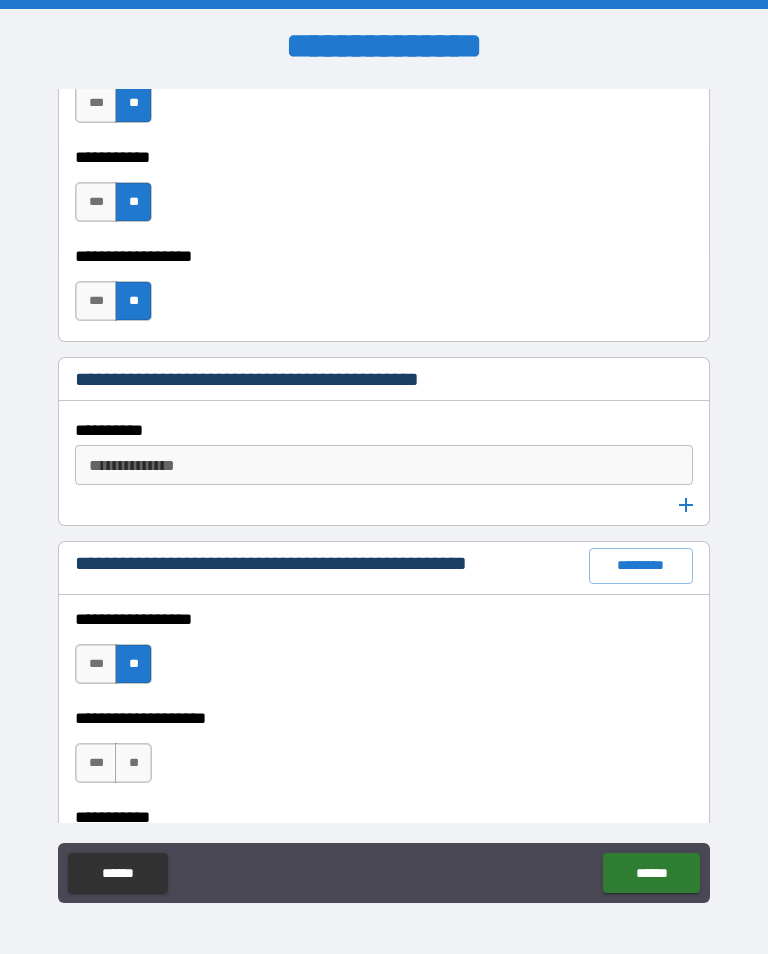 click on "**" at bounding box center (133, 763) 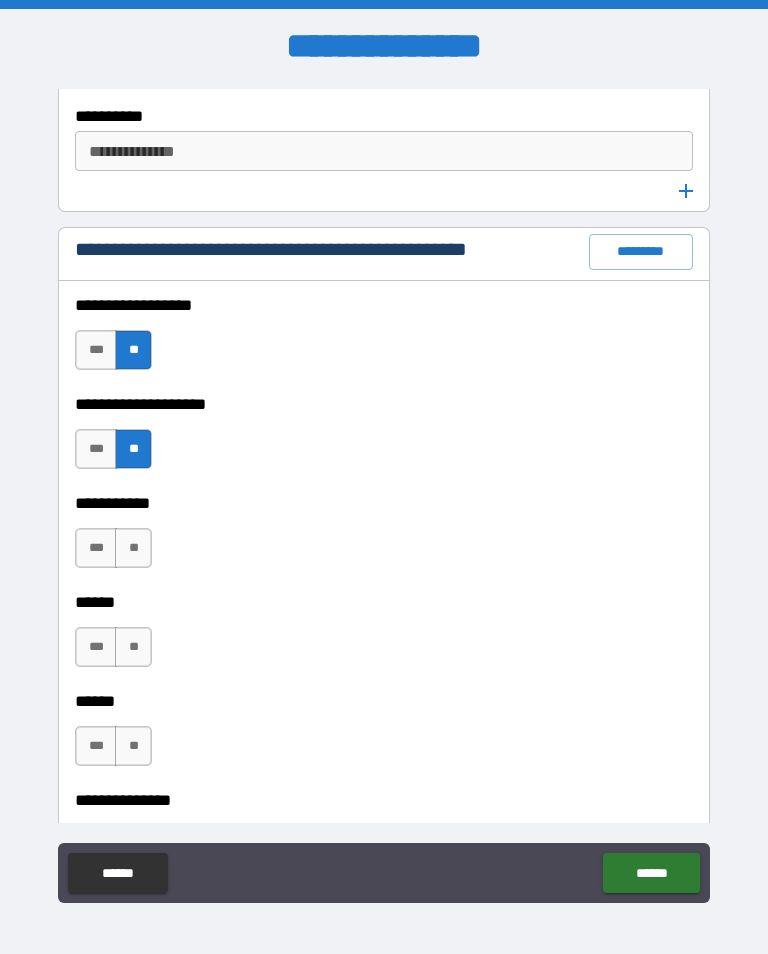scroll, scrollTop: 3434, scrollLeft: 0, axis: vertical 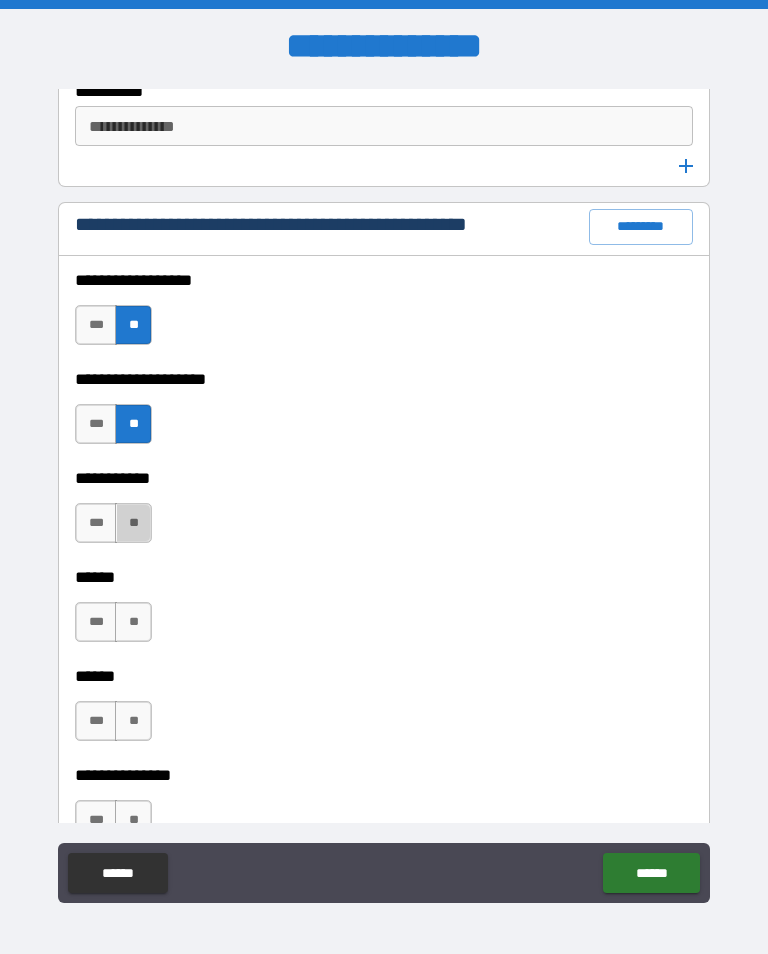 click on "**" at bounding box center (133, 523) 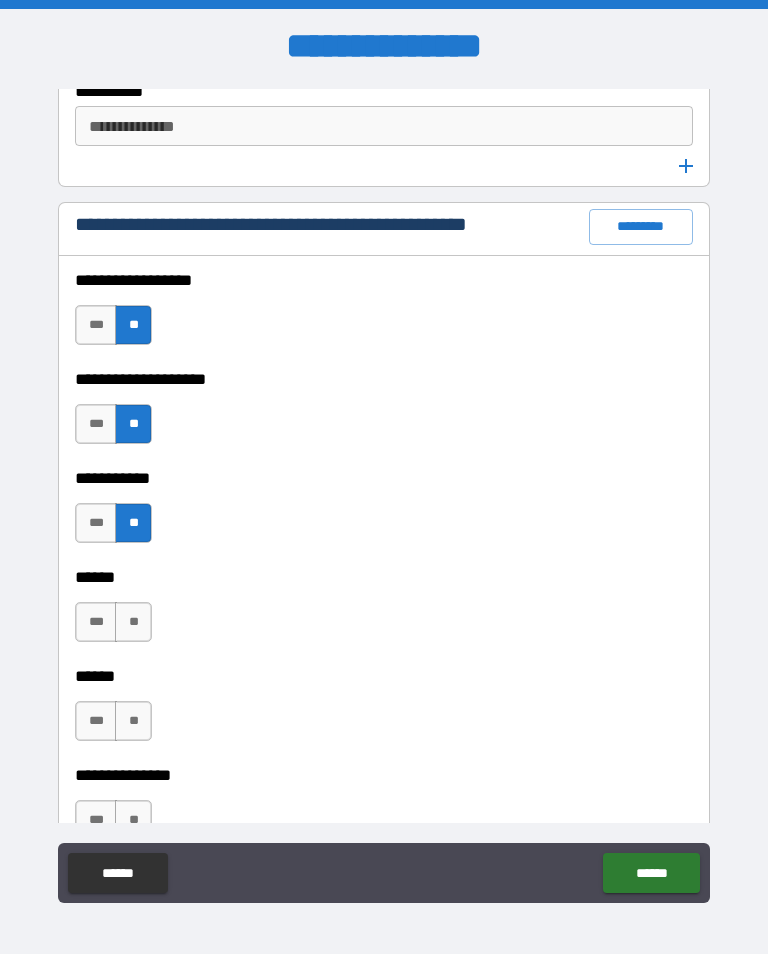 click on "**" at bounding box center (133, 622) 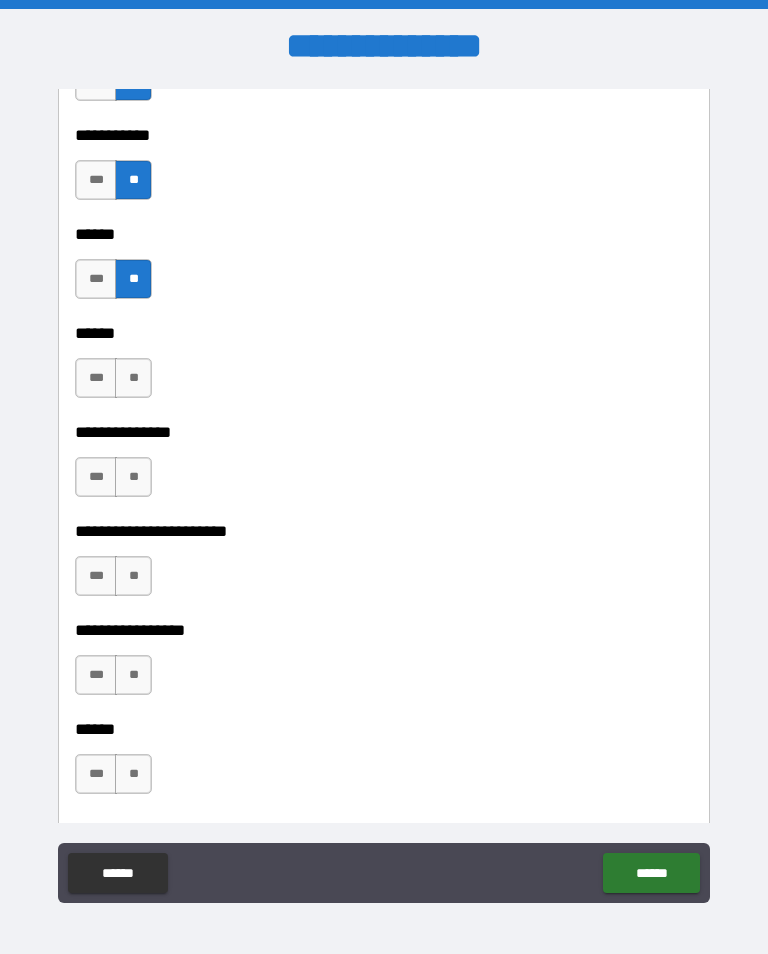 scroll, scrollTop: 3782, scrollLeft: 0, axis: vertical 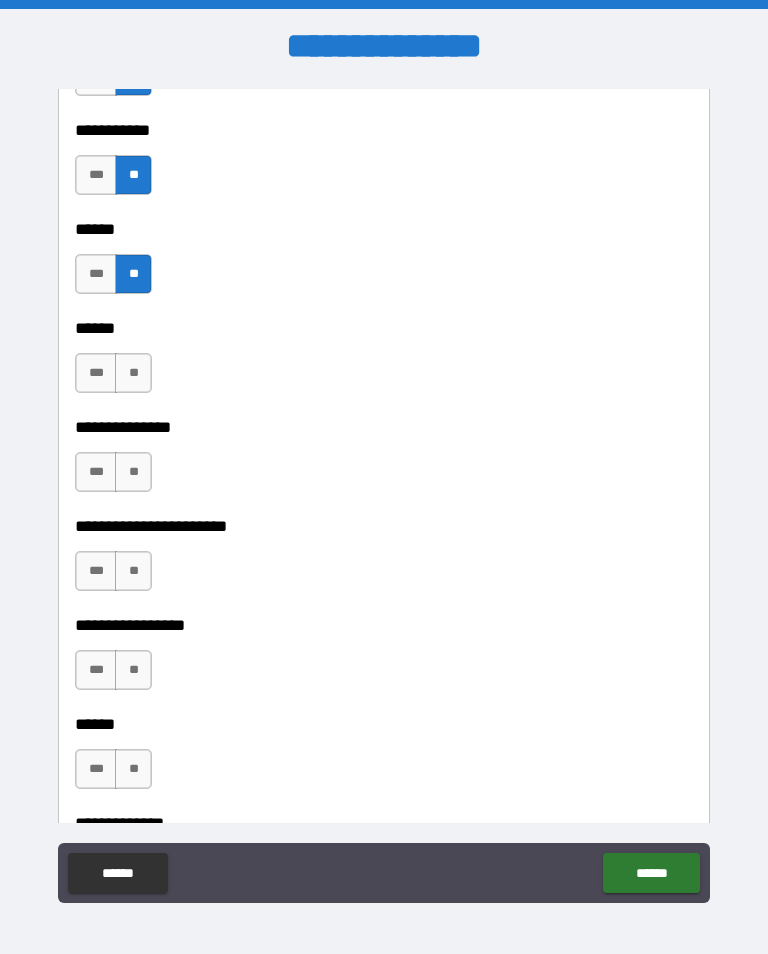 click on "**" at bounding box center (133, 373) 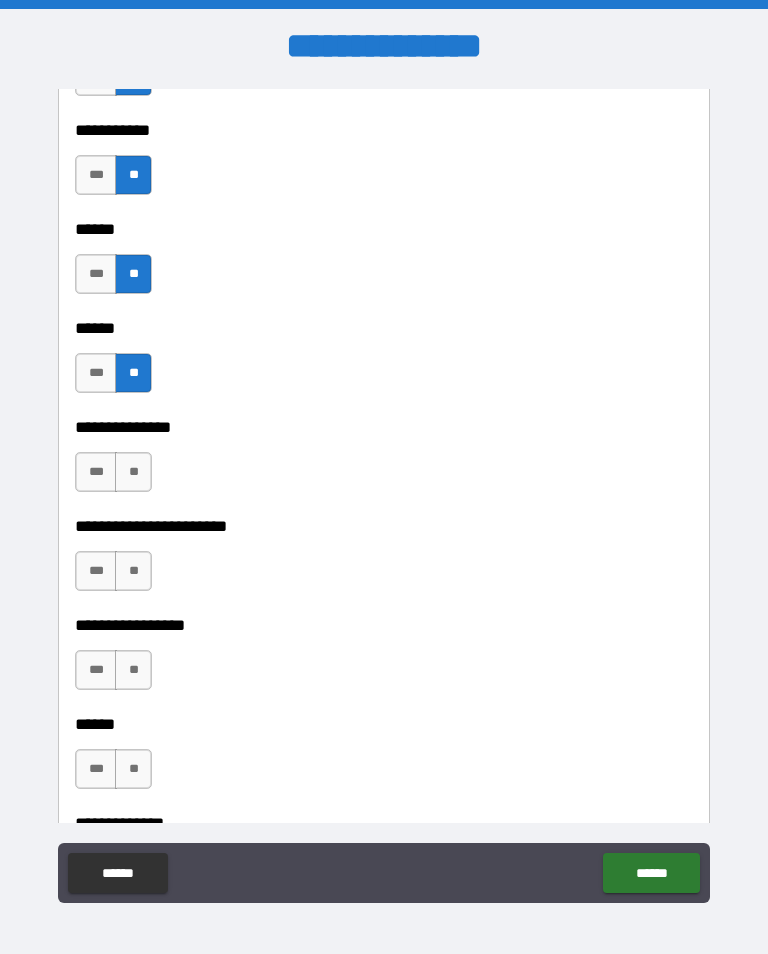click on "**" at bounding box center (133, 472) 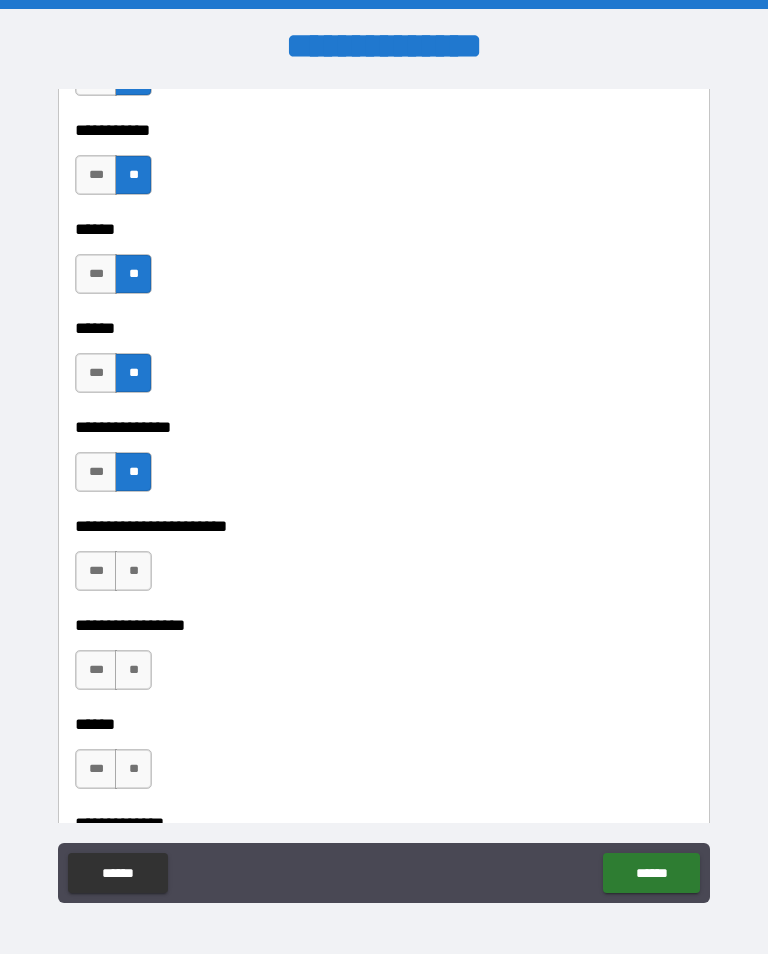 click on "**" at bounding box center (133, 571) 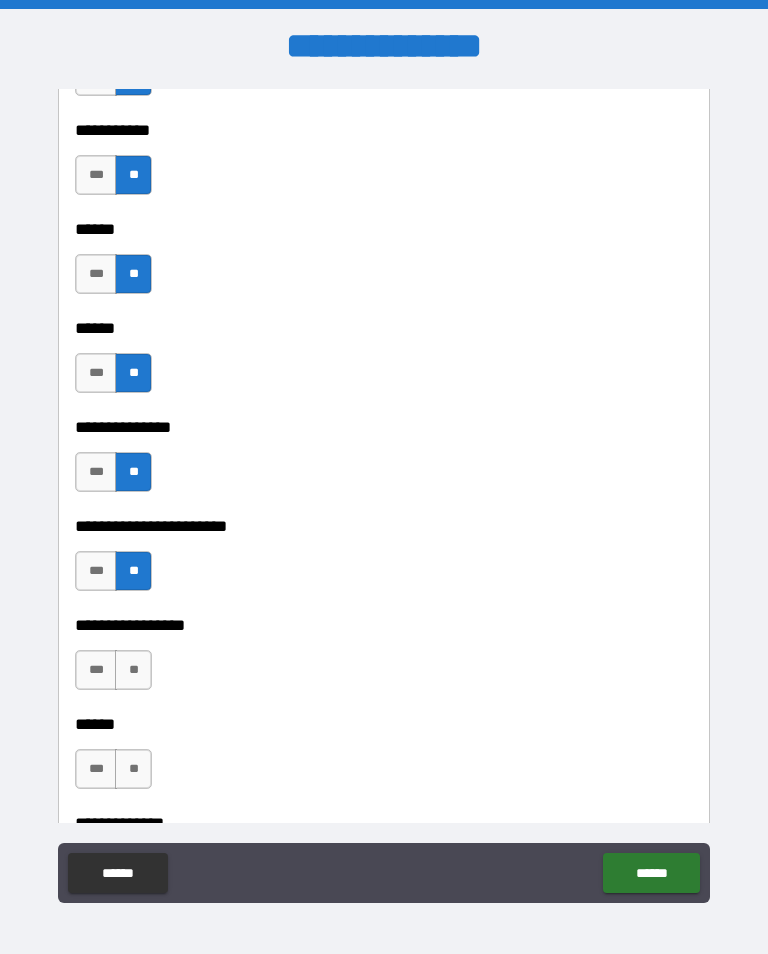 click on "**" at bounding box center (133, 670) 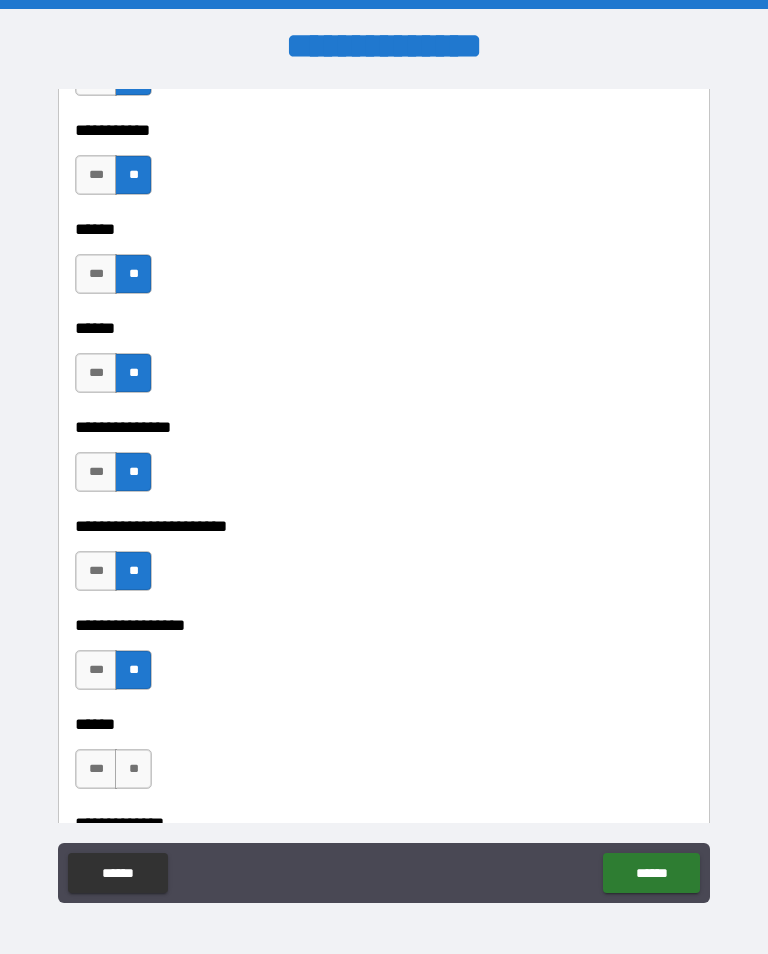 click on "**" at bounding box center (133, 769) 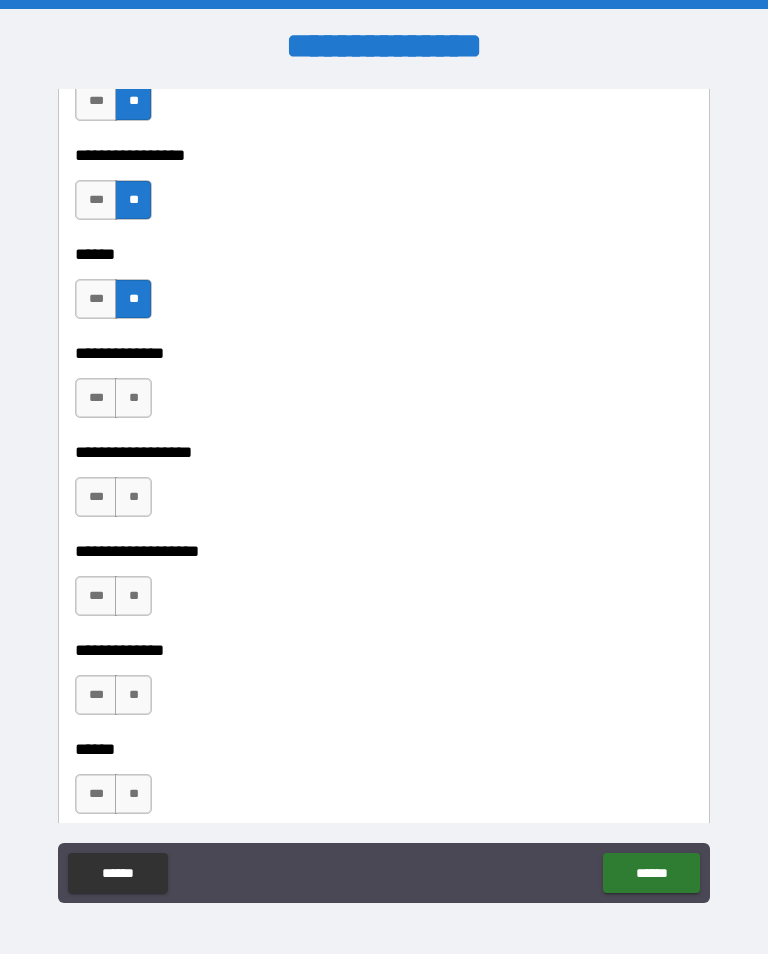 scroll, scrollTop: 4266, scrollLeft: 0, axis: vertical 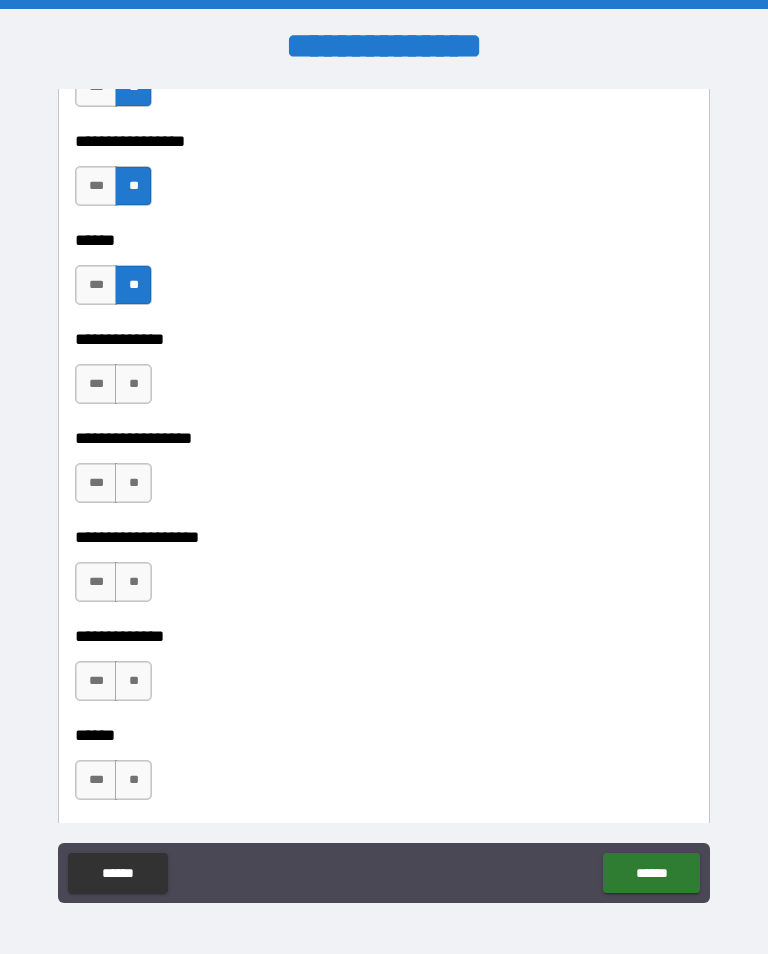click on "**" at bounding box center [133, 384] 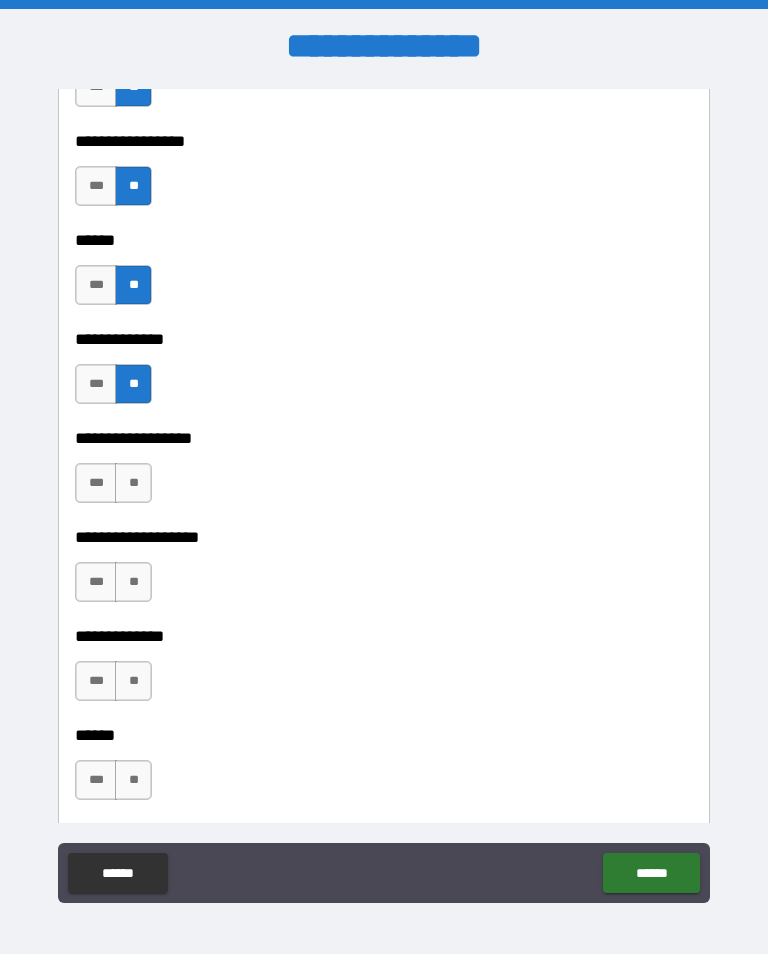 click on "**" at bounding box center [133, 483] 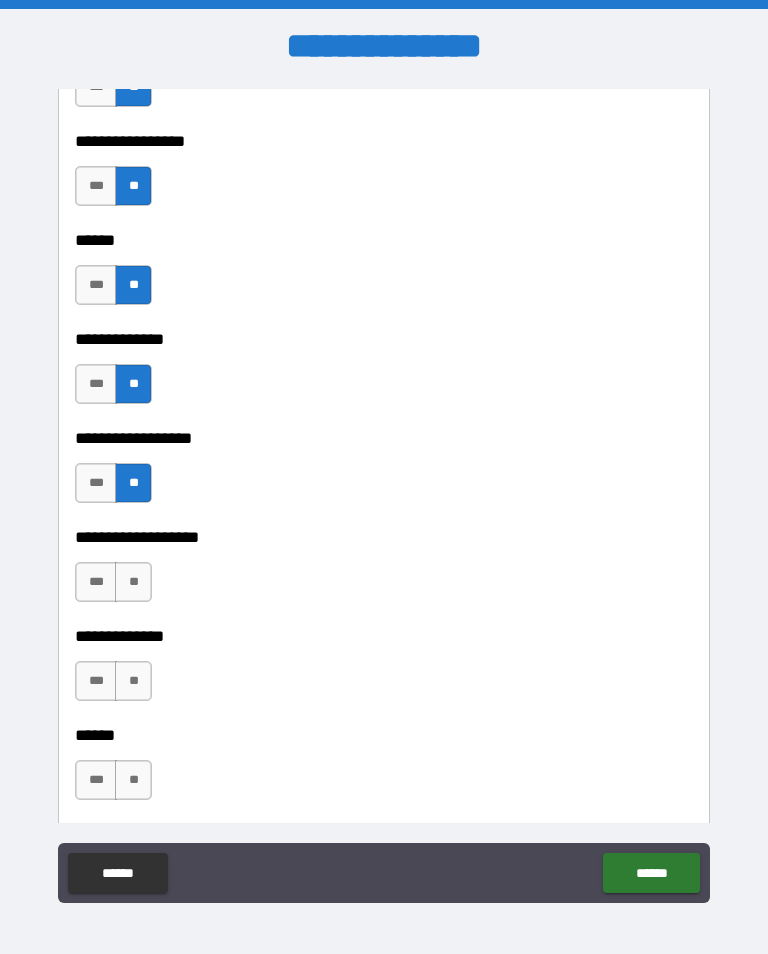 click on "**" at bounding box center (133, 582) 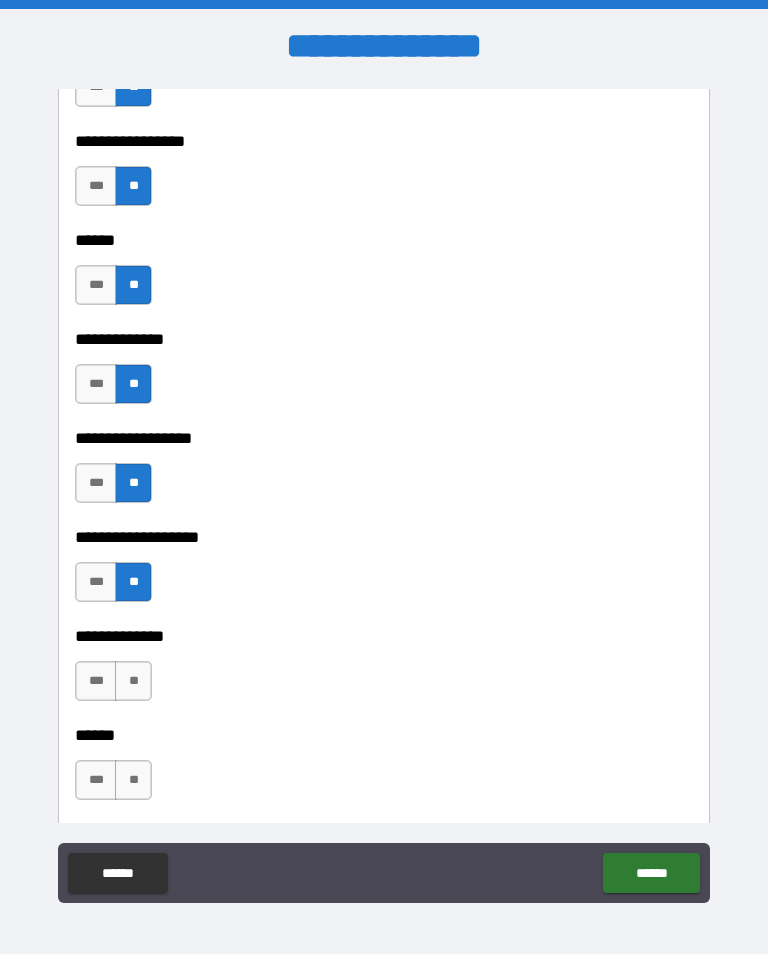 click on "**" at bounding box center [133, 681] 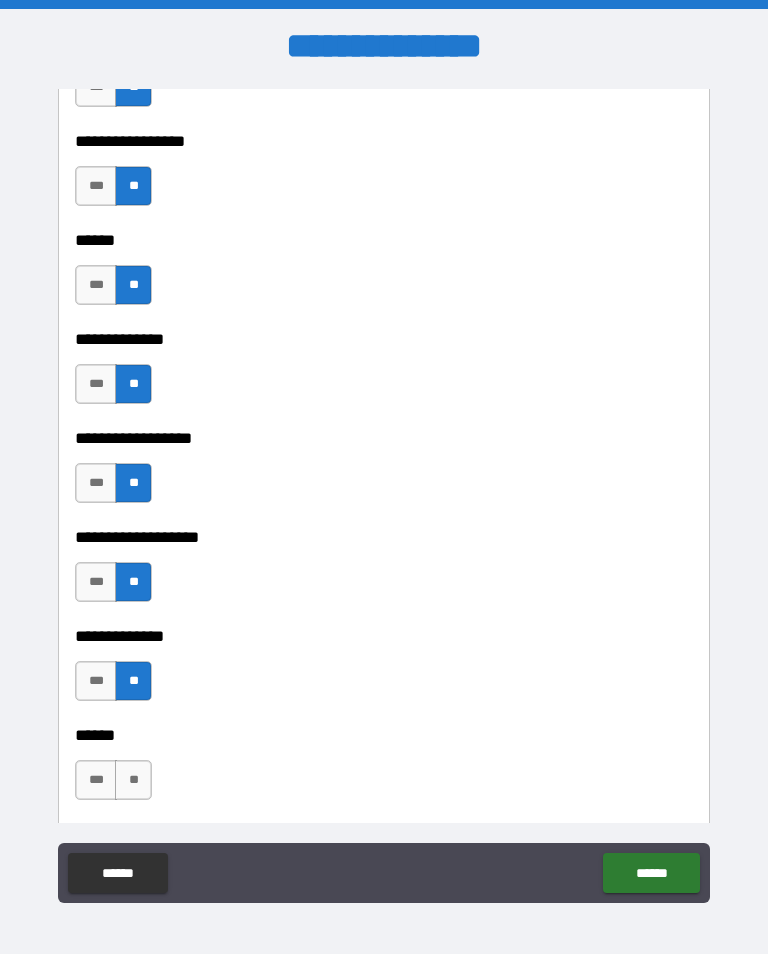 click on "**" at bounding box center (133, 780) 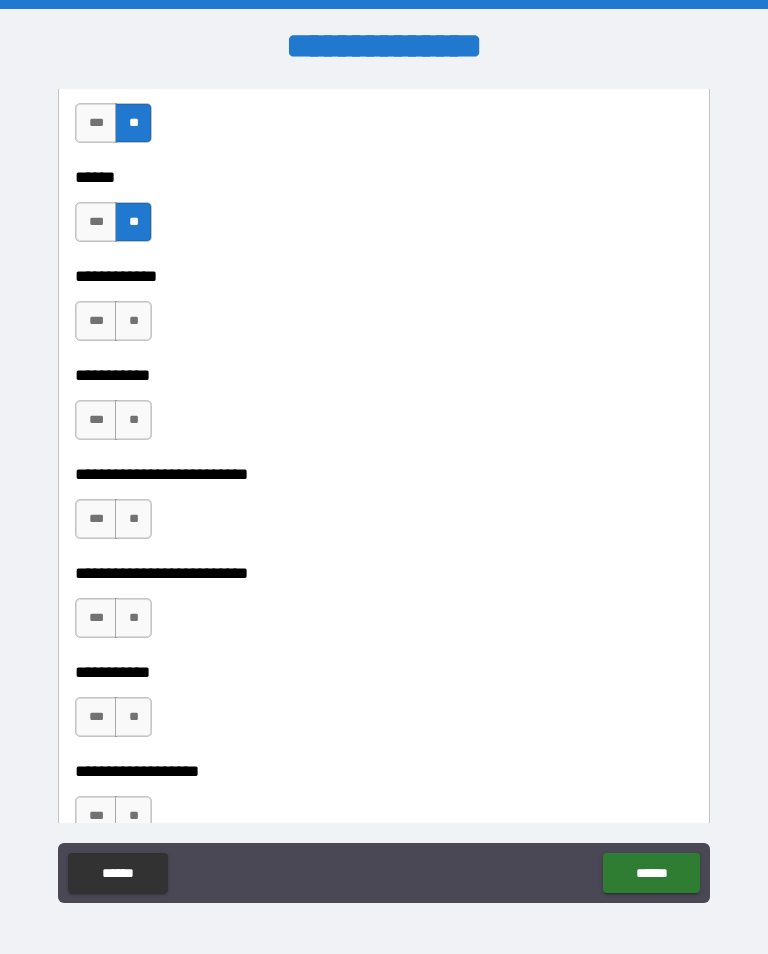 scroll, scrollTop: 4840, scrollLeft: 0, axis: vertical 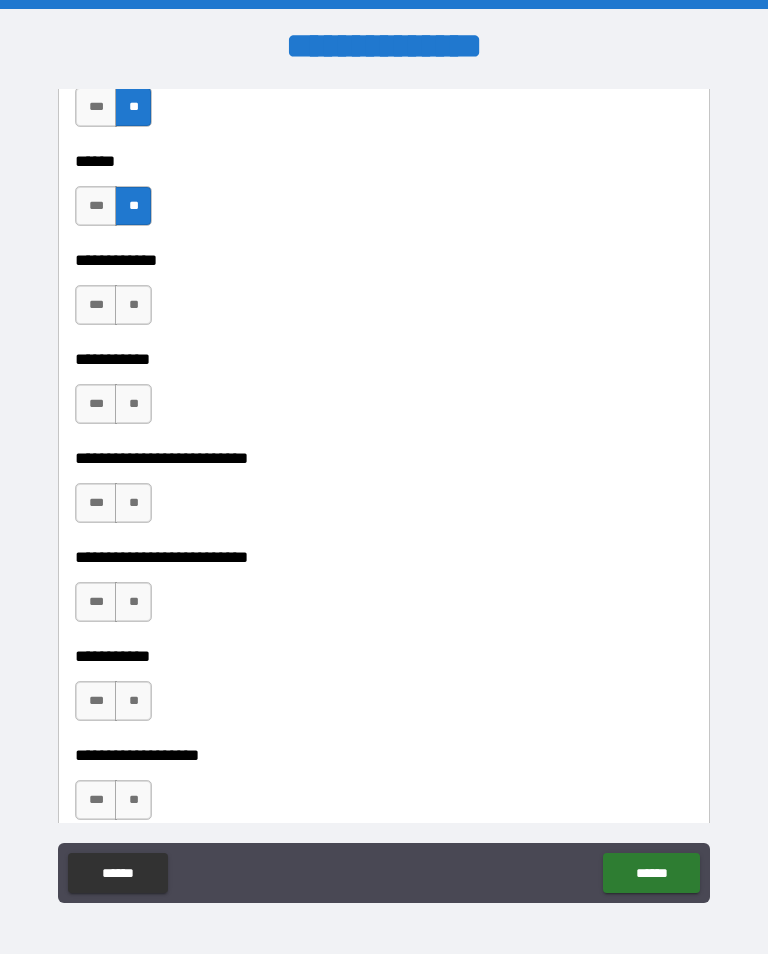 click on "**" at bounding box center [133, 305] 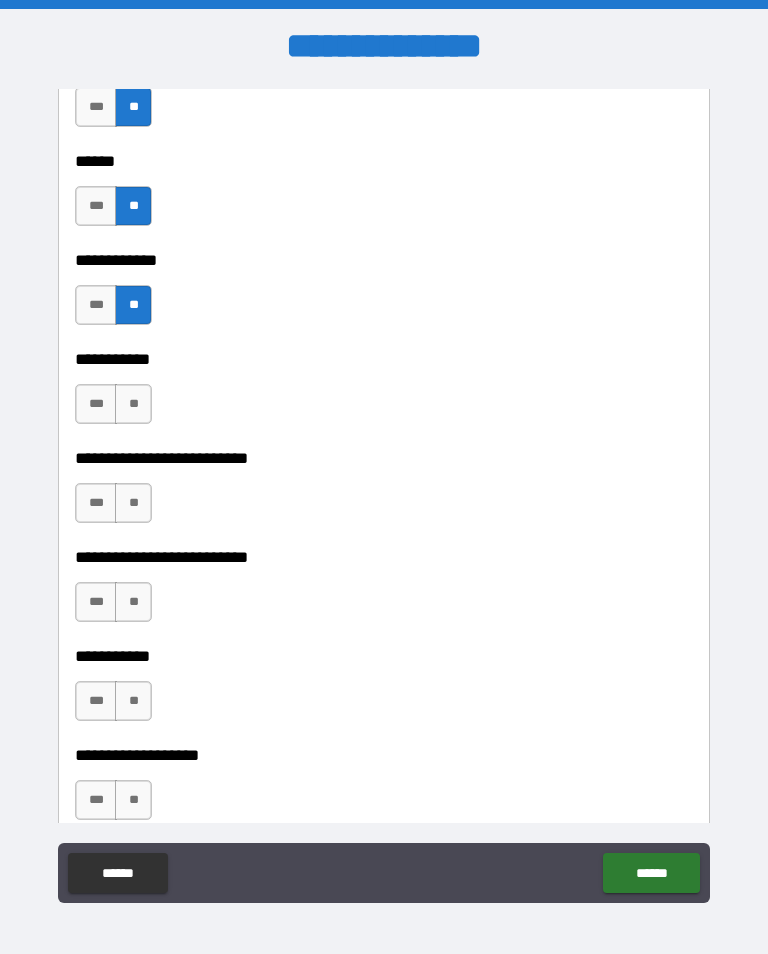 click on "**" at bounding box center [133, 404] 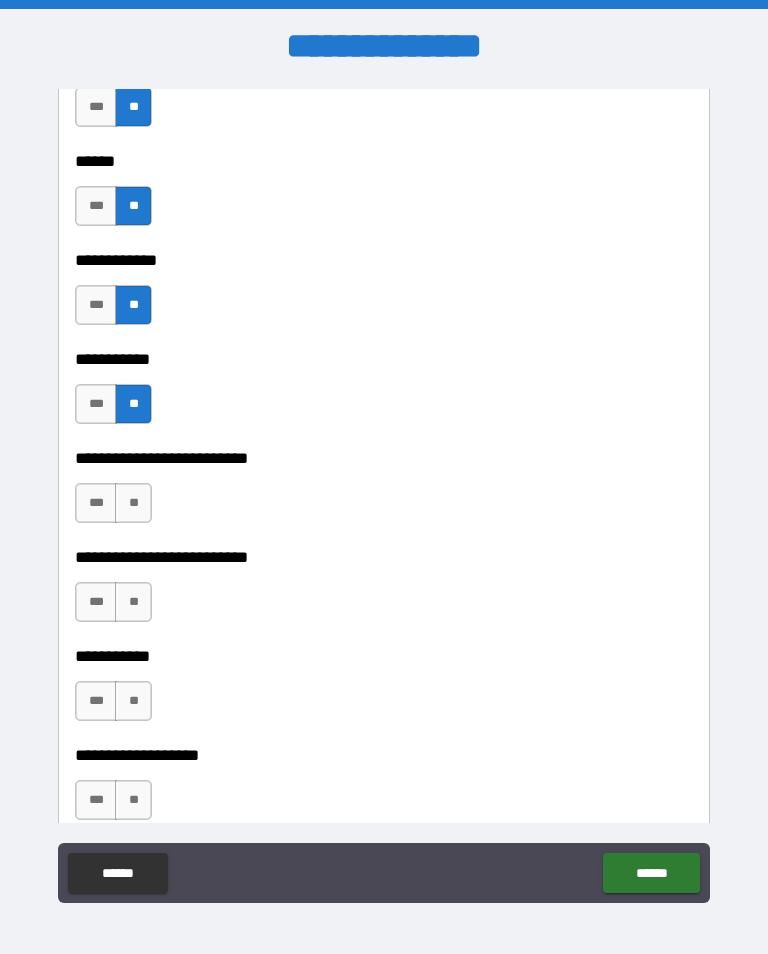click on "***" at bounding box center (96, 503) 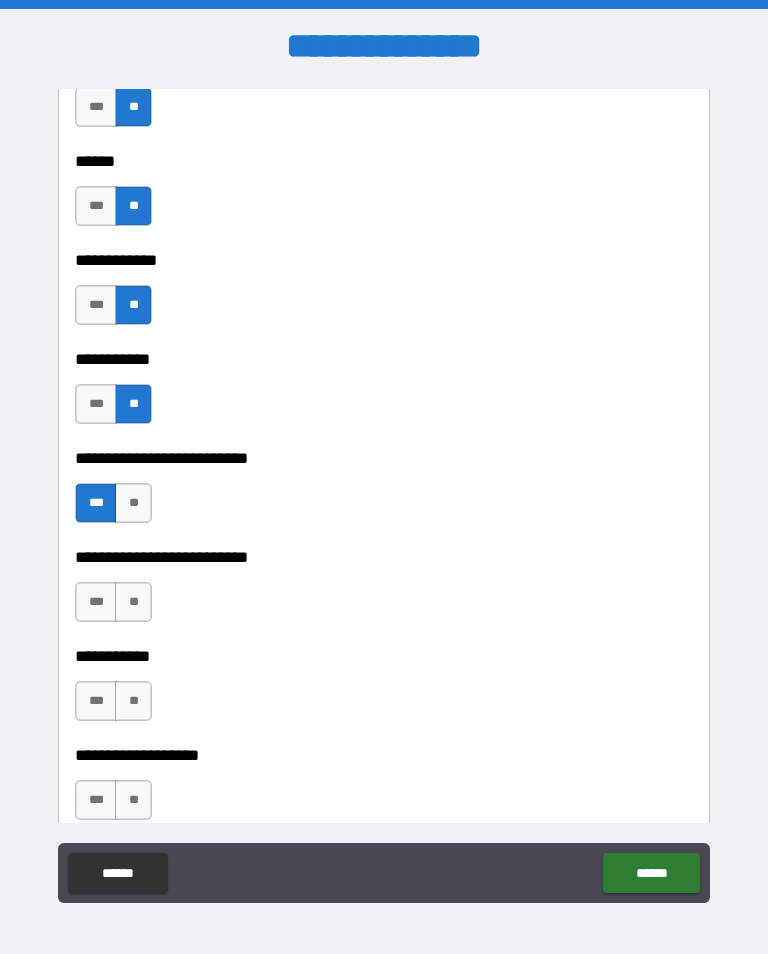 click on "**" at bounding box center (133, 602) 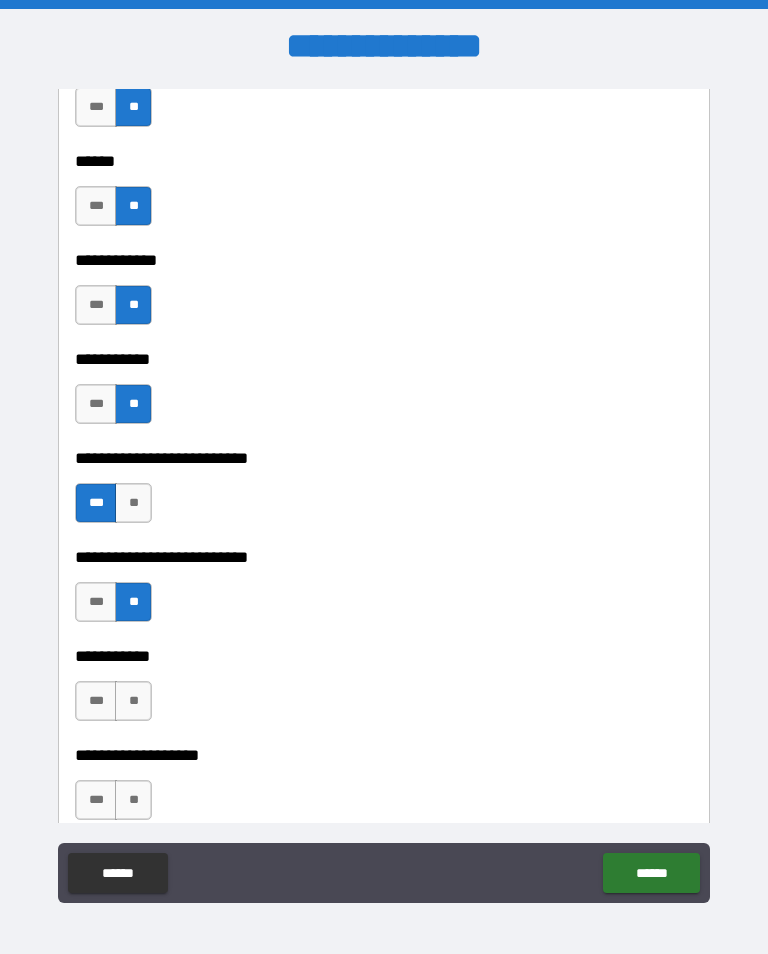 click on "**" at bounding box center (133, 701) 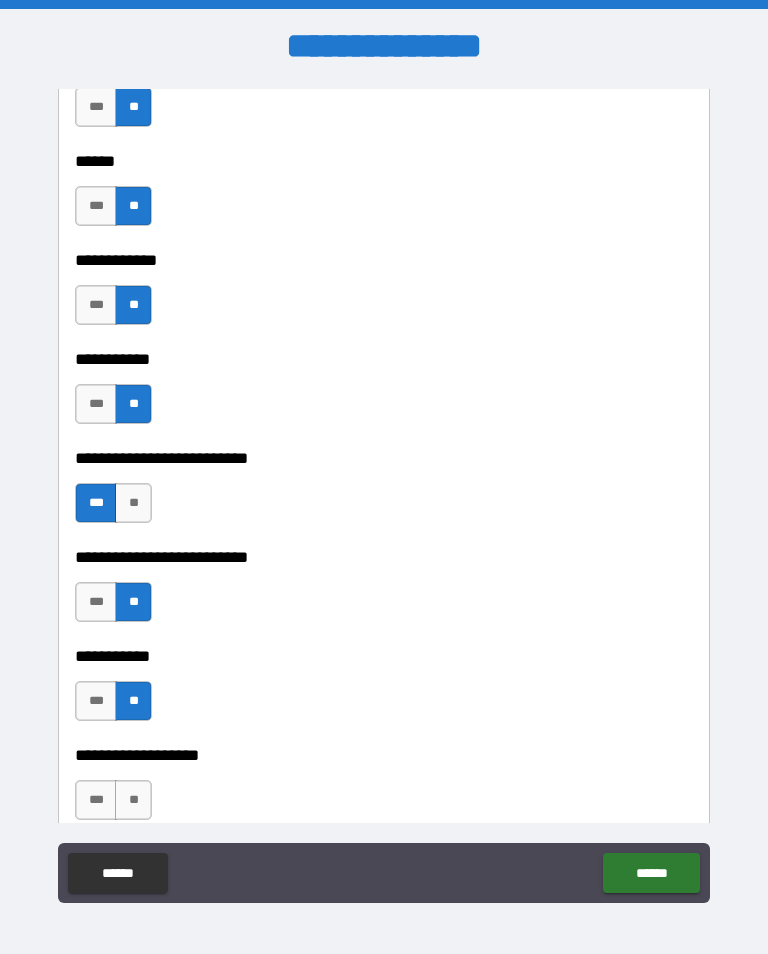 click on "**" at bounding box center [133, 800] 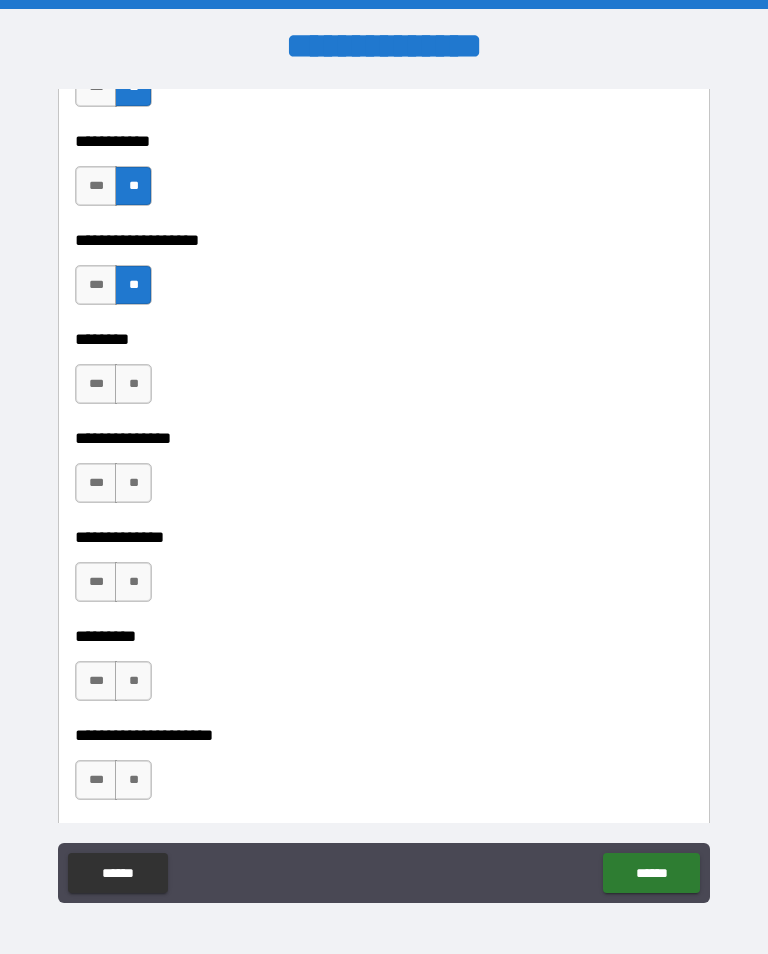 scroll, scrollTop: 5369, scrollLeft: 0, axis: vertical 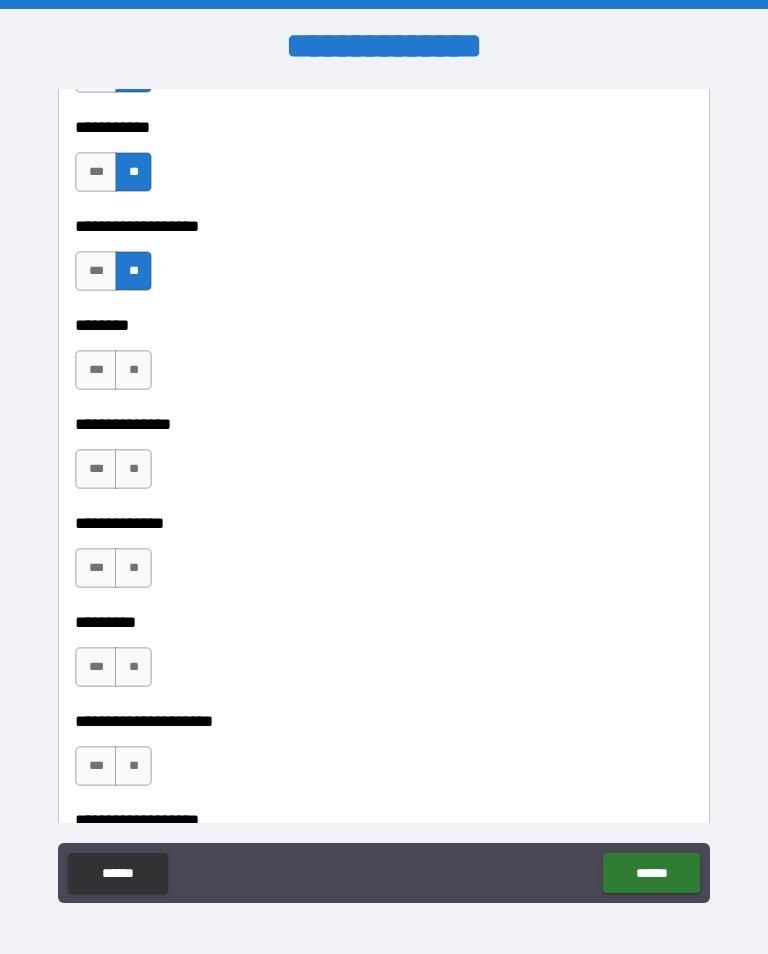 click on "**" at bounding box center (133, 370) 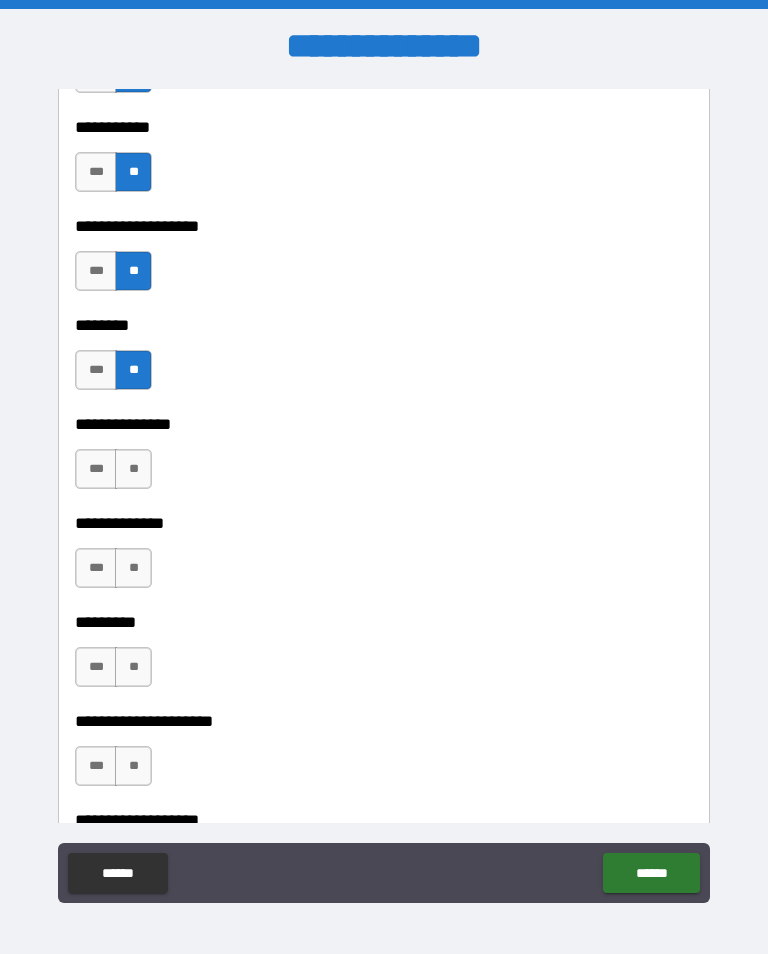 click on "**" at bounding box center [133, 469] 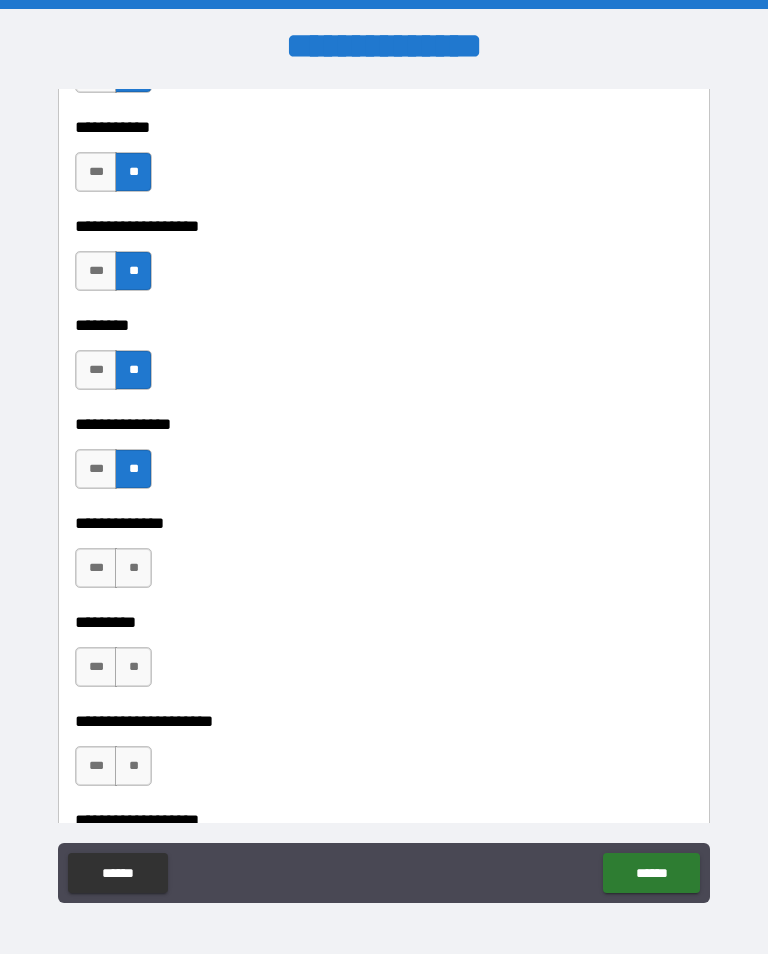 click on "**" at bounding box center (133, 568) 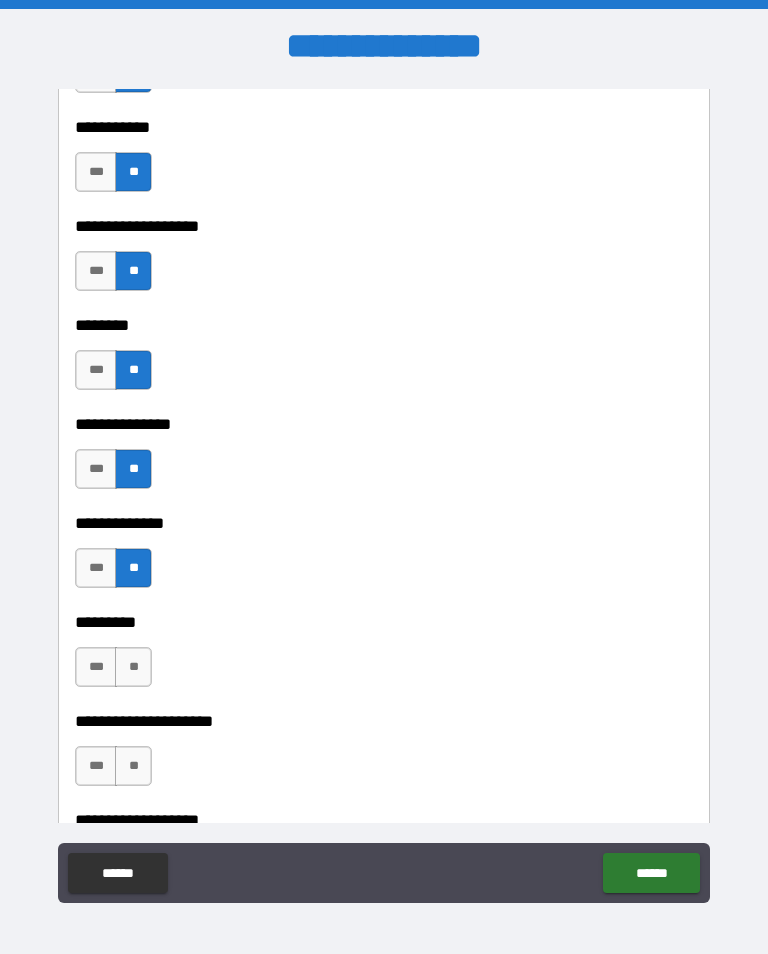 click on "**" at bounding box center (133, 667) 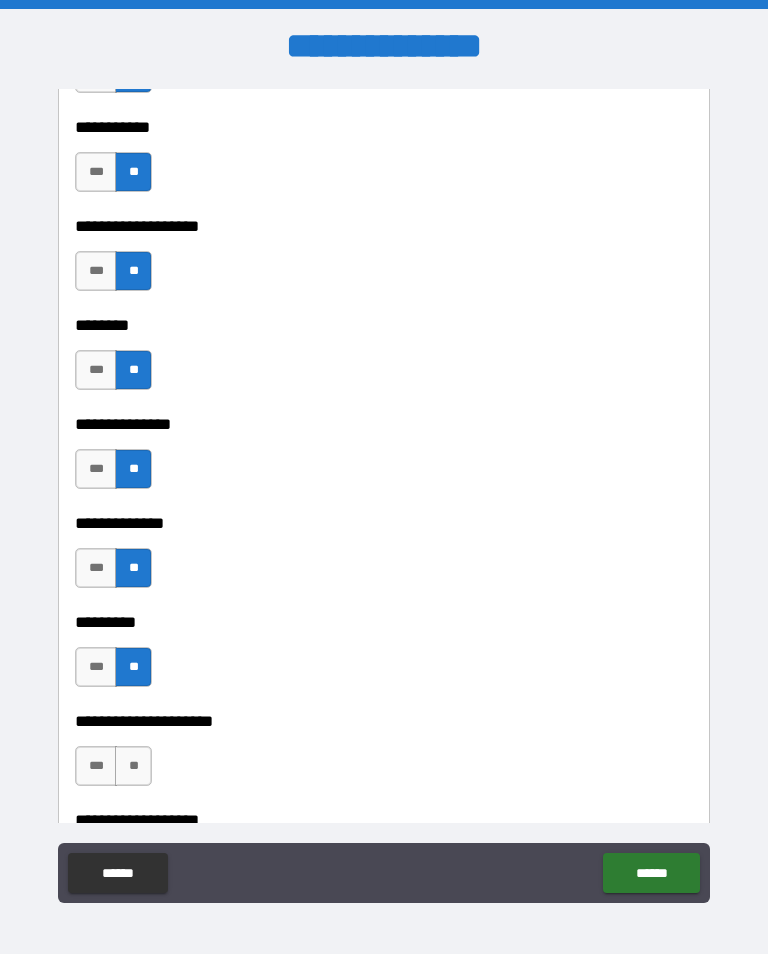 click on "**" at bounding box center [133, 766] 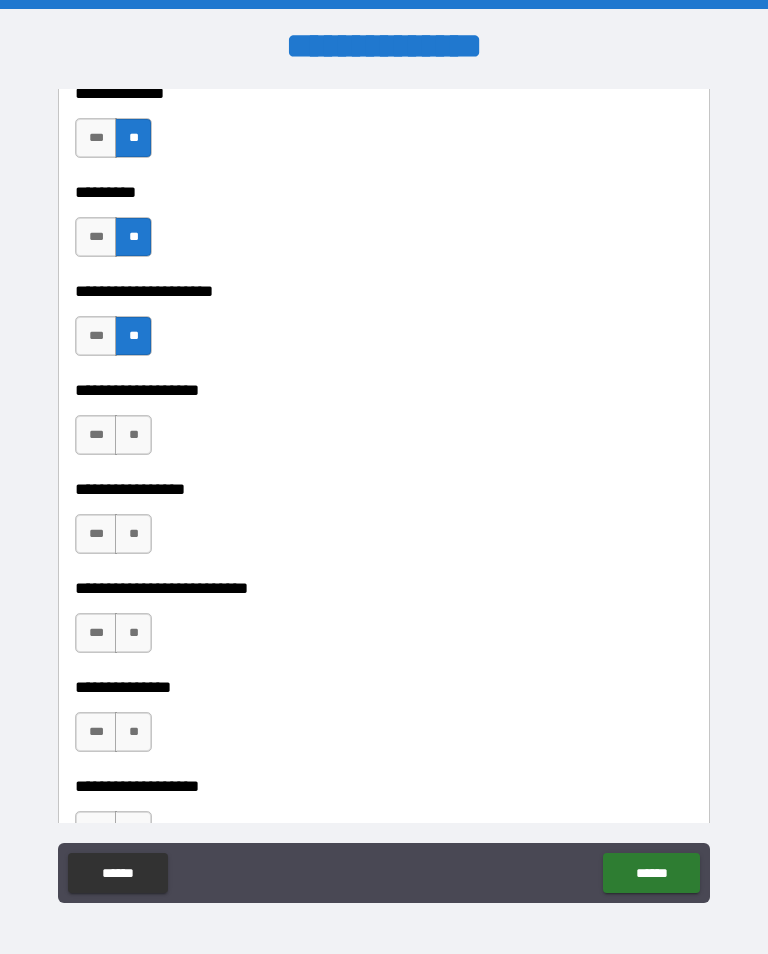 scroll, scrollTop: 5805, scrollLeft: 0, axis: vertical 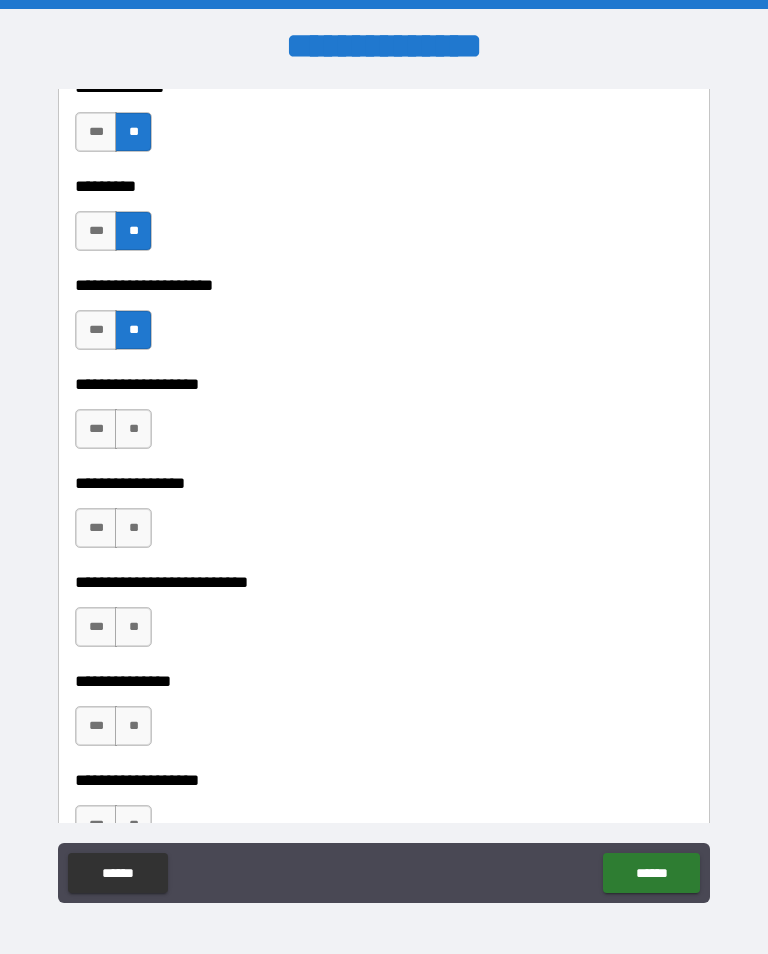 click on "**" at bounding box center (133, 429) 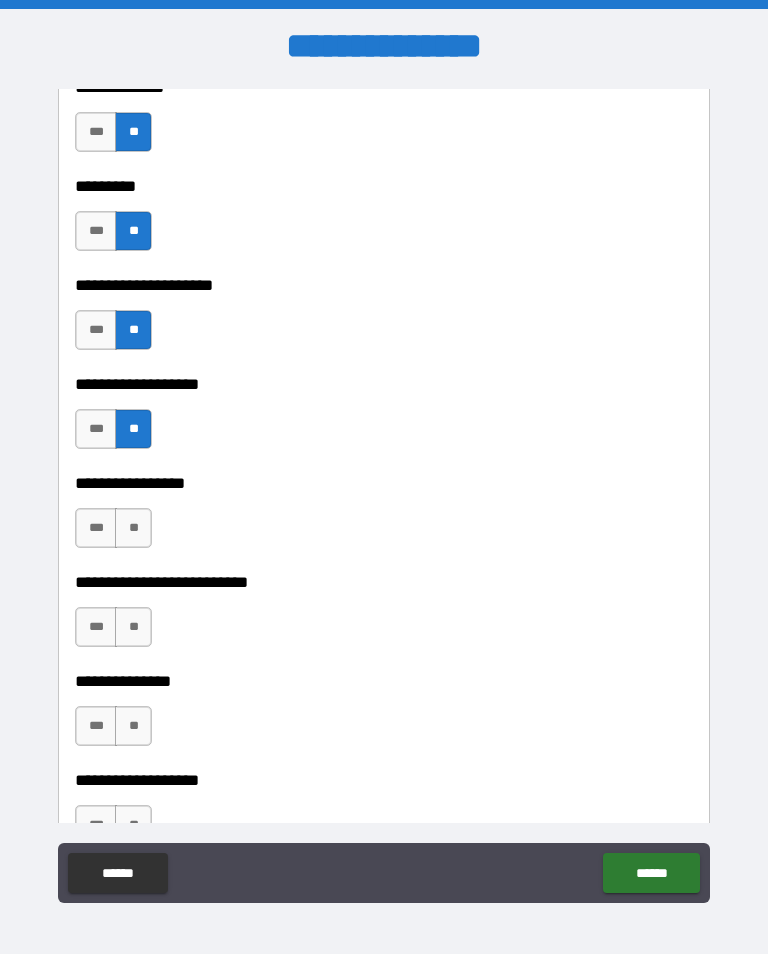 click on "**" at bounding box center [133, 627] 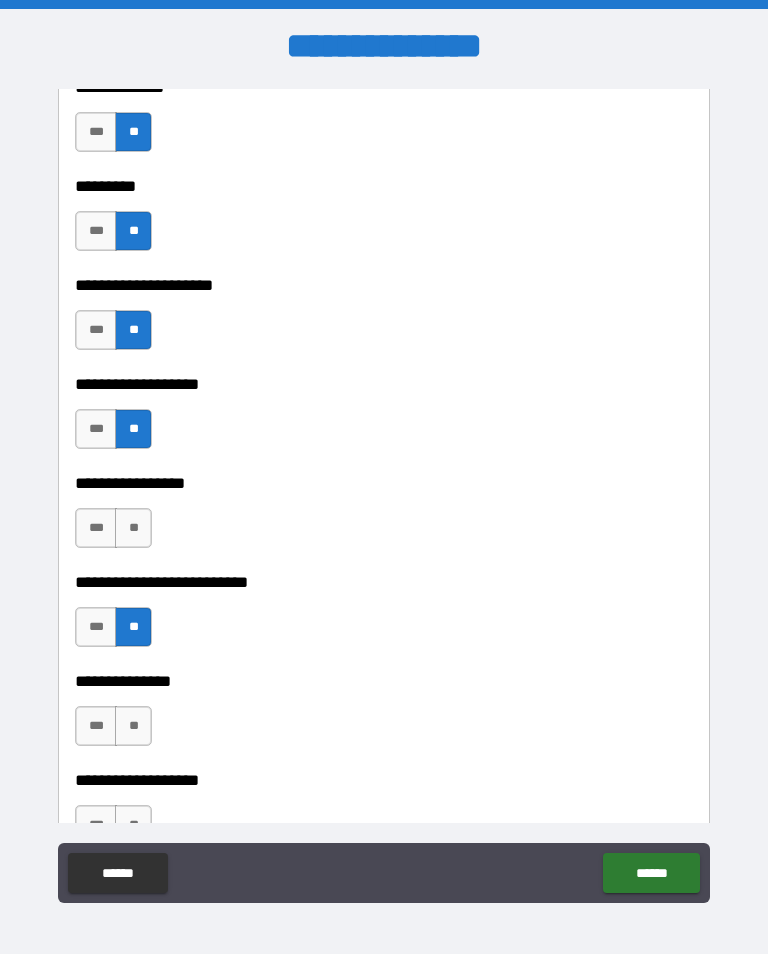 click on "**" at bounding box center [133, 528] 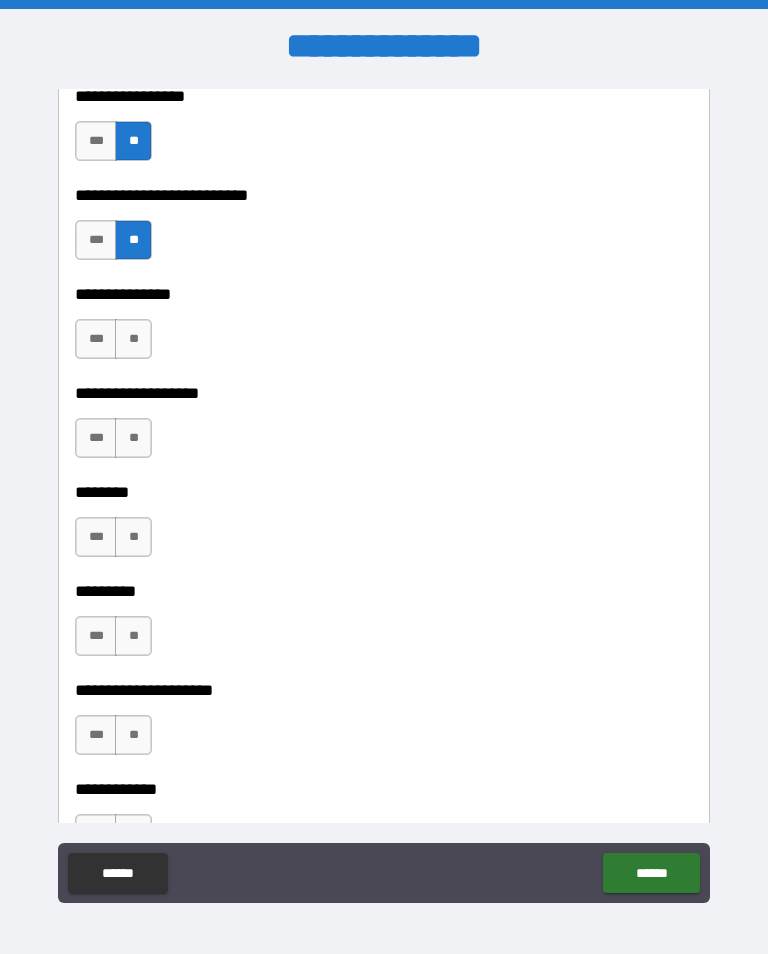 scroll, scrollTop: 6202, scrollLeft: 0, axis: vertical 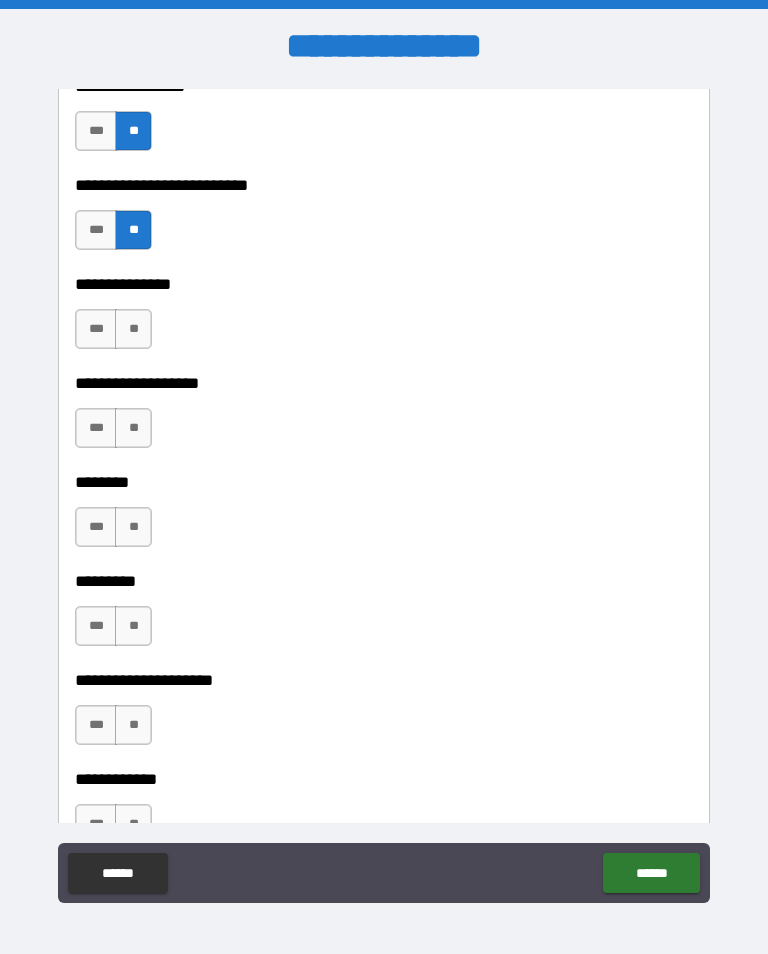 click on "**" at bounding box center (133, 329) 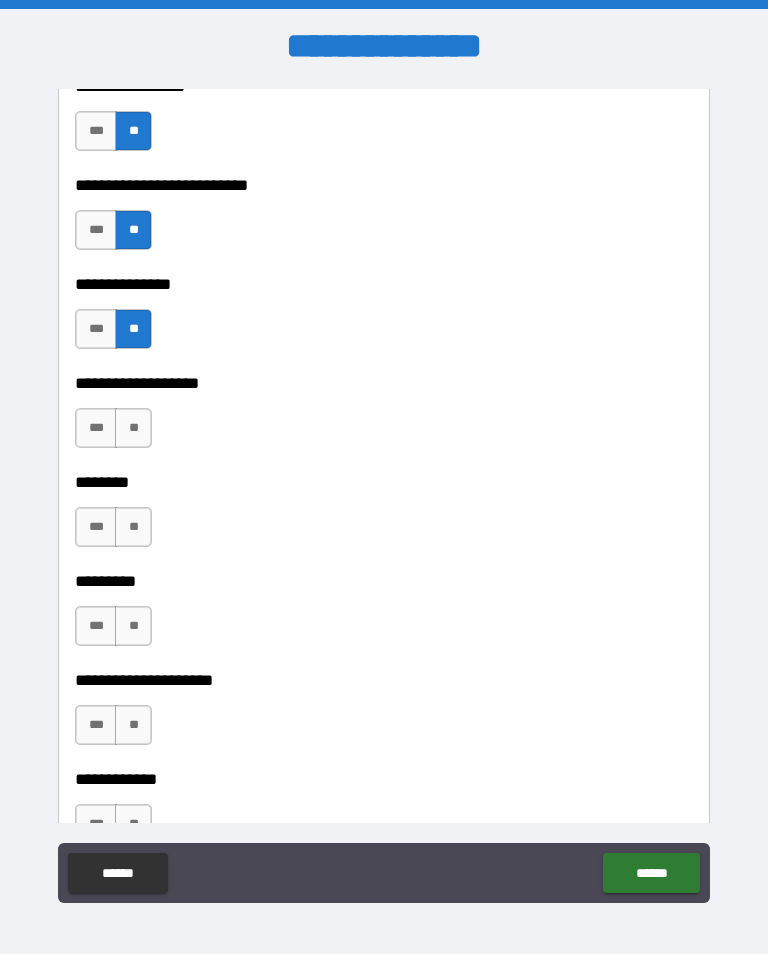 click on "**" at bounding box center (133, 428) 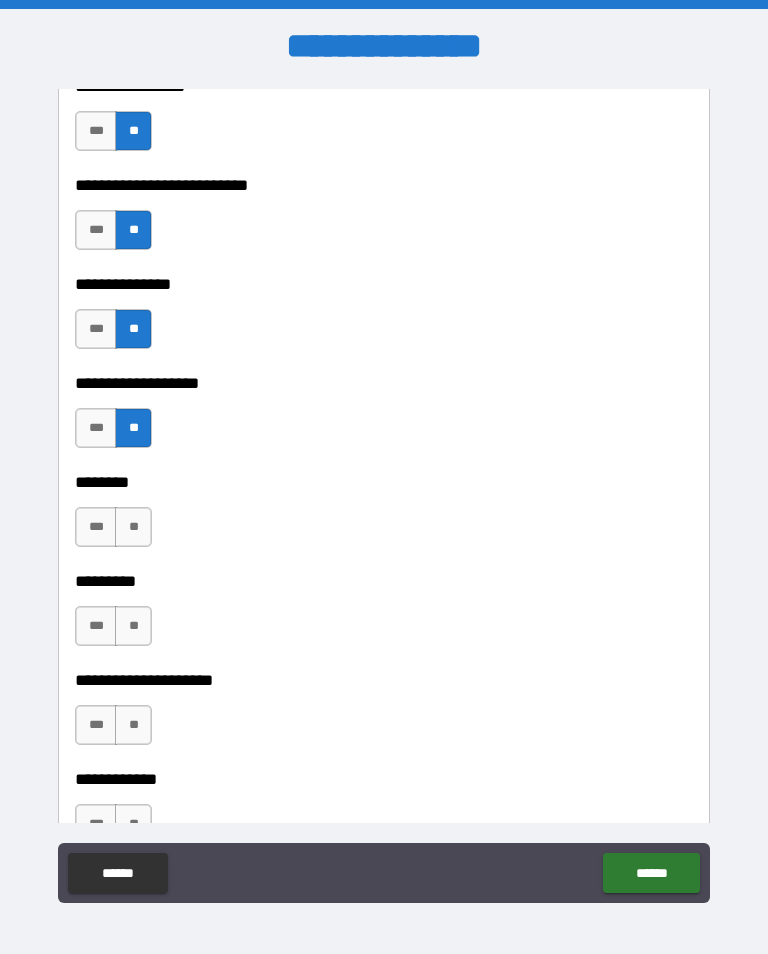 click on "**" at bounding box center (133, 527) 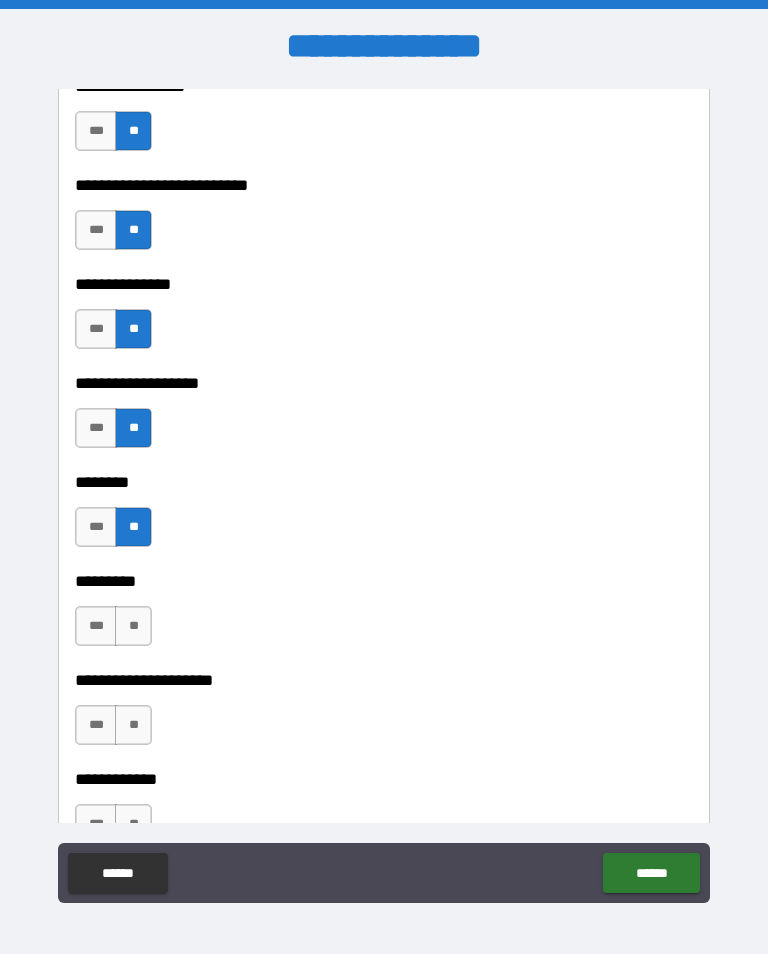 click on "**" at bounding box center [133, 626] 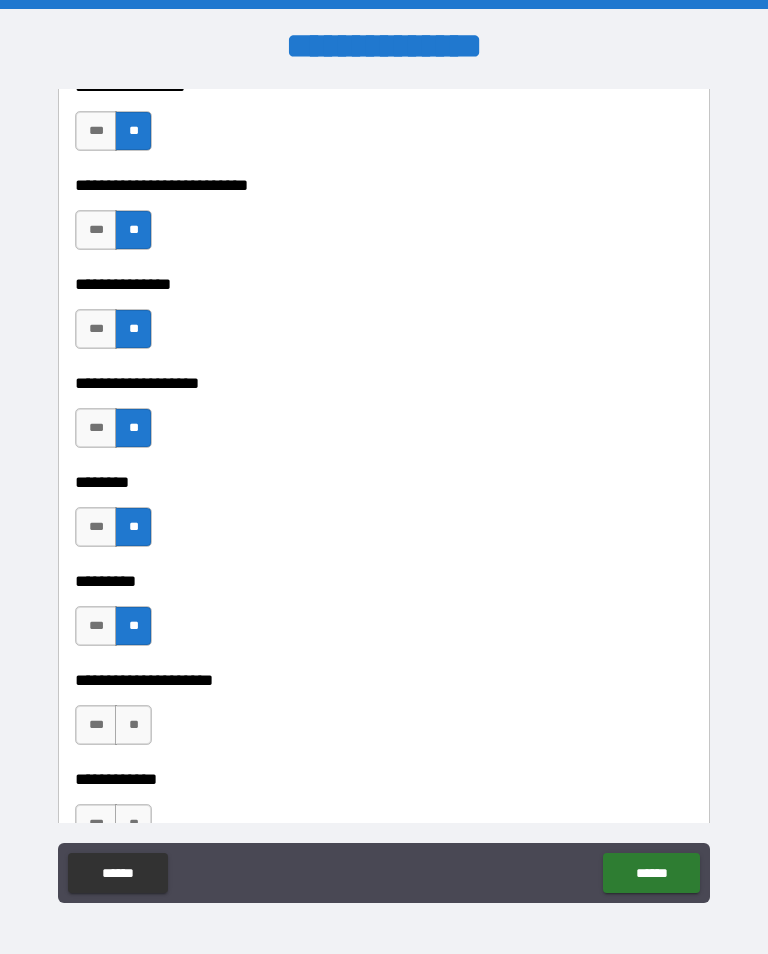 click on "**" at bounding box center [133, 725] 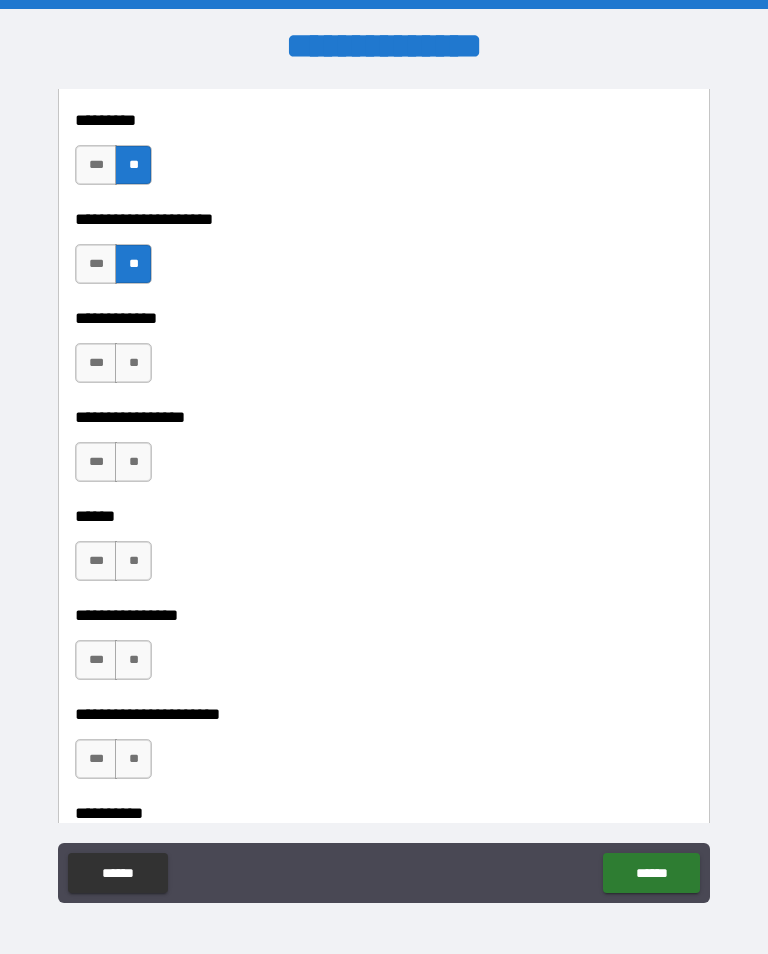 scroll, scrollTop: 6678, scrollLeft: 0, axis: vertical 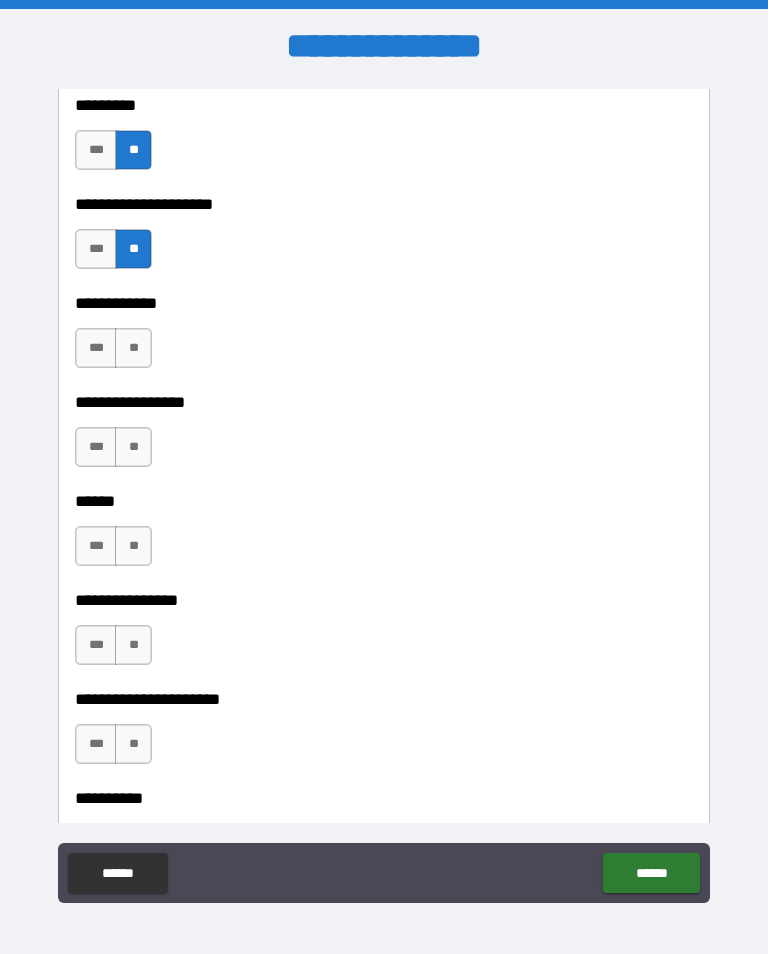 click on "**" at bounding box center [133, 348] 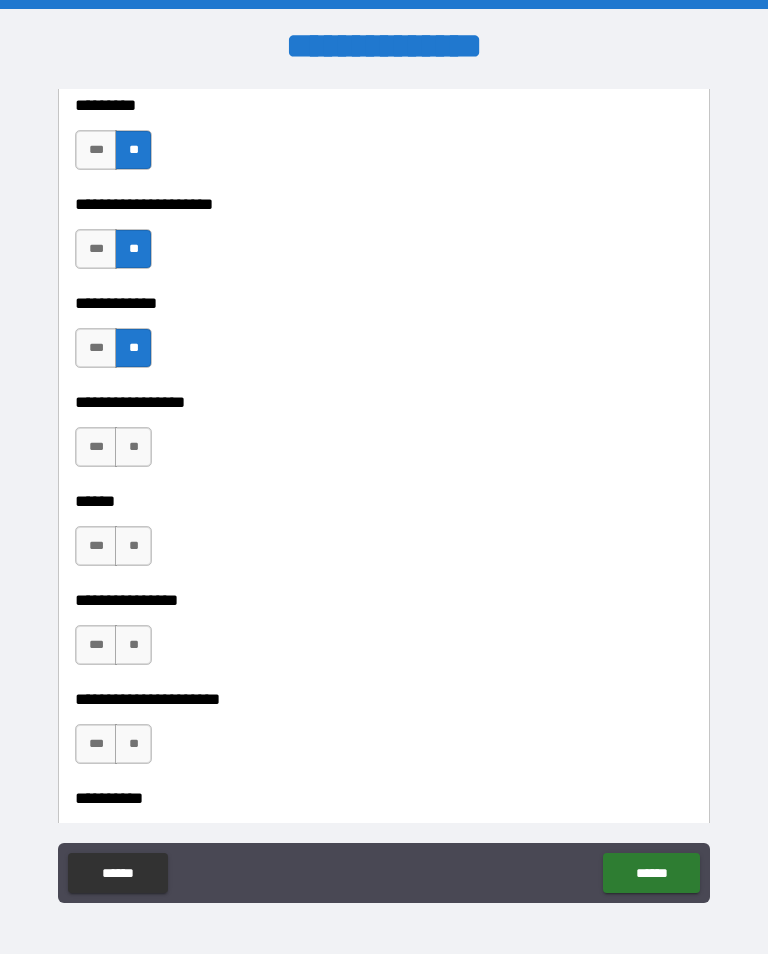 click on "**" at bounding box center (133, 447) 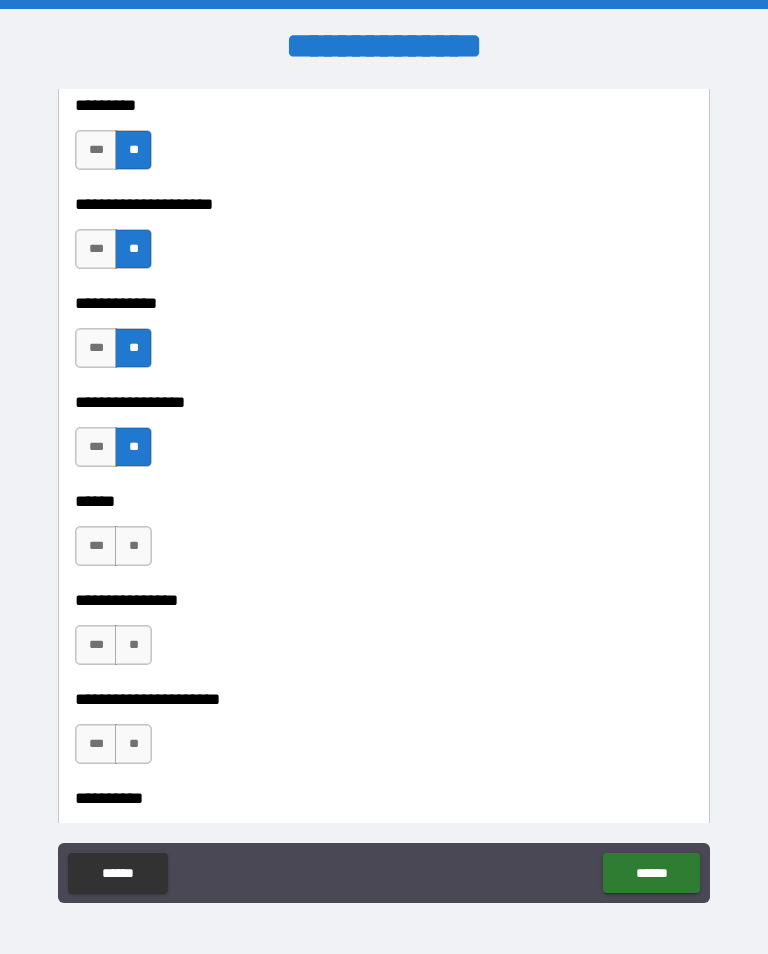 click on "**" at bounding box center [133, 546] 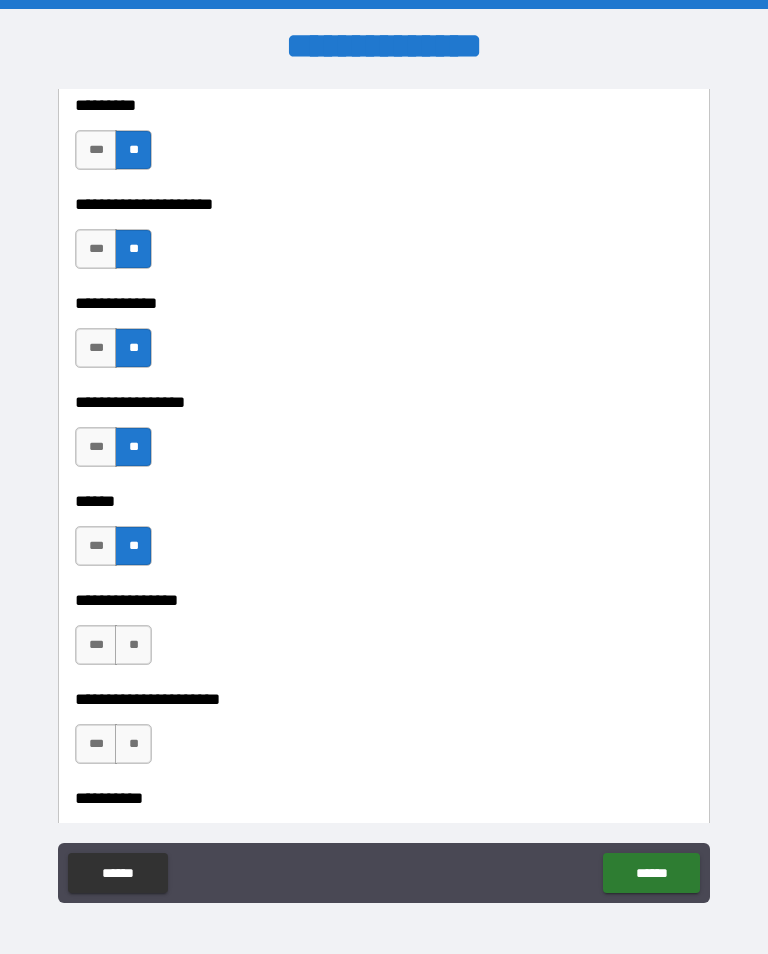 click on "**" at bounding box center (133, 645) 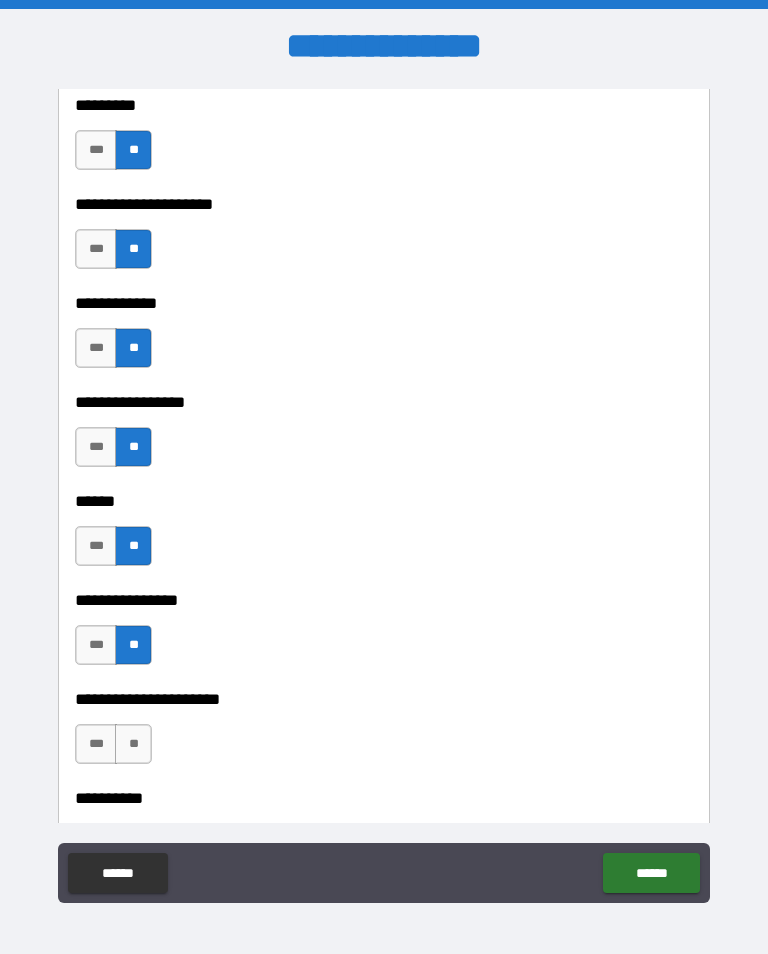 click on "**" at bounding box center (133, 744) 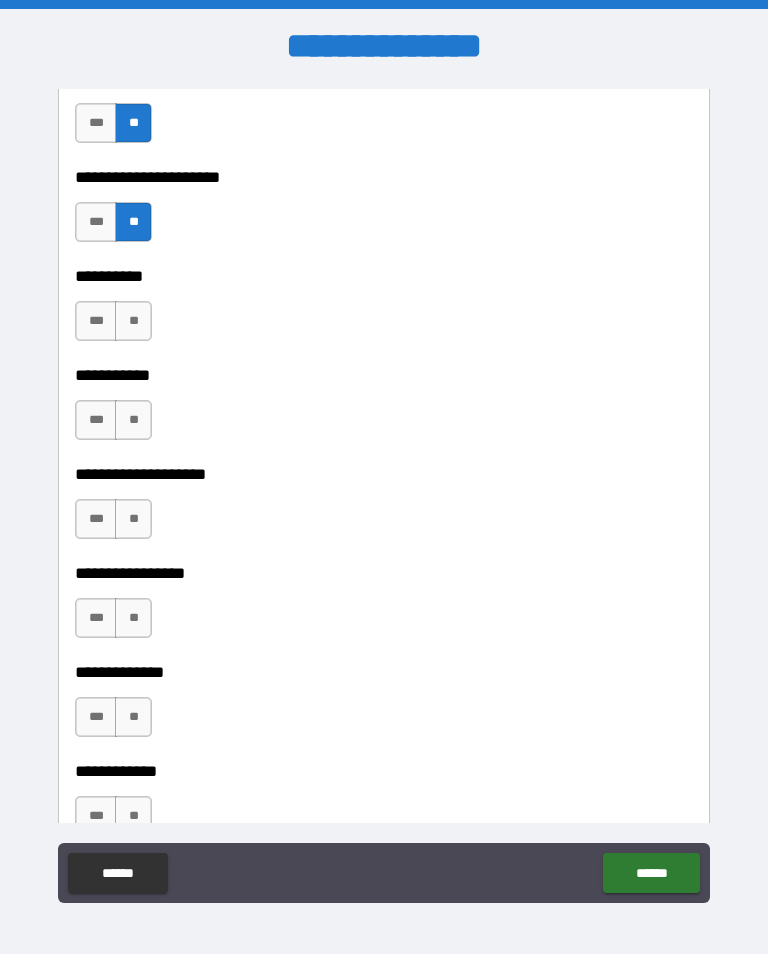 scroll, scrollTop: 7213, scrollLeft: 0, axis: vertical 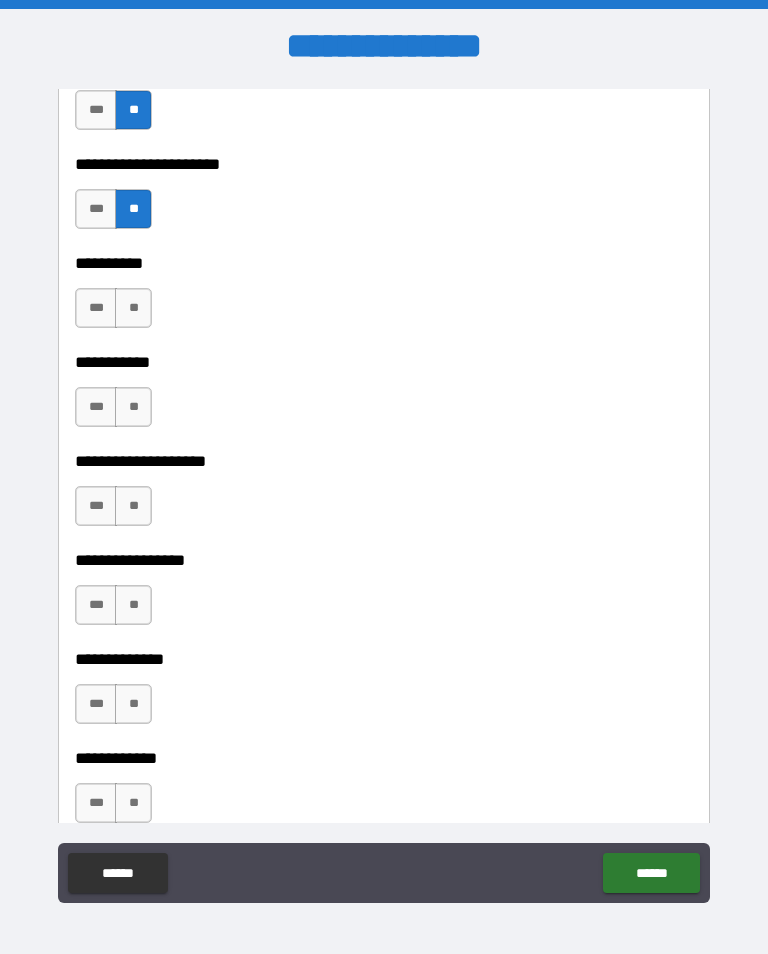 click on "**" at bounding box center (133, 308) 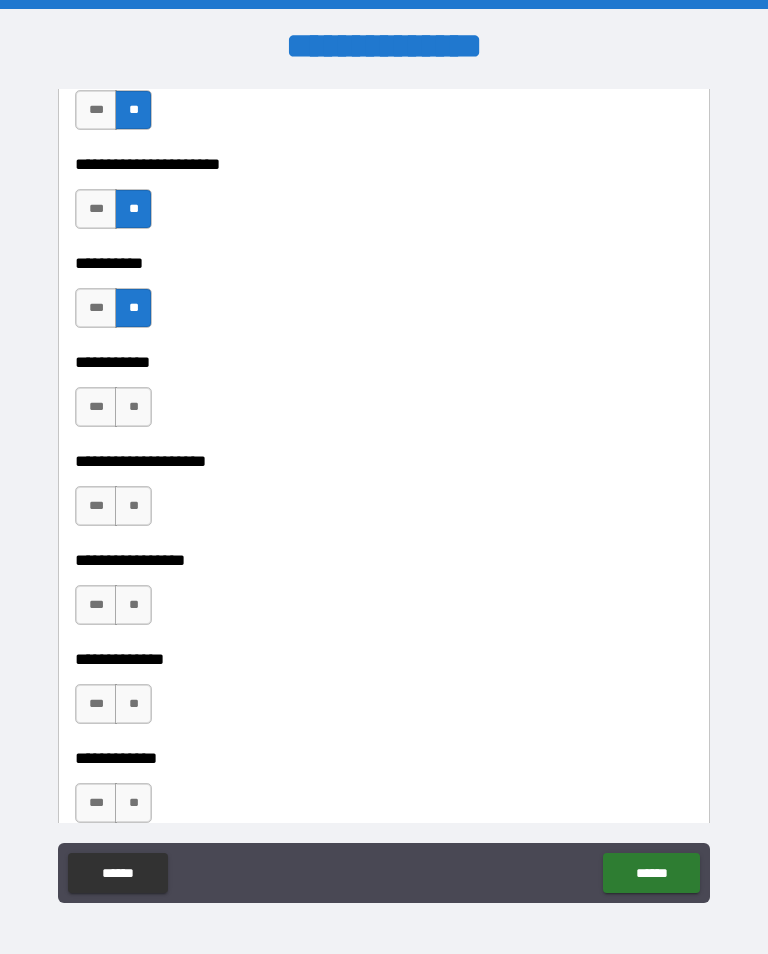 click on "**" at bounding box center [133, 407] 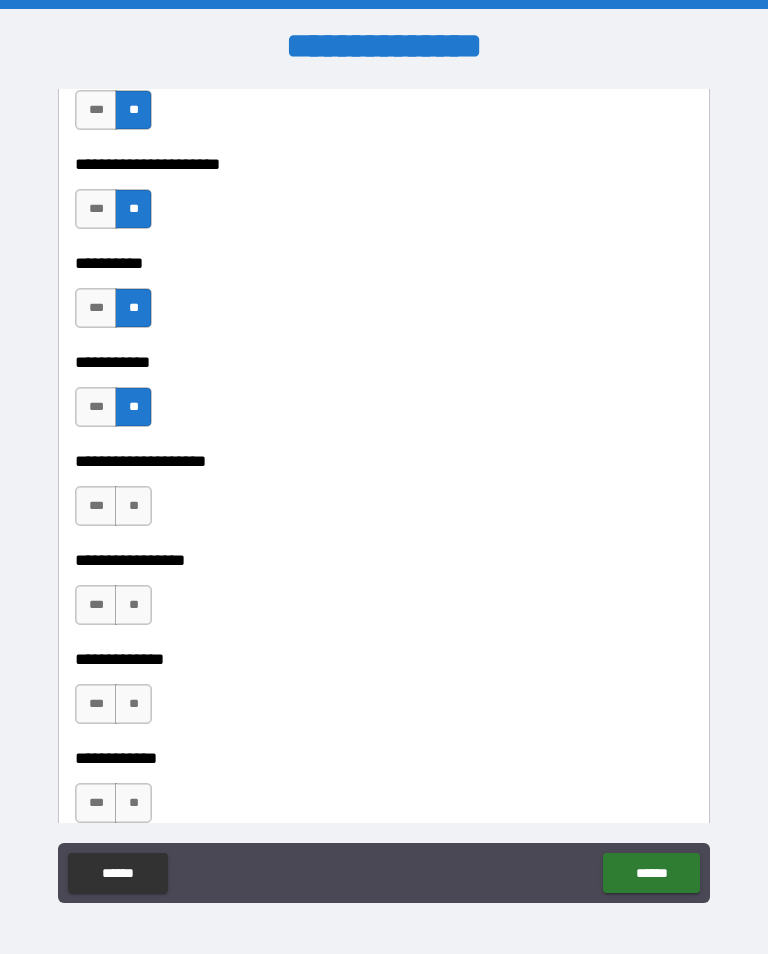 click on "***" at bounding box center [96, 506] 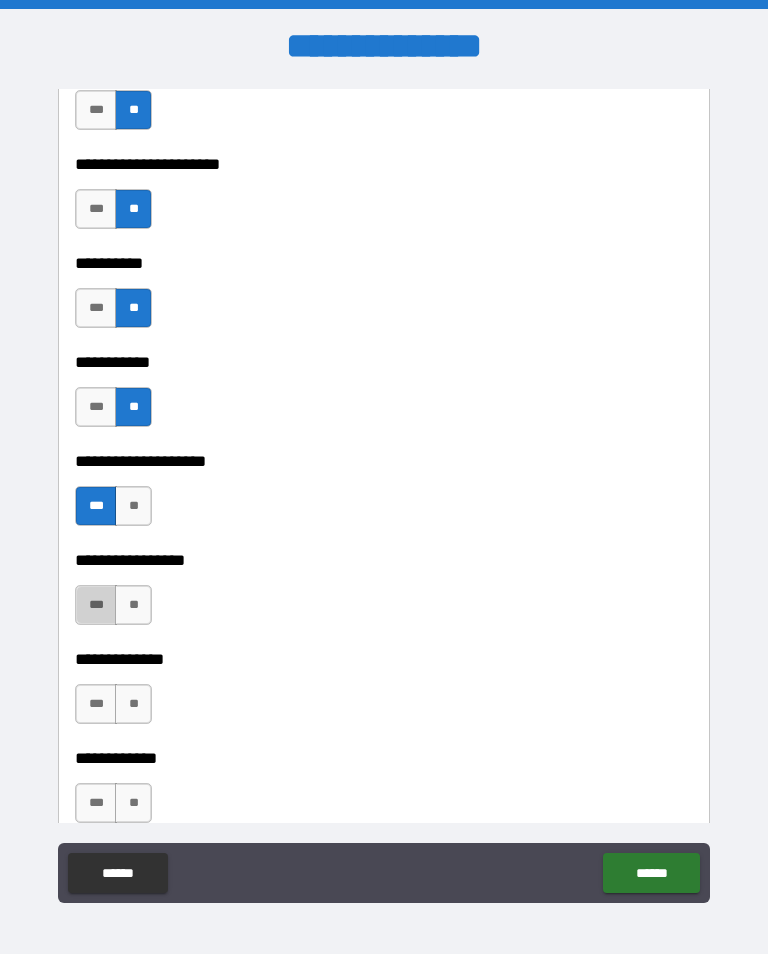 click on "***" at bounding box center [96, 605] 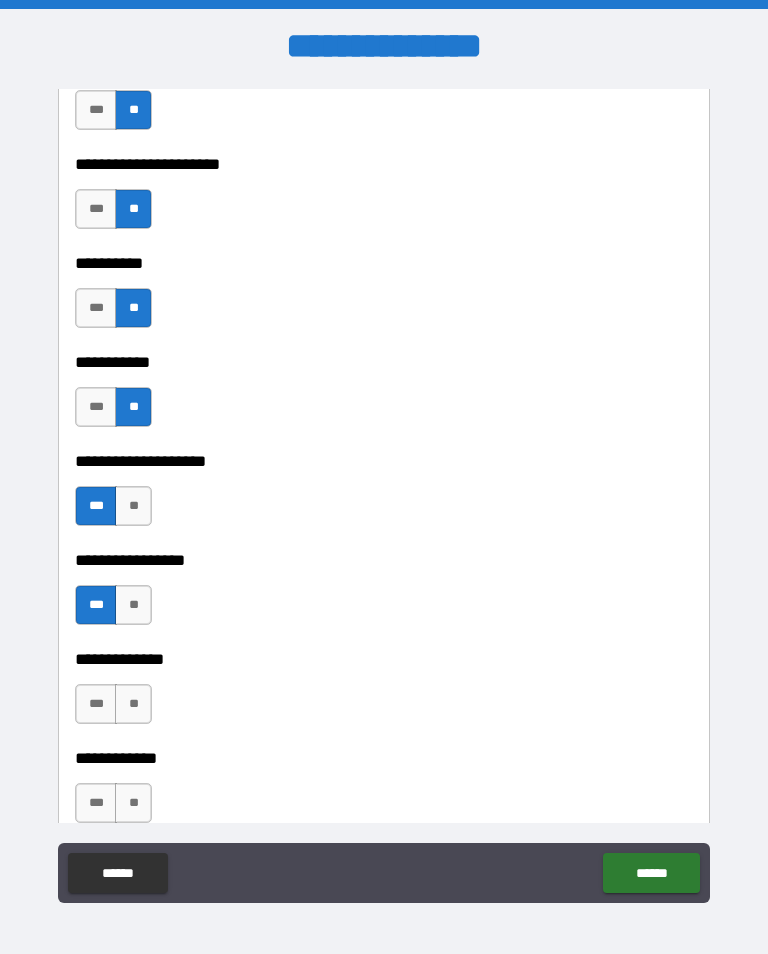 click on "***" at bounding box center [96, 704] 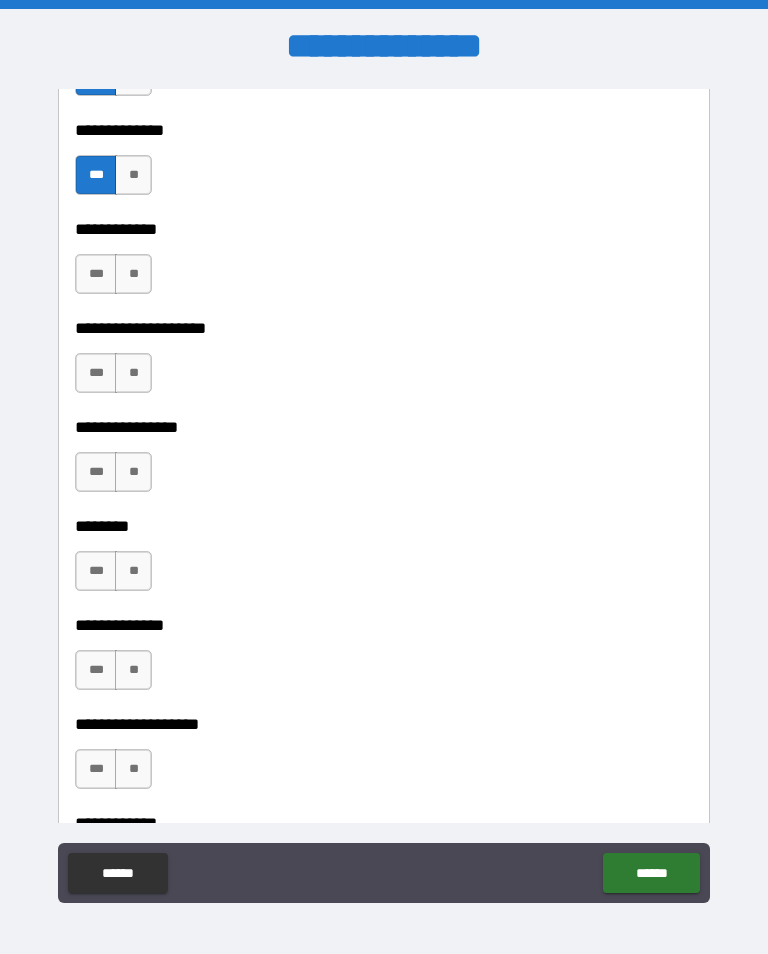 scroll, scrollTop: 7756, scrollLeft: 0, axis: vertical 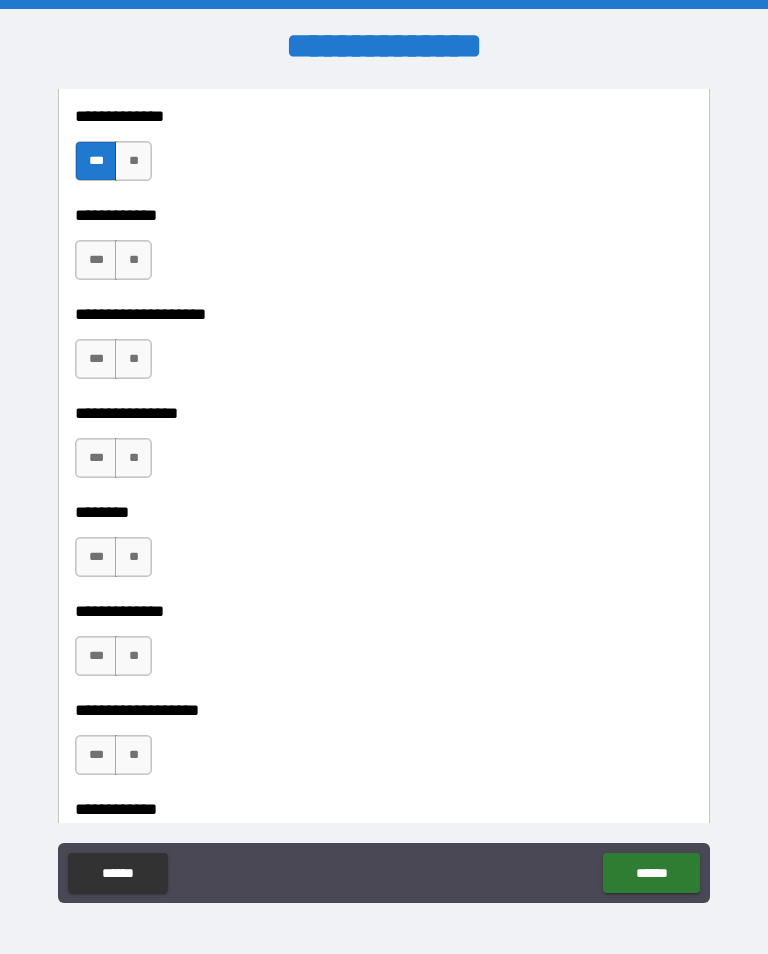 click on "**" at bounding box center [133, 260] 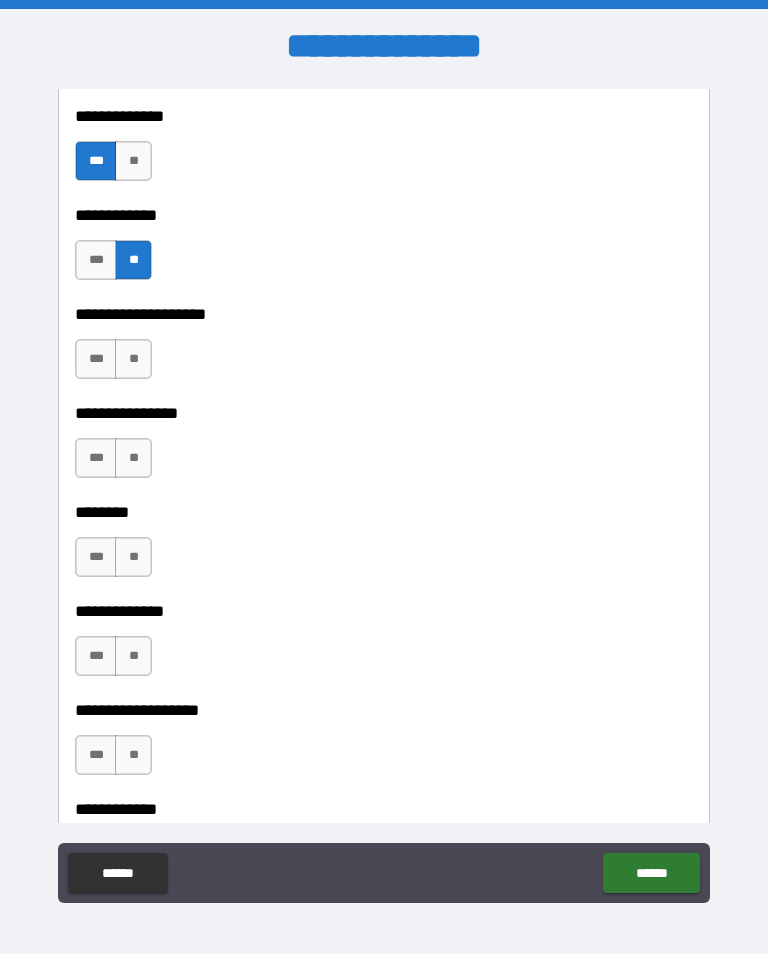 click on "**" at bounding box center (133, 359) 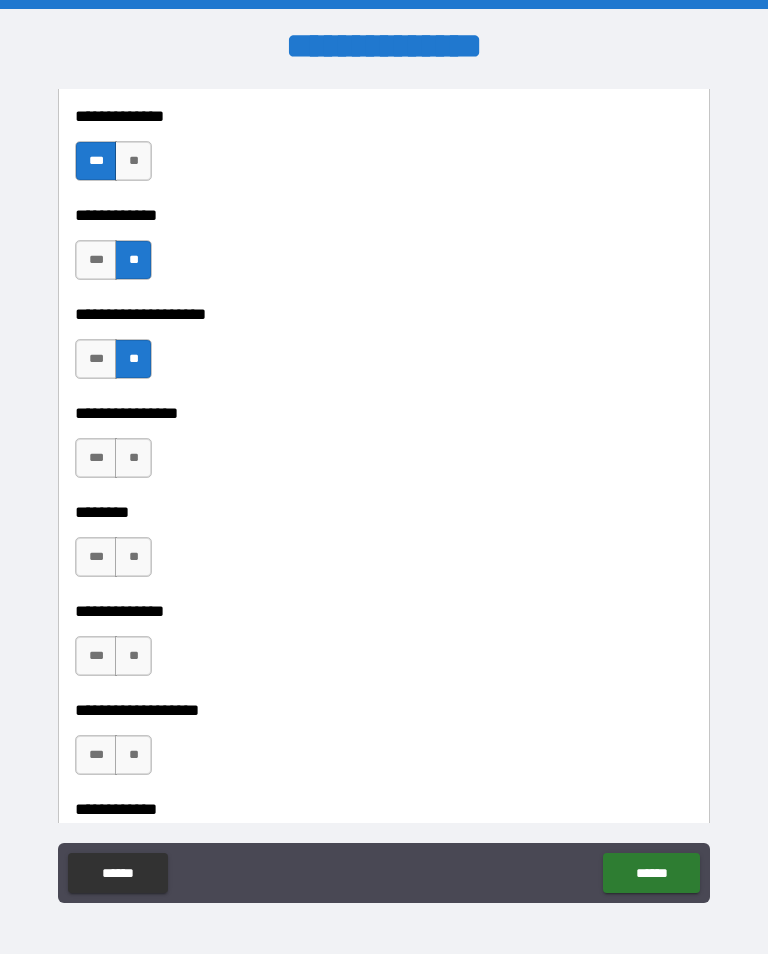 click on "**" at bounding box center [133, 458] 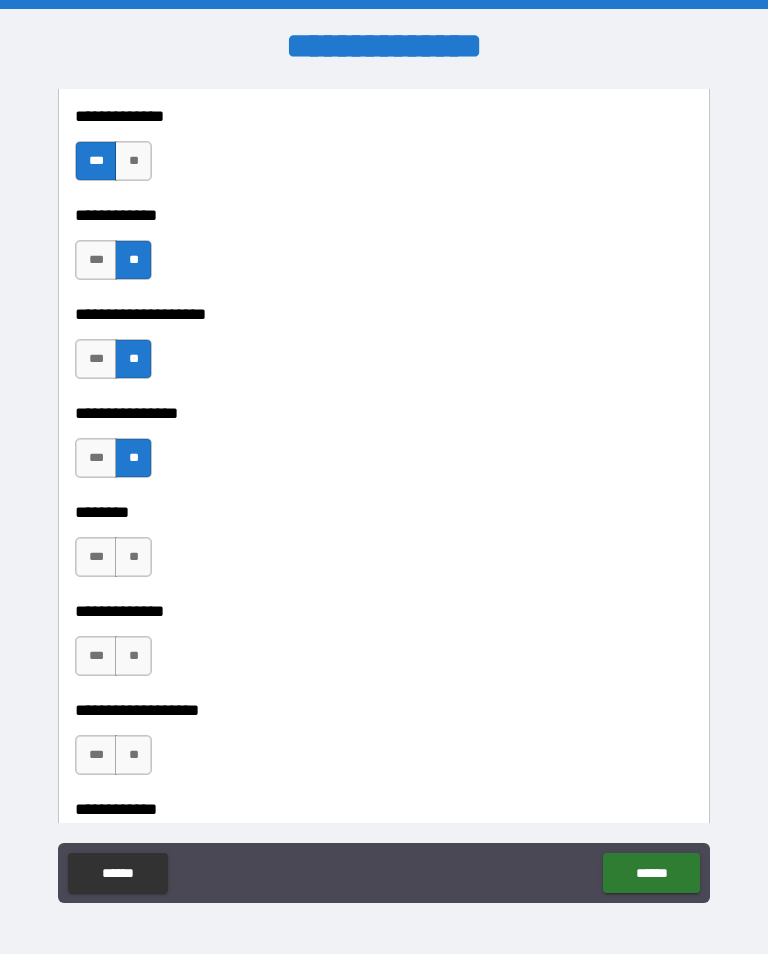 click on "**" at bounding box center (133, 557) 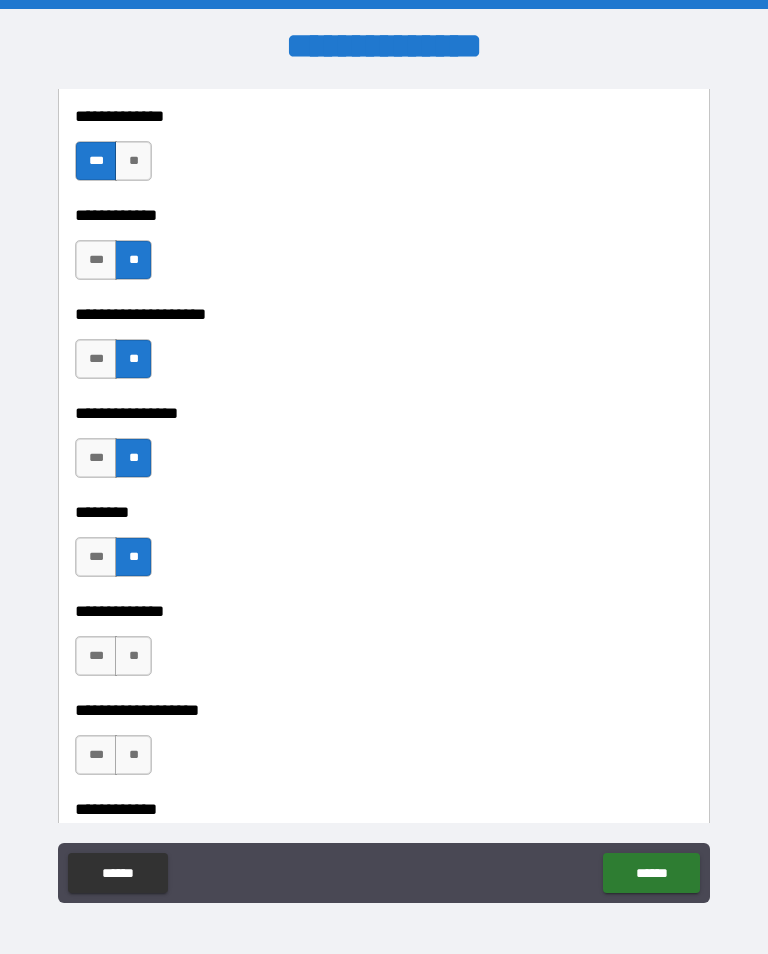 click on "**" at bounding box center [133, 656] 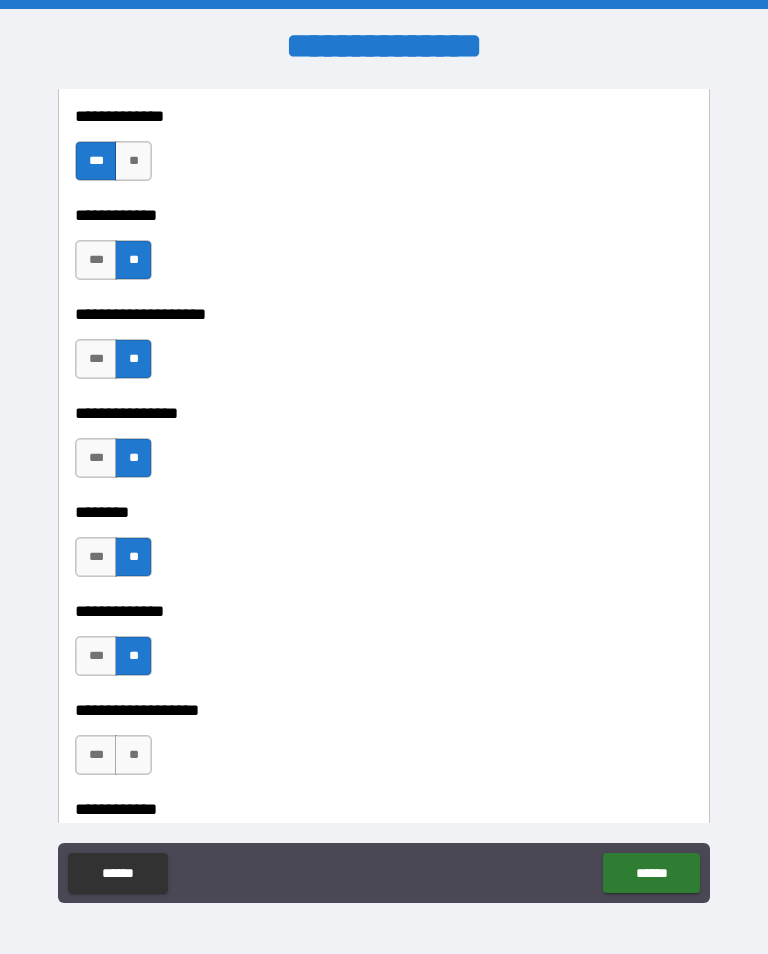 click on "**" at bounding box center (133, 755) 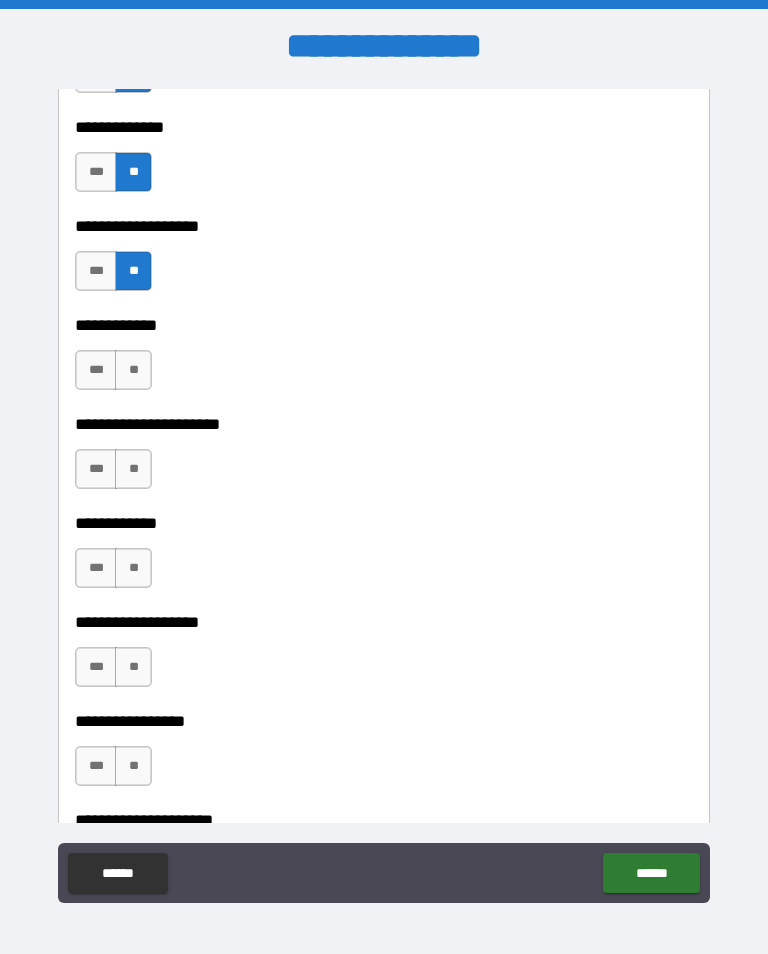 scroll, scrollTop: 8238, scrollLeft: 0, axis: vertical 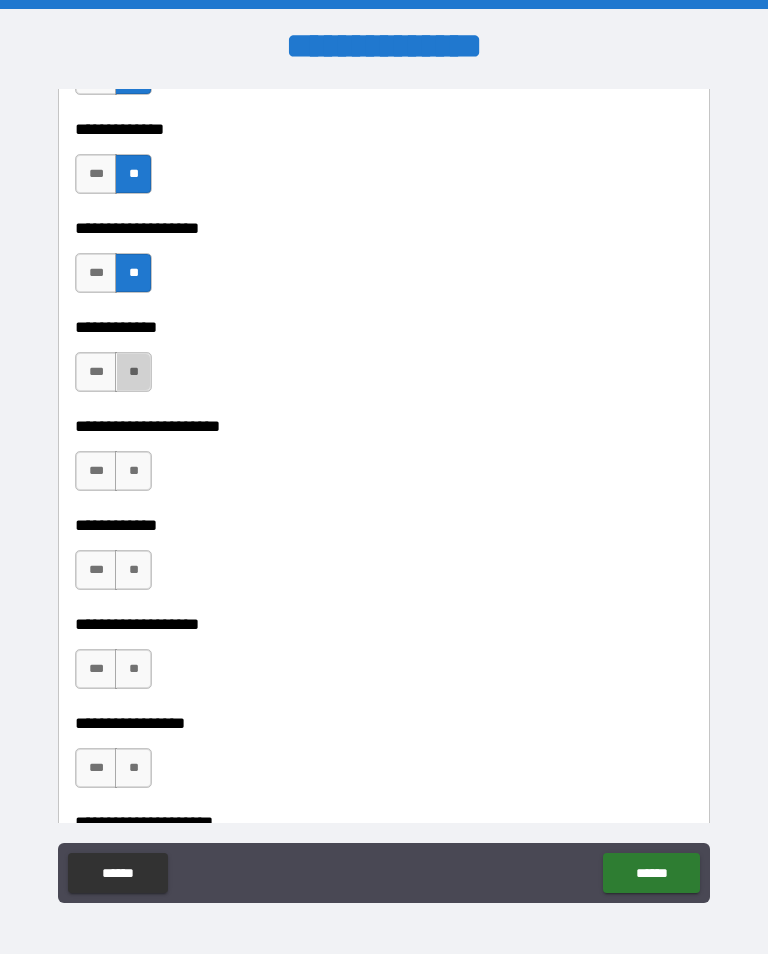 click on "**" at bounding box center (133, 372) 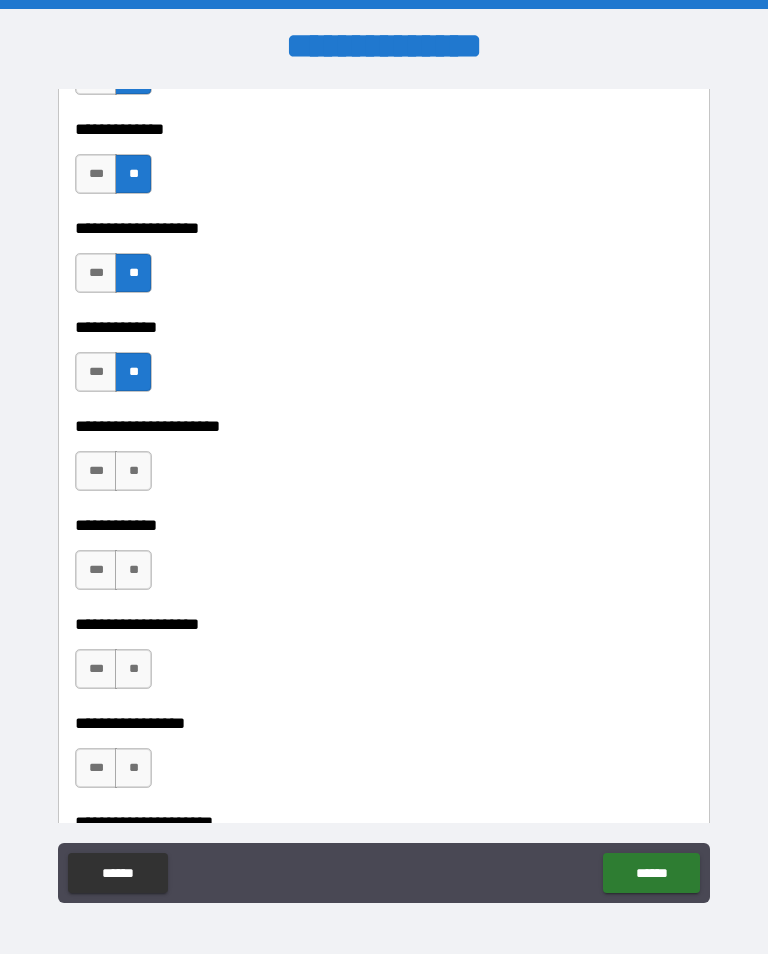 click on "**" at bounding box center (133, 471) 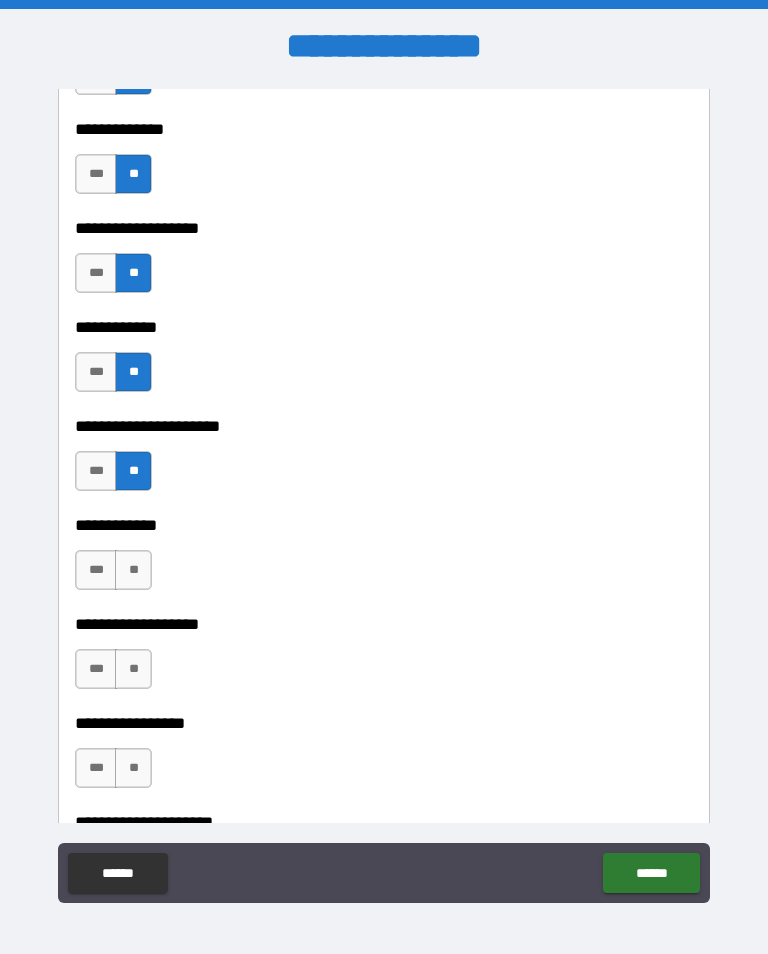 click on "***" at bounding box center (96, 570) 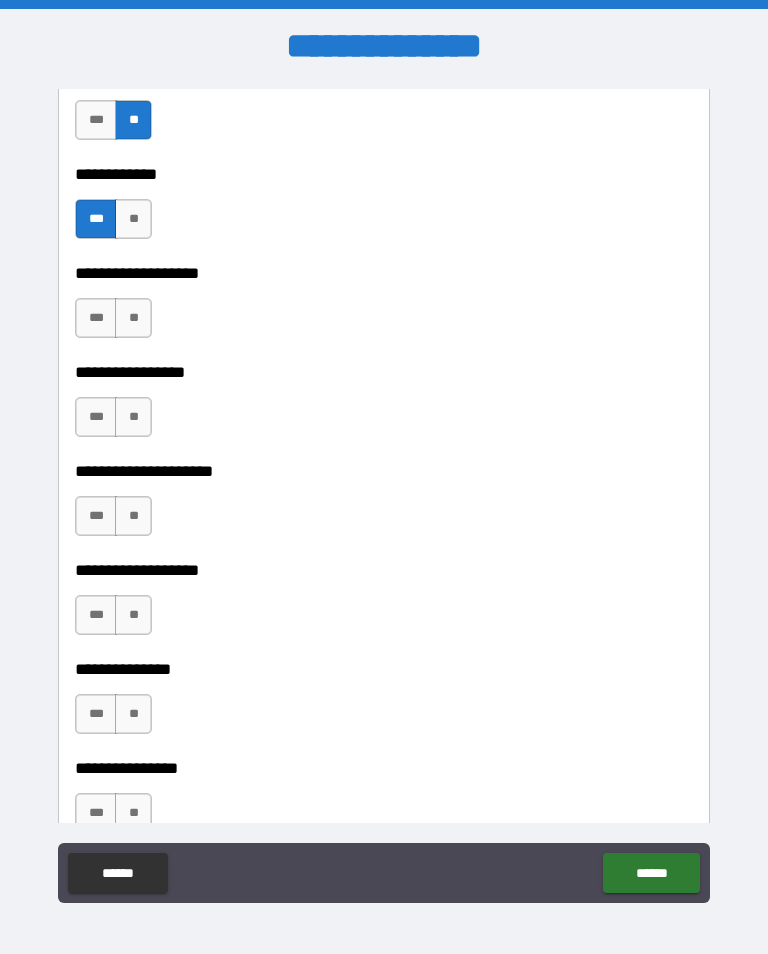 scroll, scrollTop: 8595, scrollLeft: 0, axis: vertical 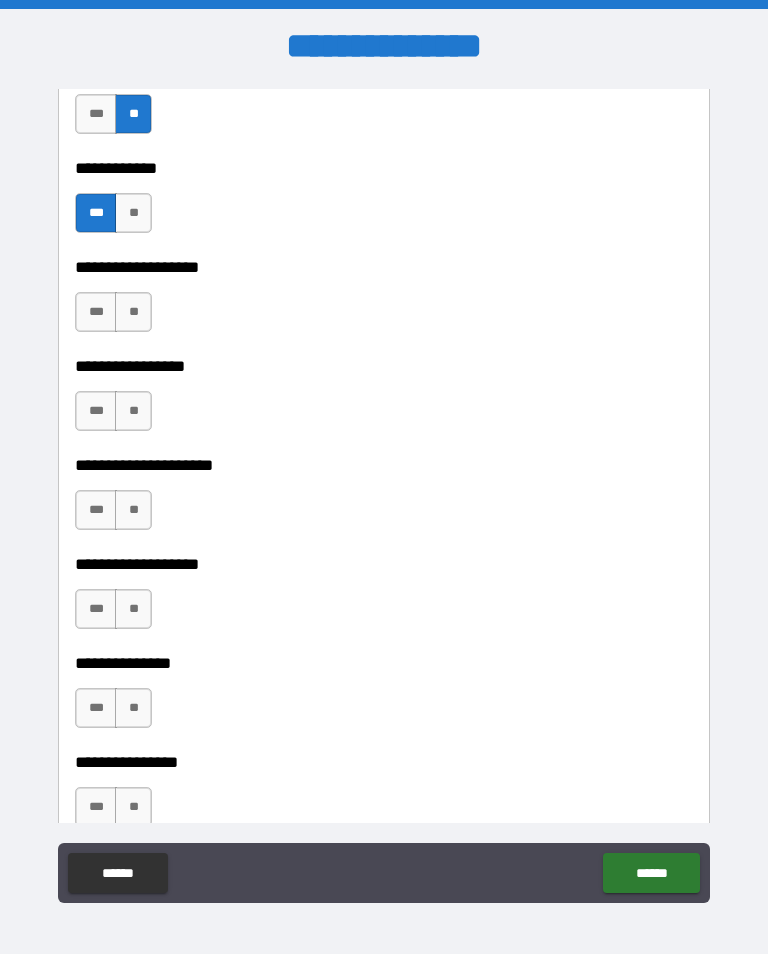 click on "**" at bounding box center [133, 312] 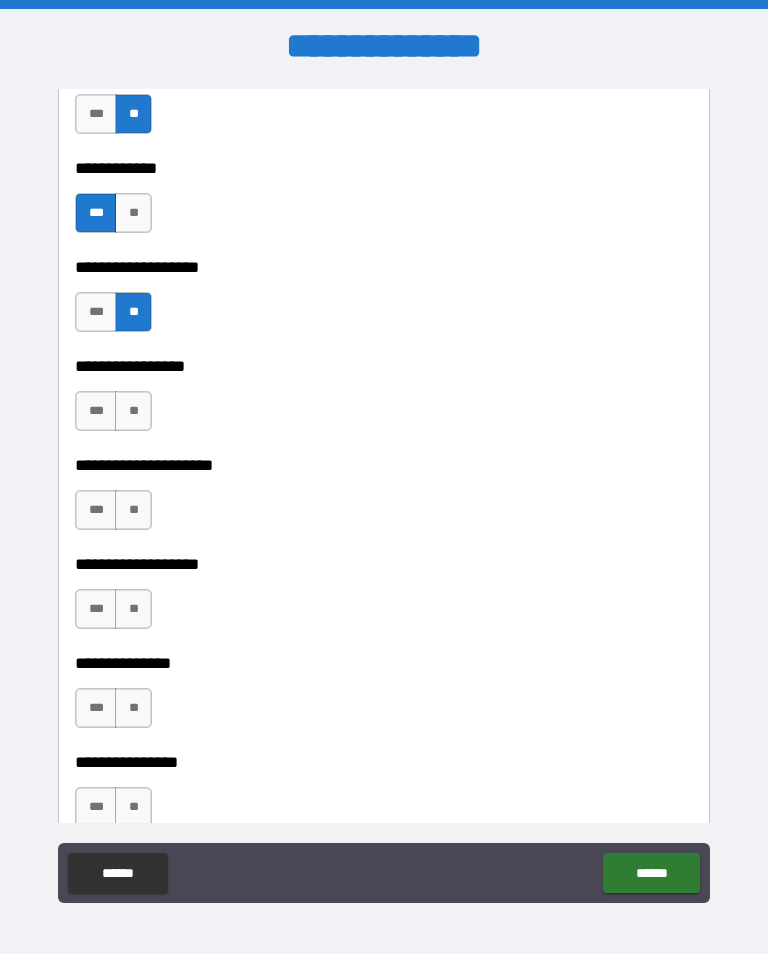 click on "**" at bounding box center [133, 411] 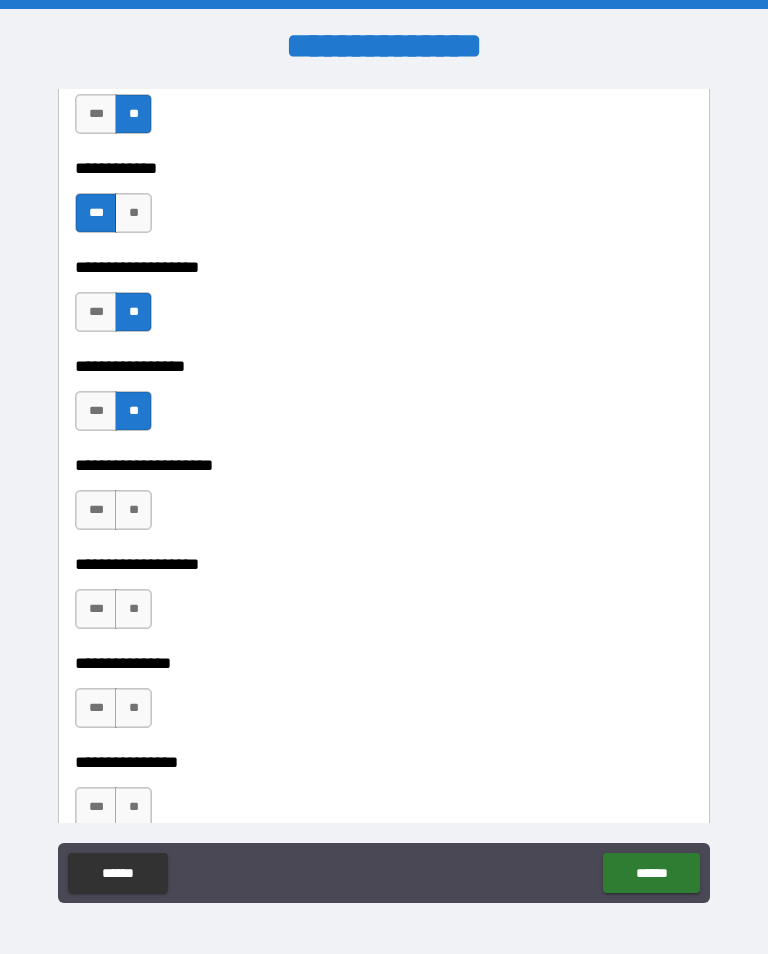 click on "**" at bounding box center [133, 510] 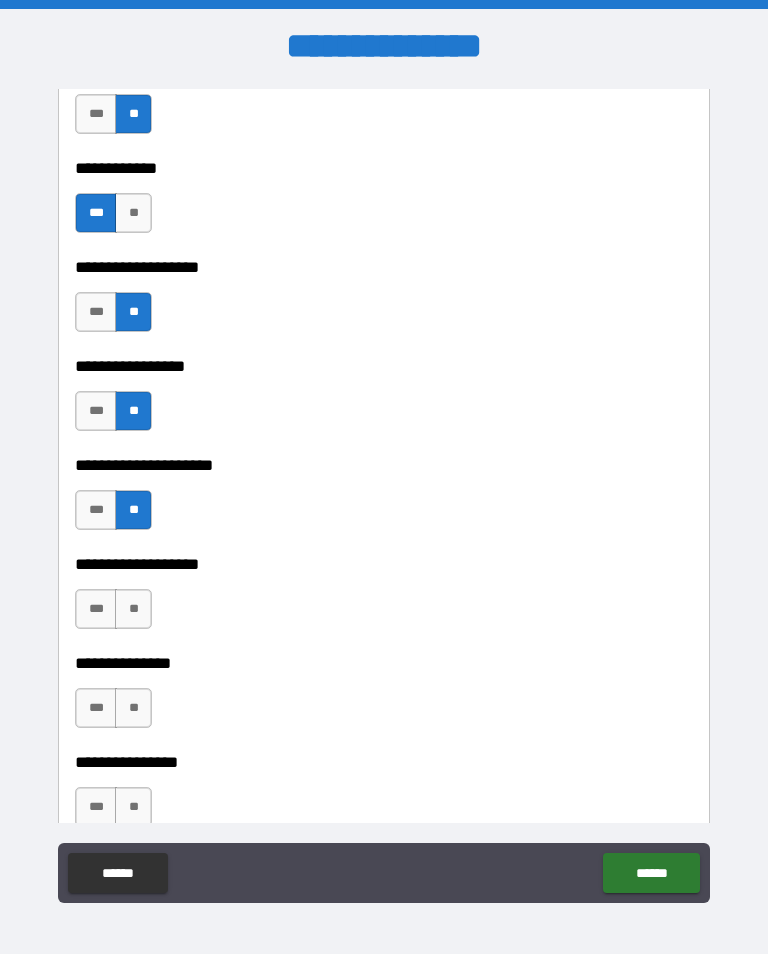 click on "**" at bounding box center (133, 609) 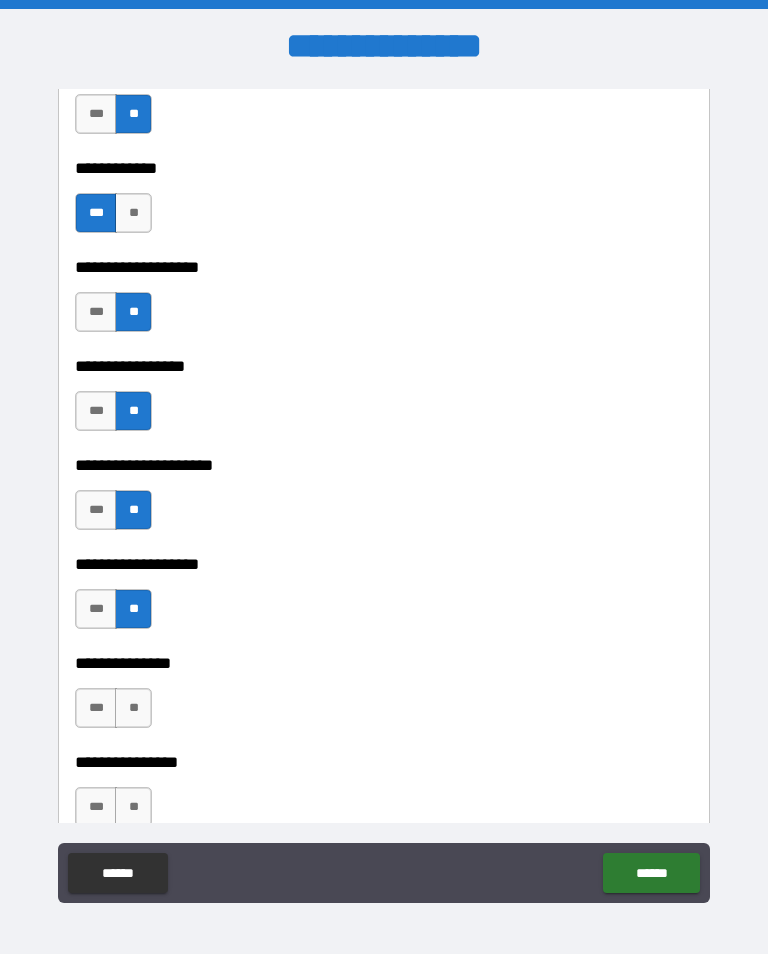 click on "**" at bounding box center (133, 708) 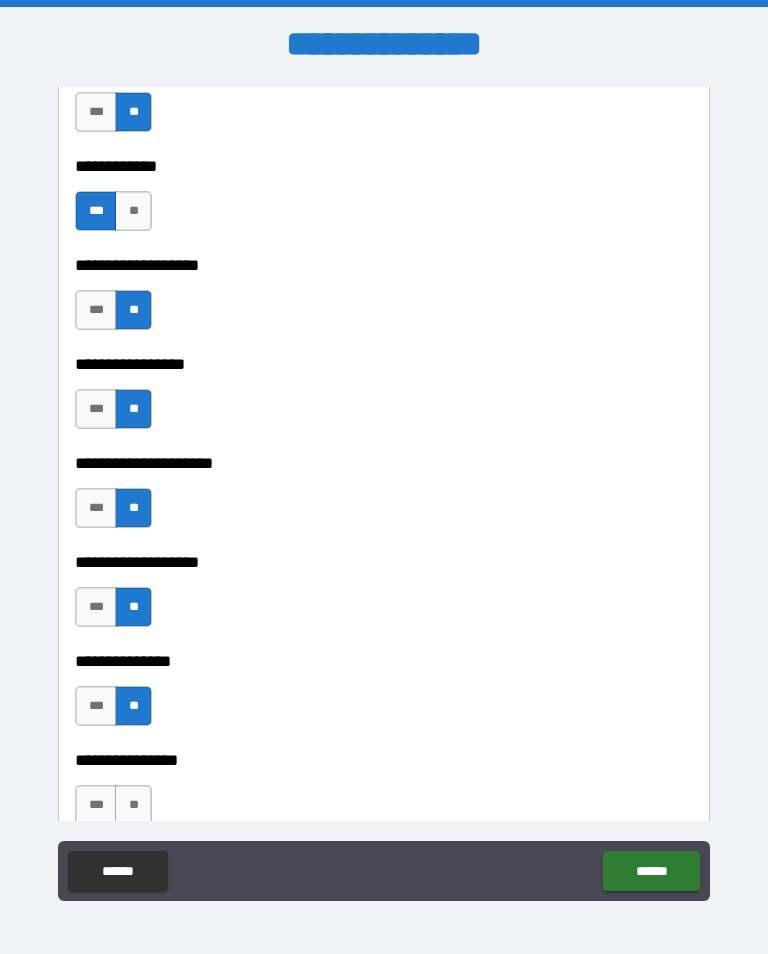 scroll, scrollTop: 1, scrollLeft: 0, axis: vertical 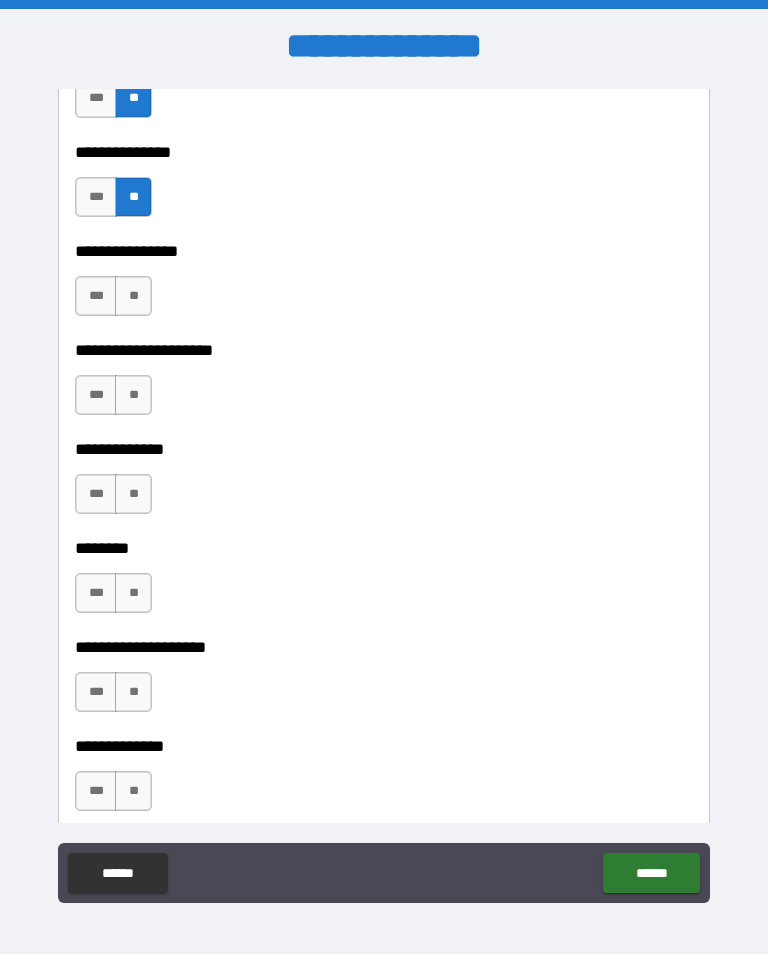 click on "**" at bounding box center [133, 296] 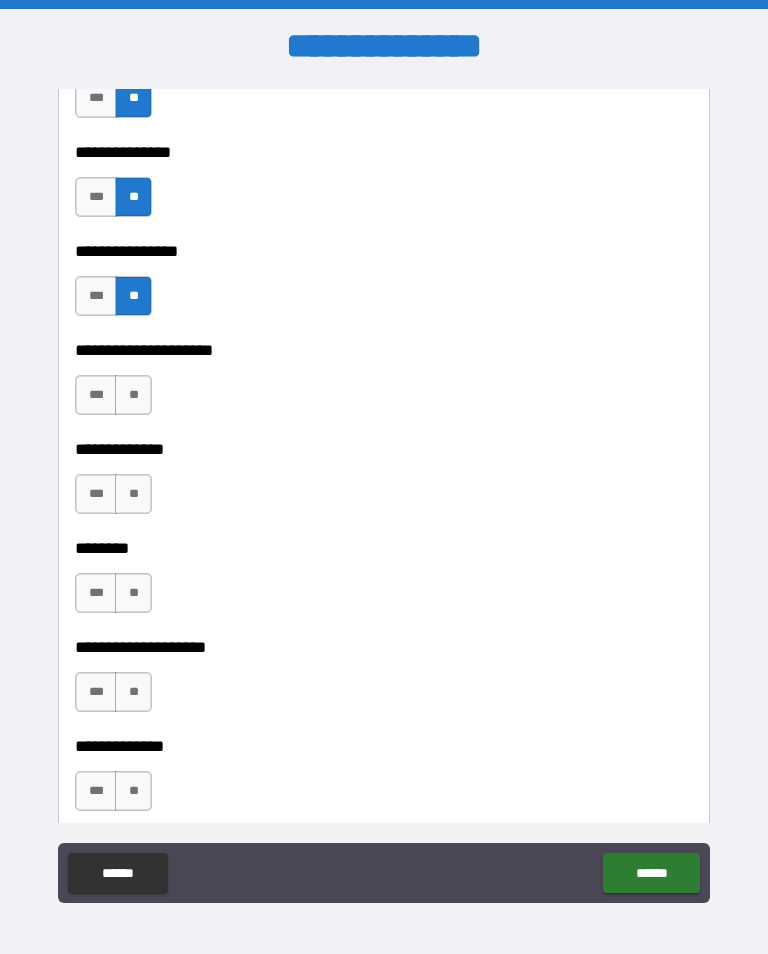 click on "**" at bounding box center (133, 395) 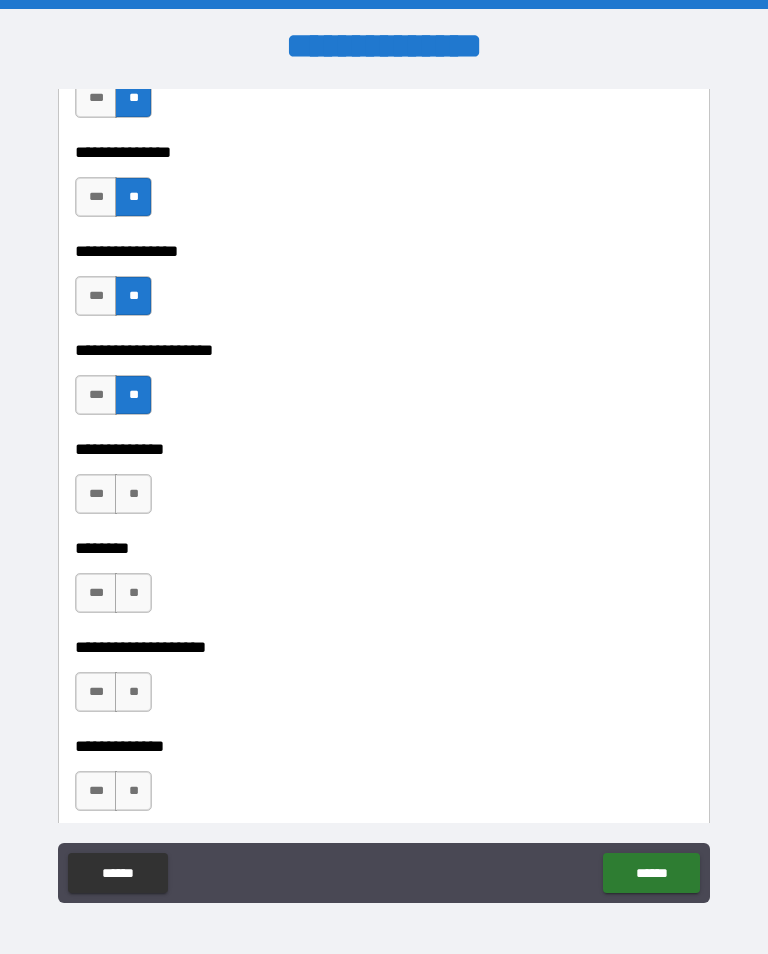 click on "**" at bounding box center [133, 494] 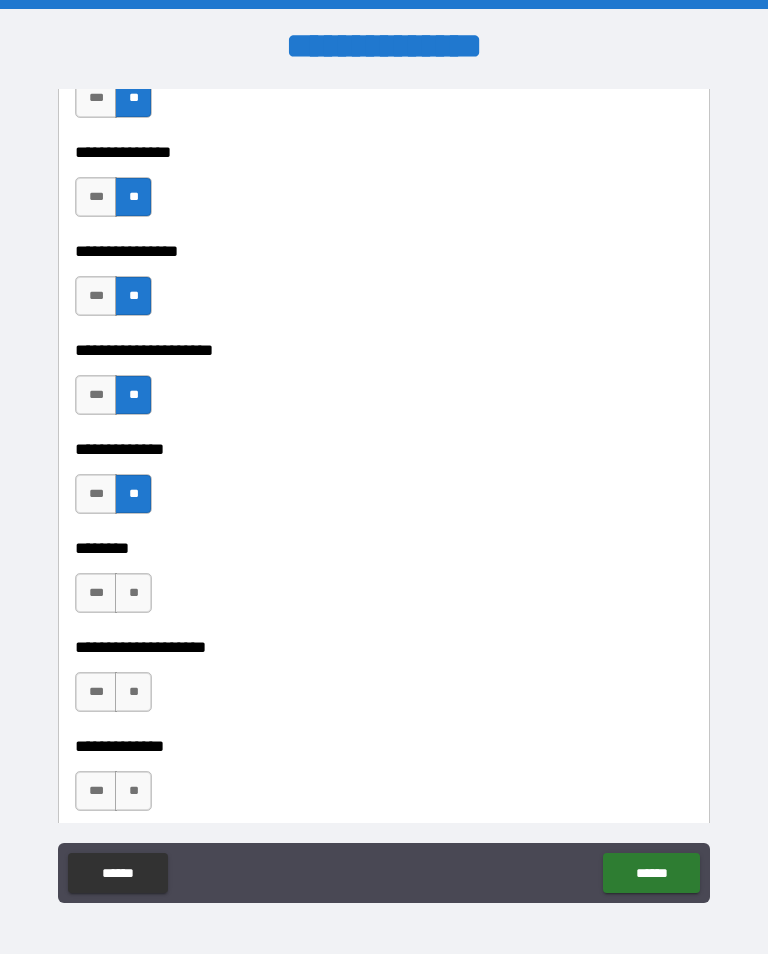 click on "**" at bounding box center (133, 593) 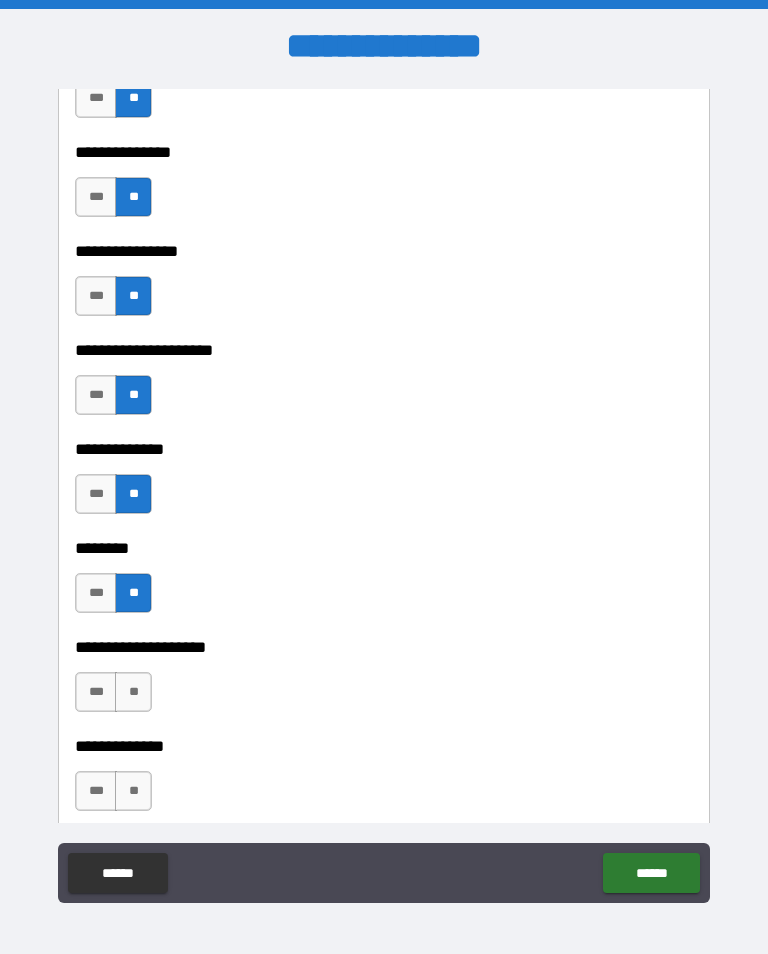click on "**" at bounding box center [133, 692] 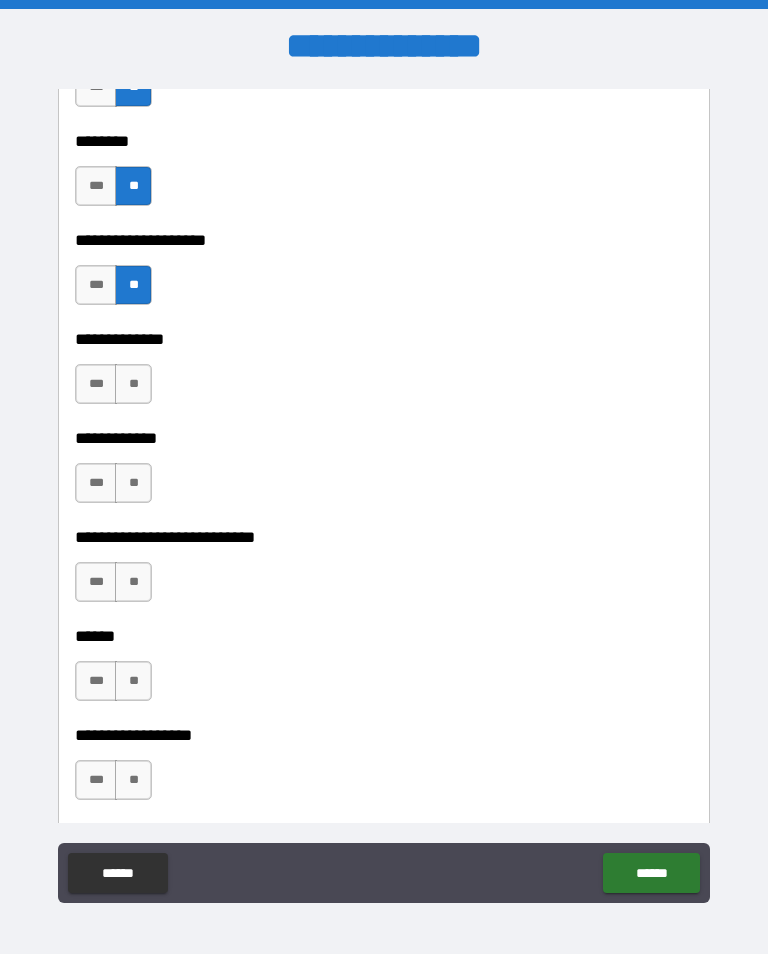 scroll, scrollTop: 9534, scrollLeft: 0, axis: vertical 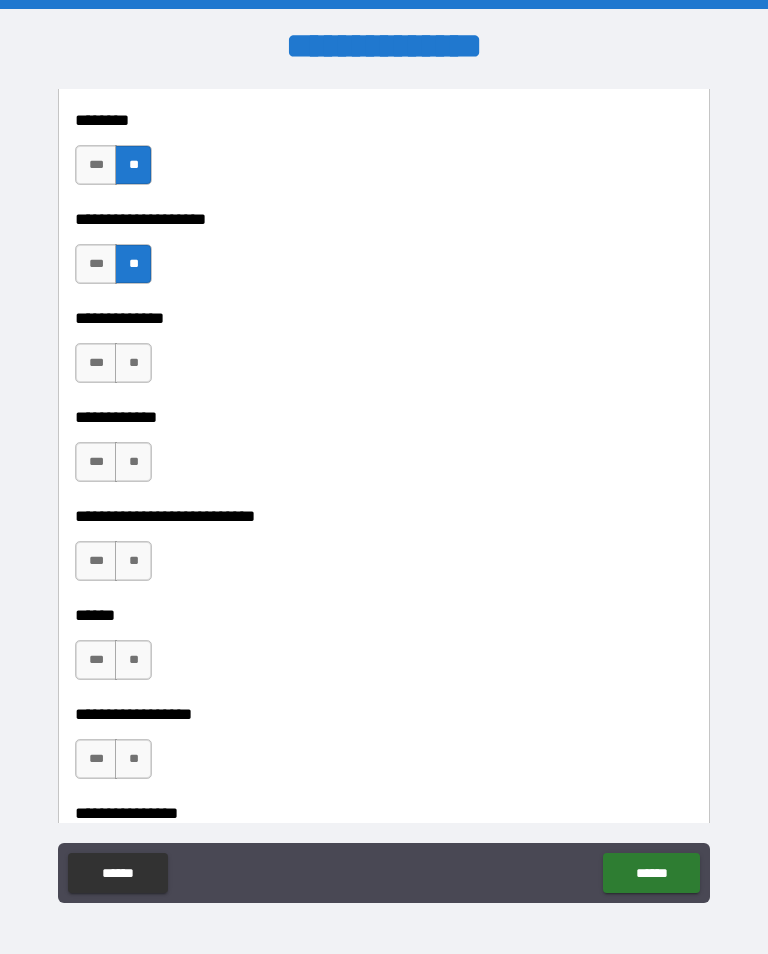 click on "**********" at bounding box center [384, 304] 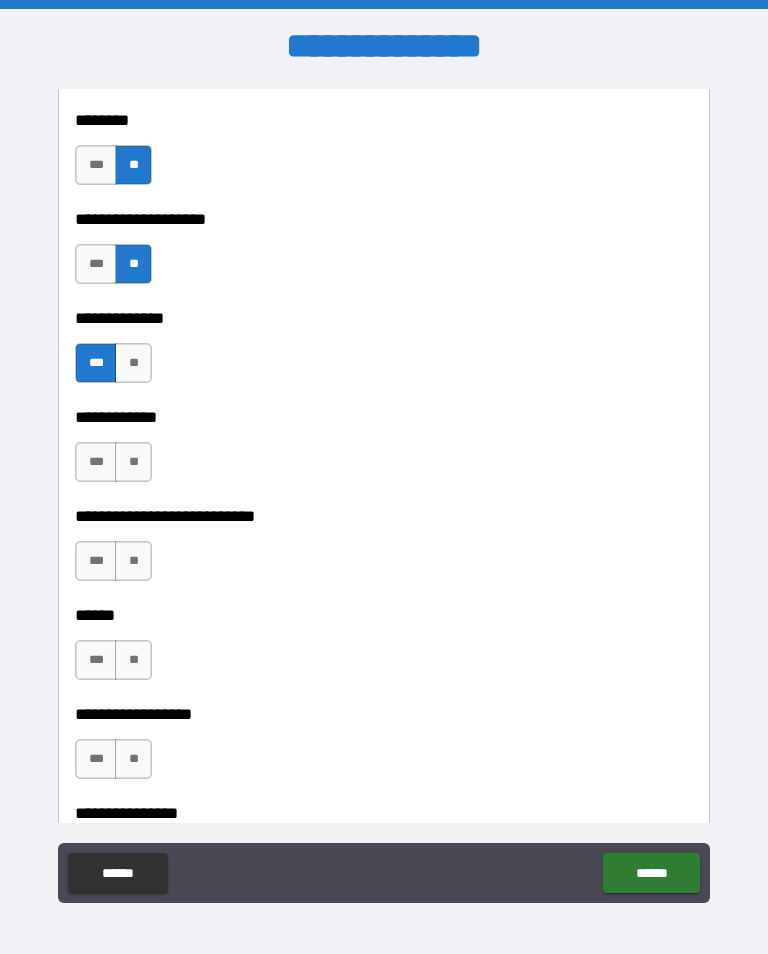 click on "**" at bounding box center [133, 462] 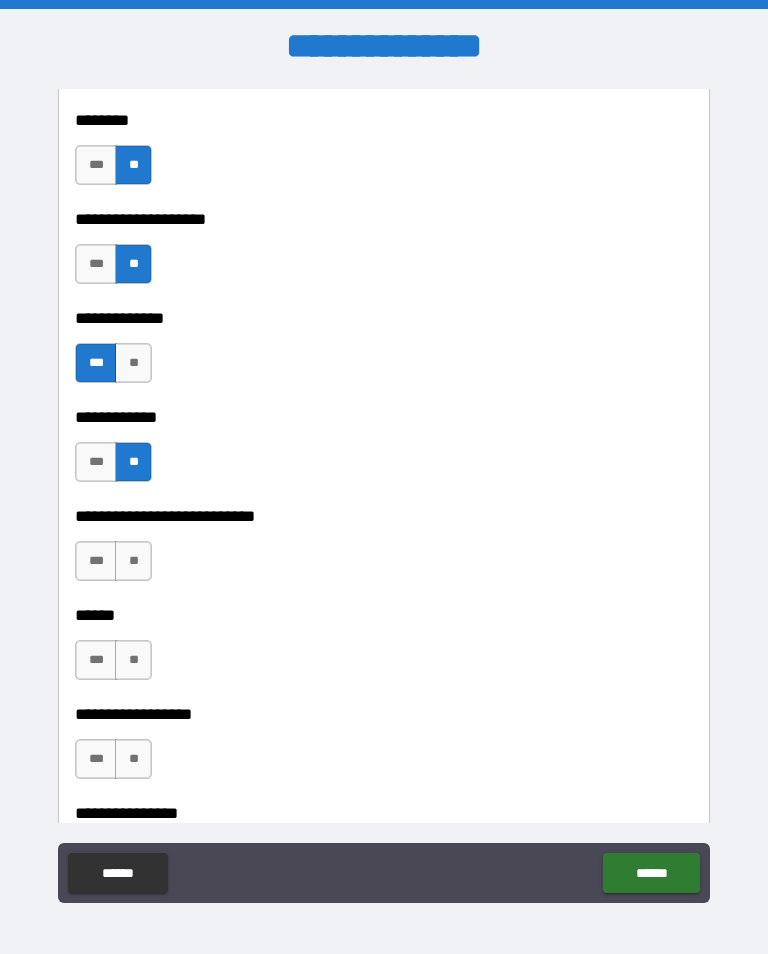 click on "**" at bounding box center (133, 561) 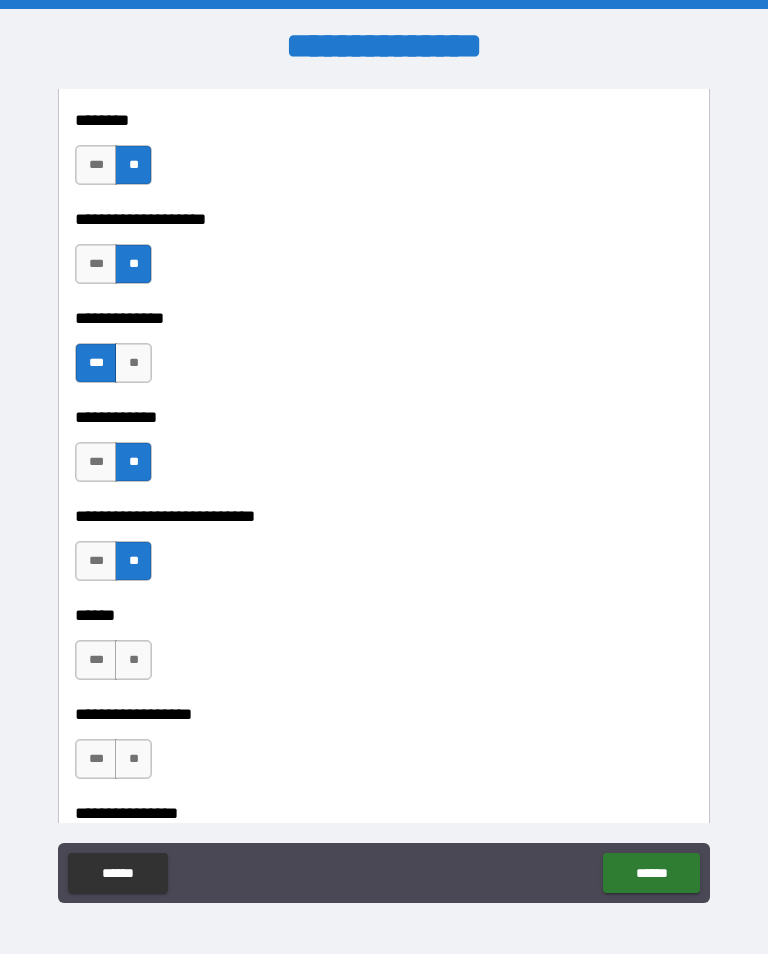 click on "**" at bounding box center (133, 660) 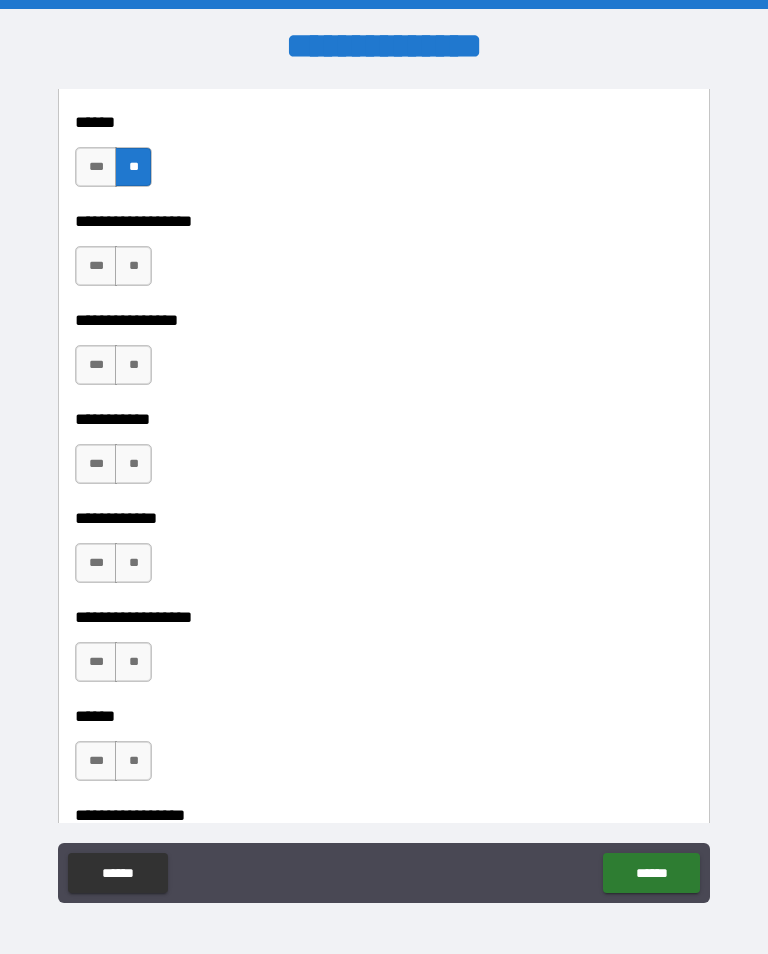 scroll, scrollTop: 10036, scrollLeft: 0, axis: vertical 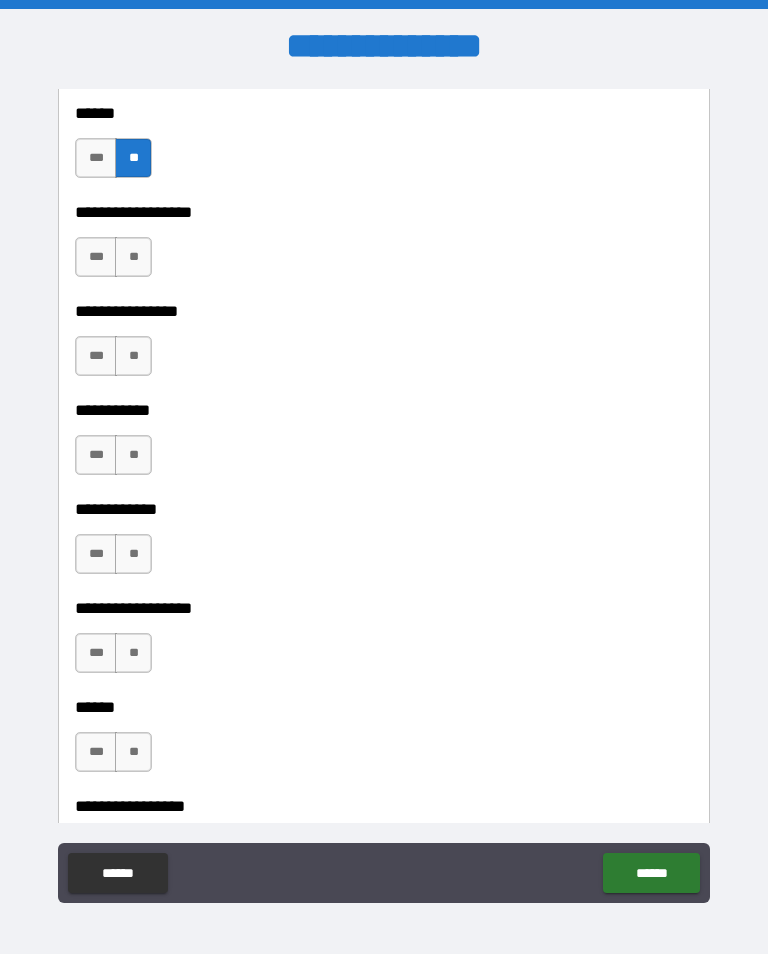 click on "**" at bounding box center (133, 257) 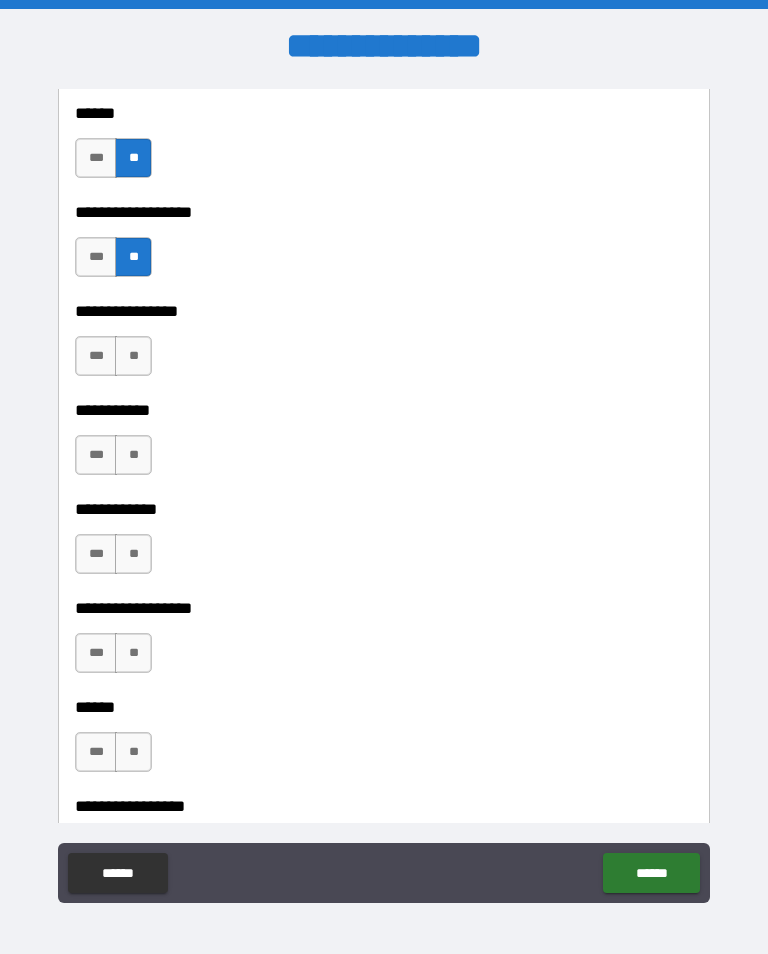 click on "**" at bounding box center [133, 455] 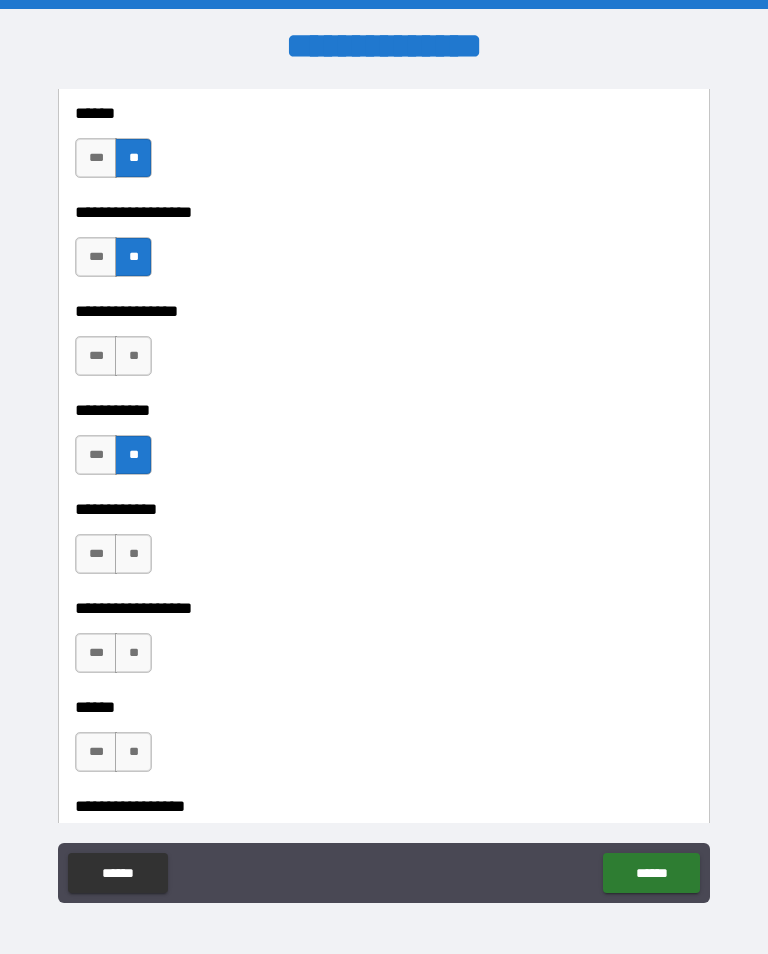 click on "***" at bounding box center (96, 356) 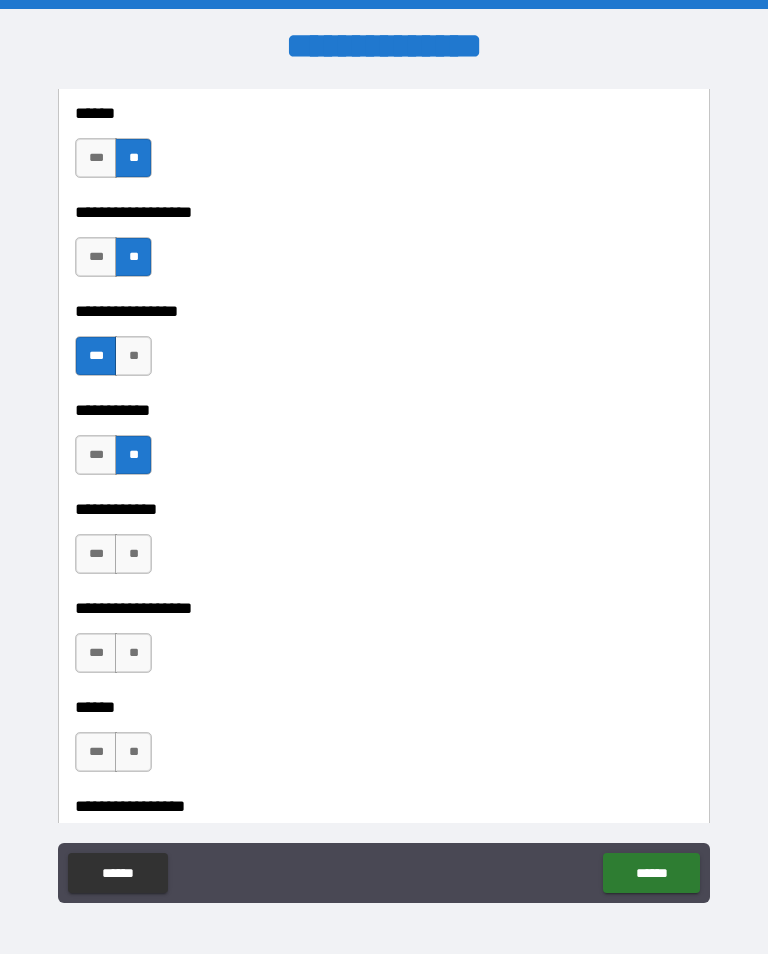 click on "**" at bounding box center (133, 554) 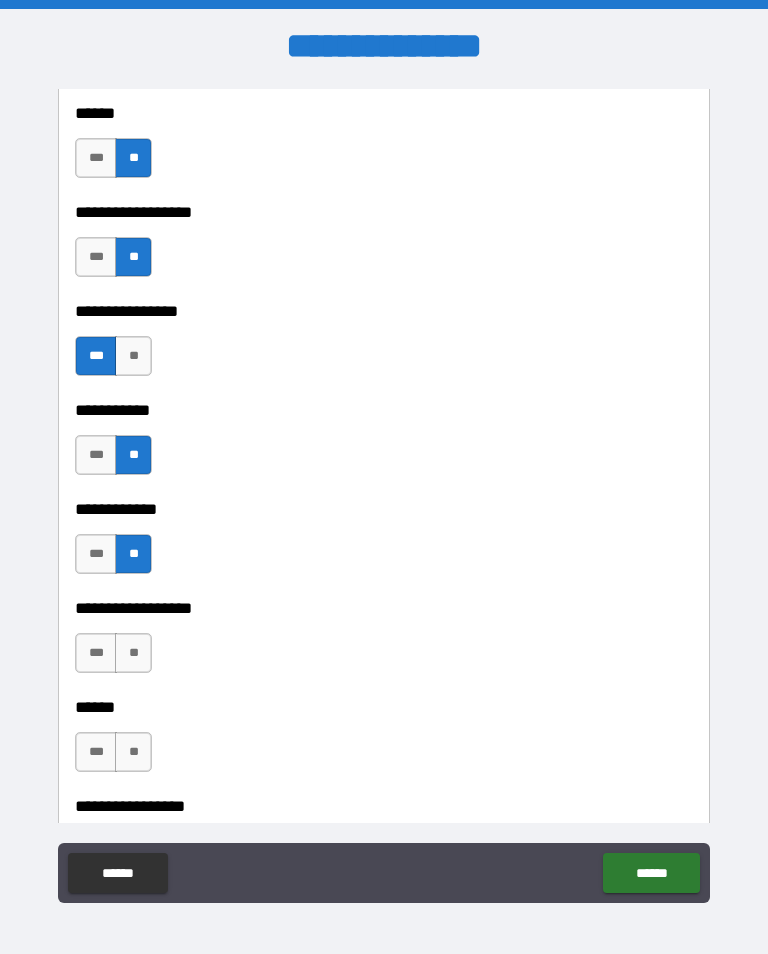 click on "**" at bounding box center [133, 653] 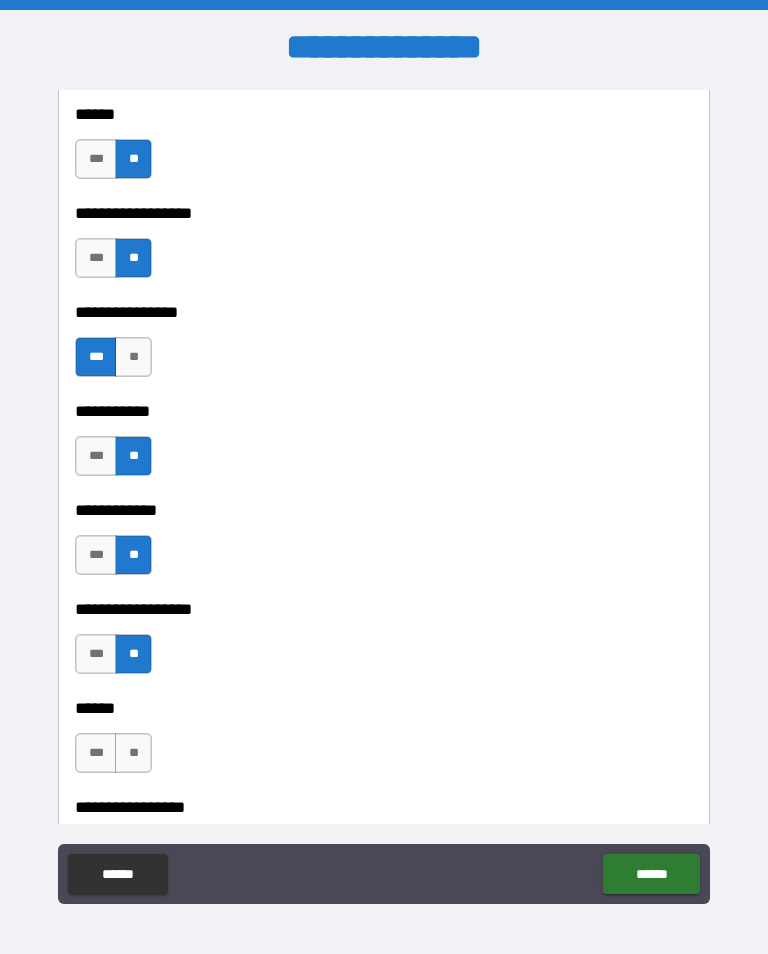 scroll, scrollTop: 0, scrollLeft: 0, axis: both 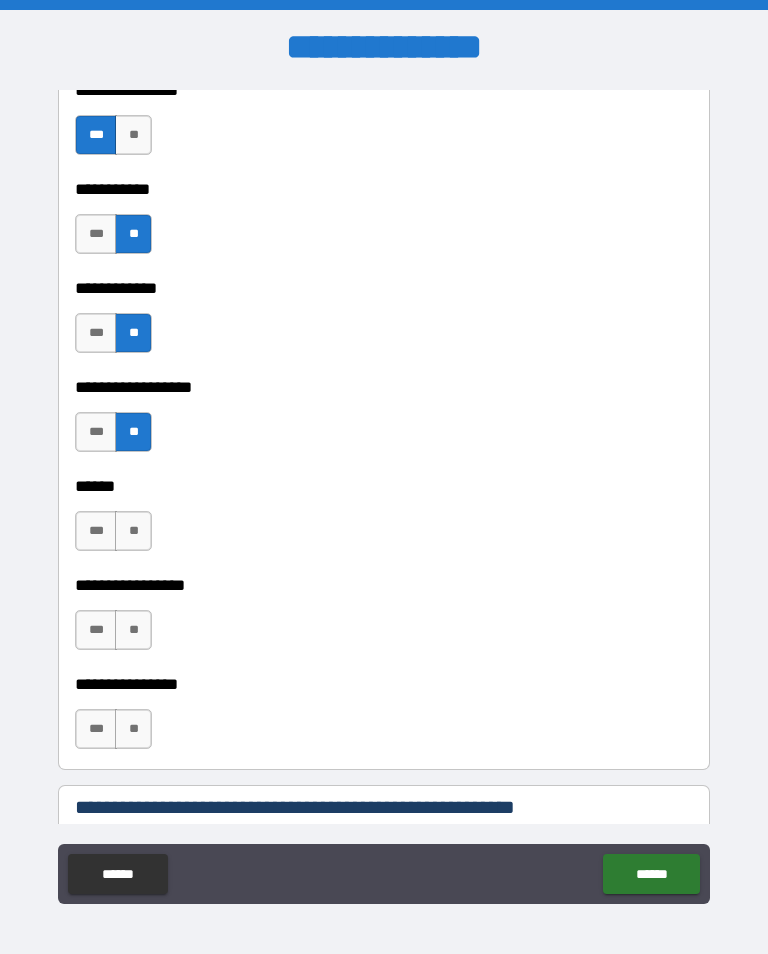 click on "***" at bounding box center [96, 432] 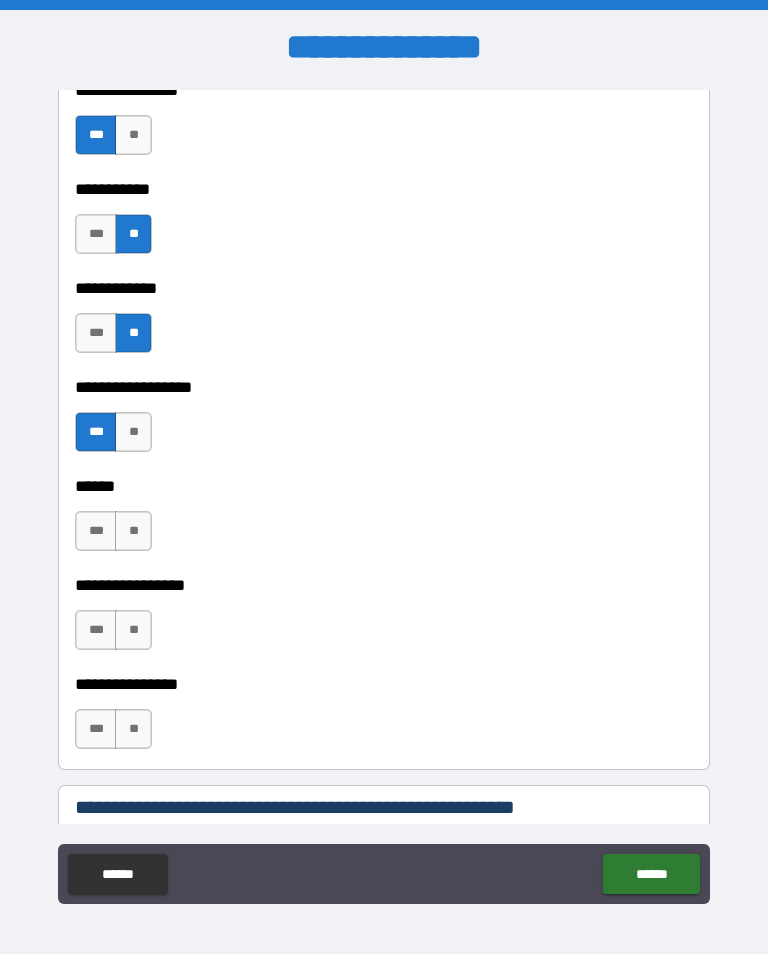 click on "***" at bounding box center [96, 531] 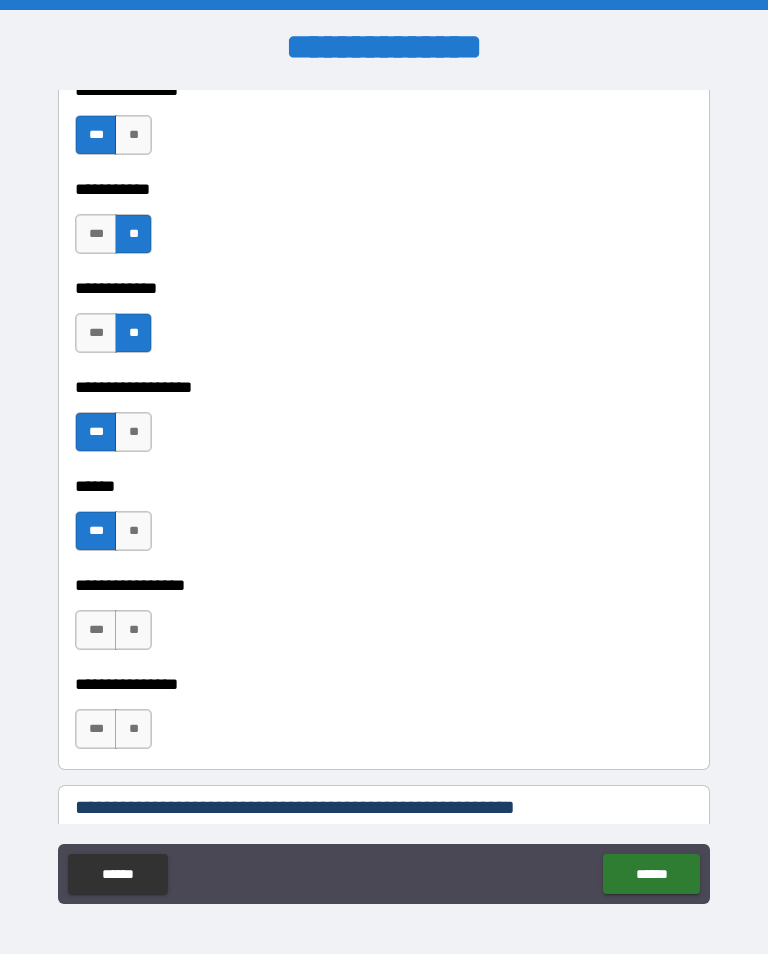 click on "**" at bounding box center (133, 630) 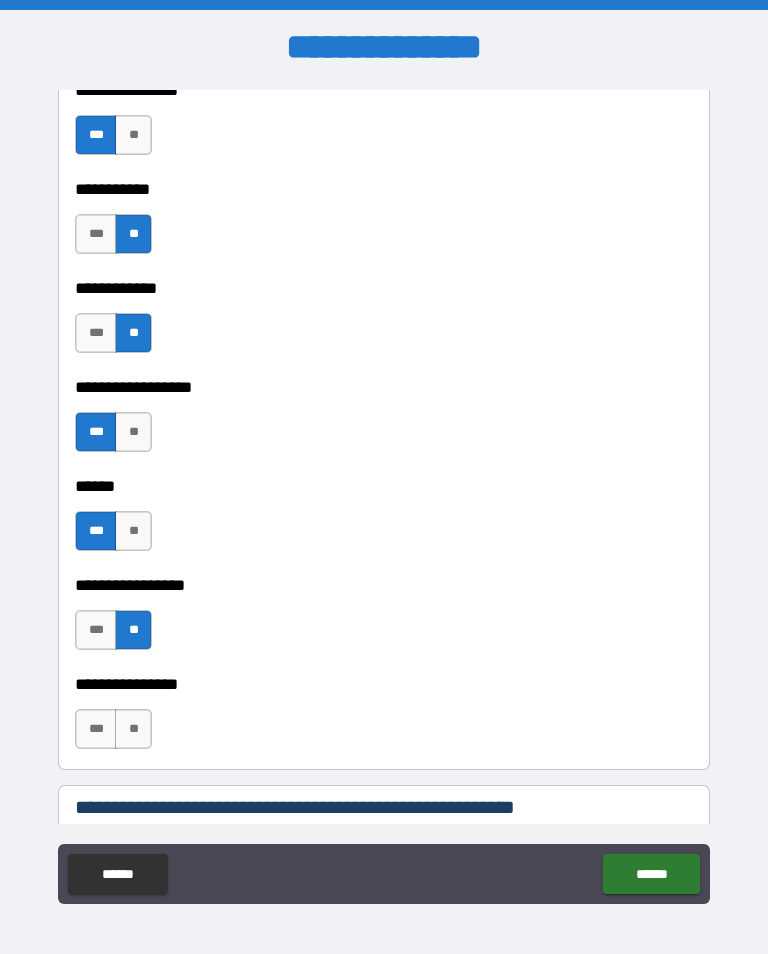 click on "**" at bounding box center [133, 729] 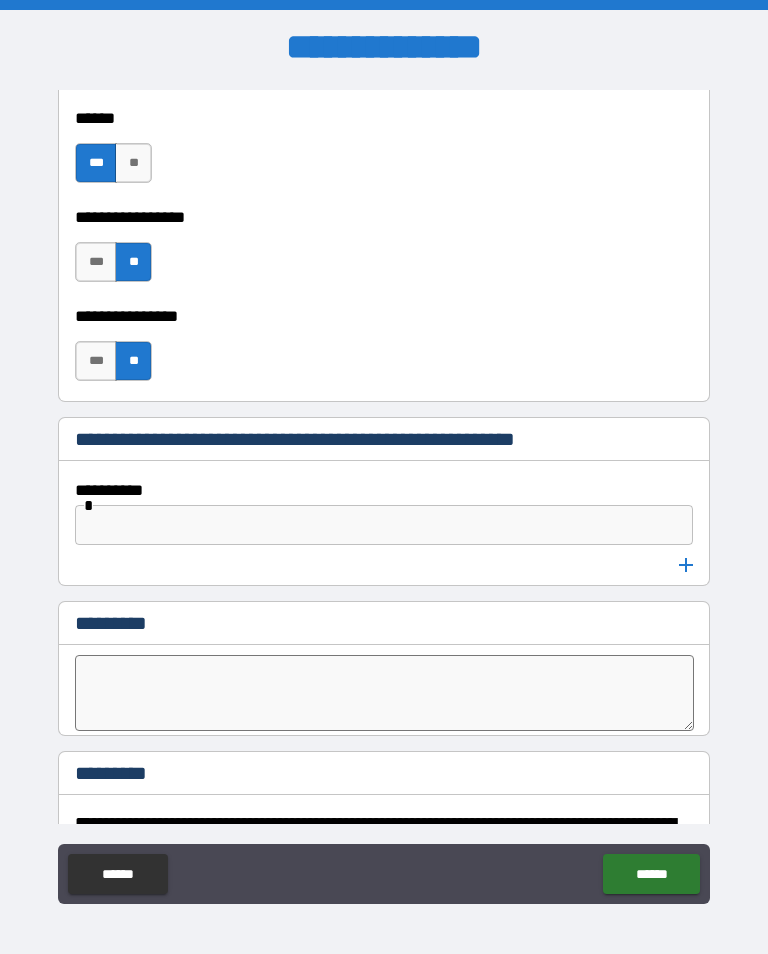 scroll, scrollTop: 10860, scrollLeft: 0, axis: vertical 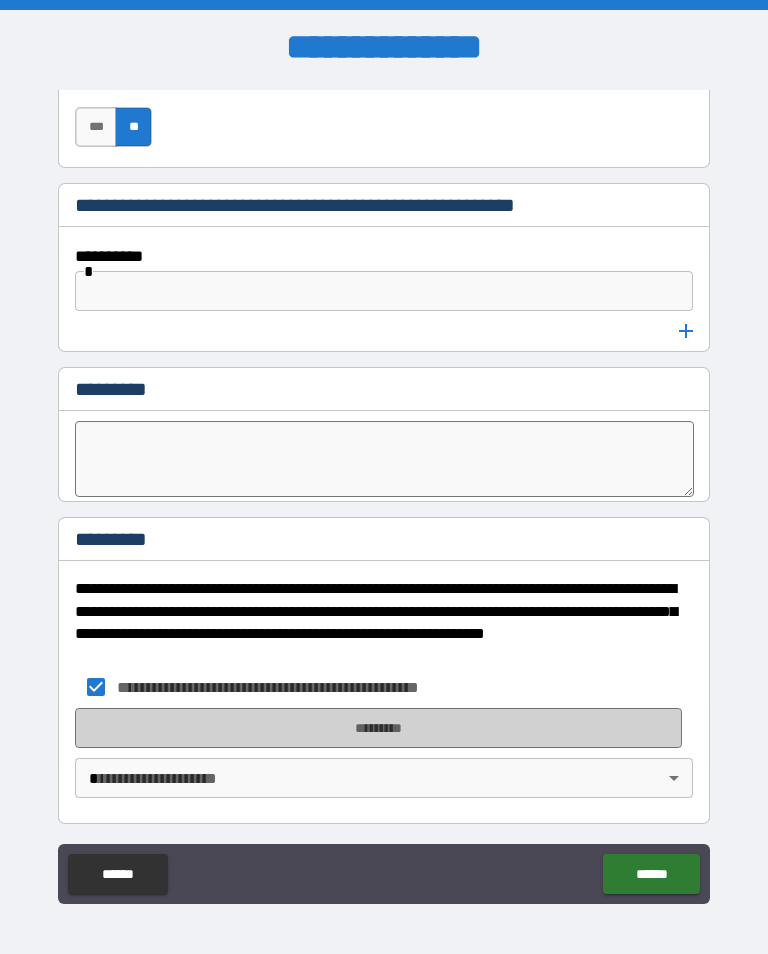 click on "*********" at bounding box center (378, 728) 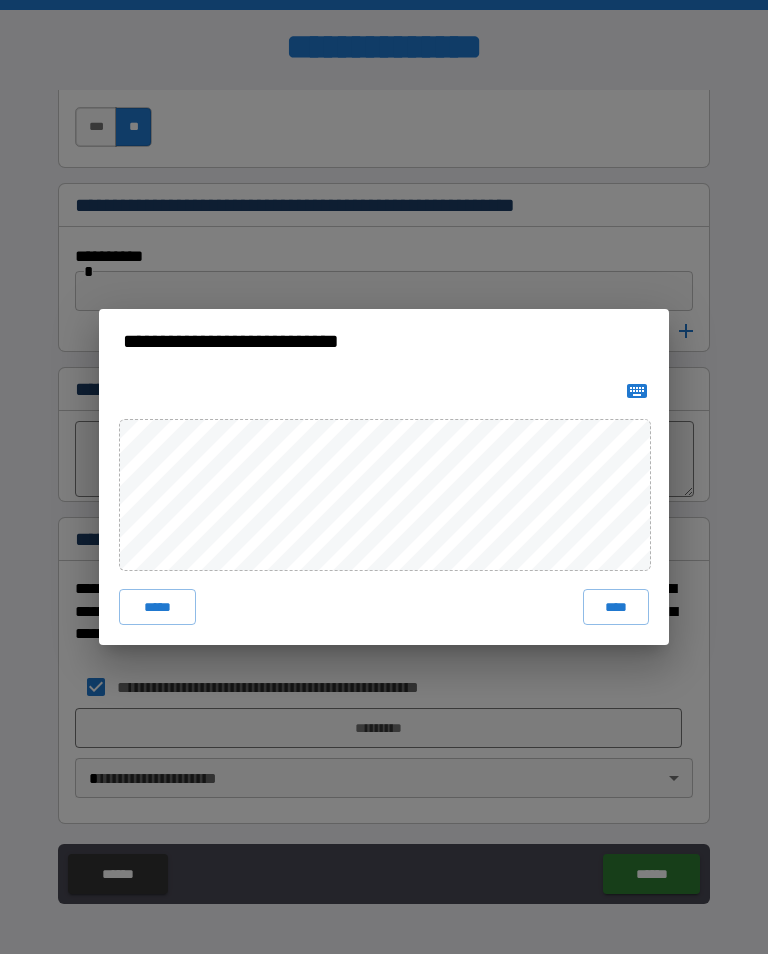 click on "****" at bounding box center (616, 607) 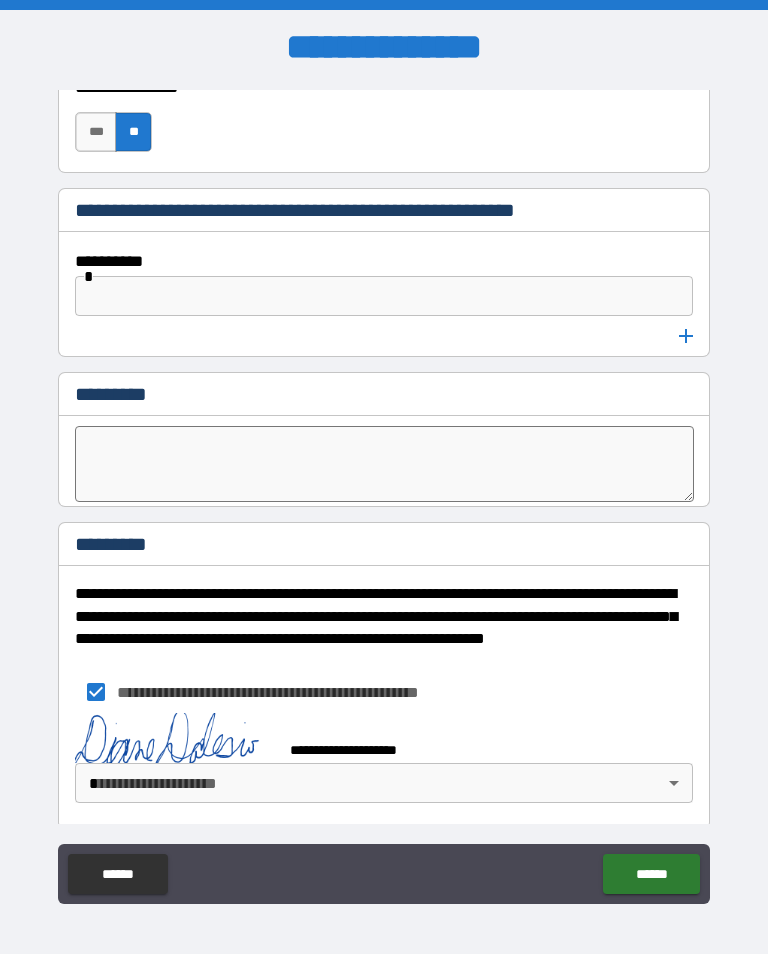 scroll, scrollTop: 10882, scrollLeft: 0, axis: vertical 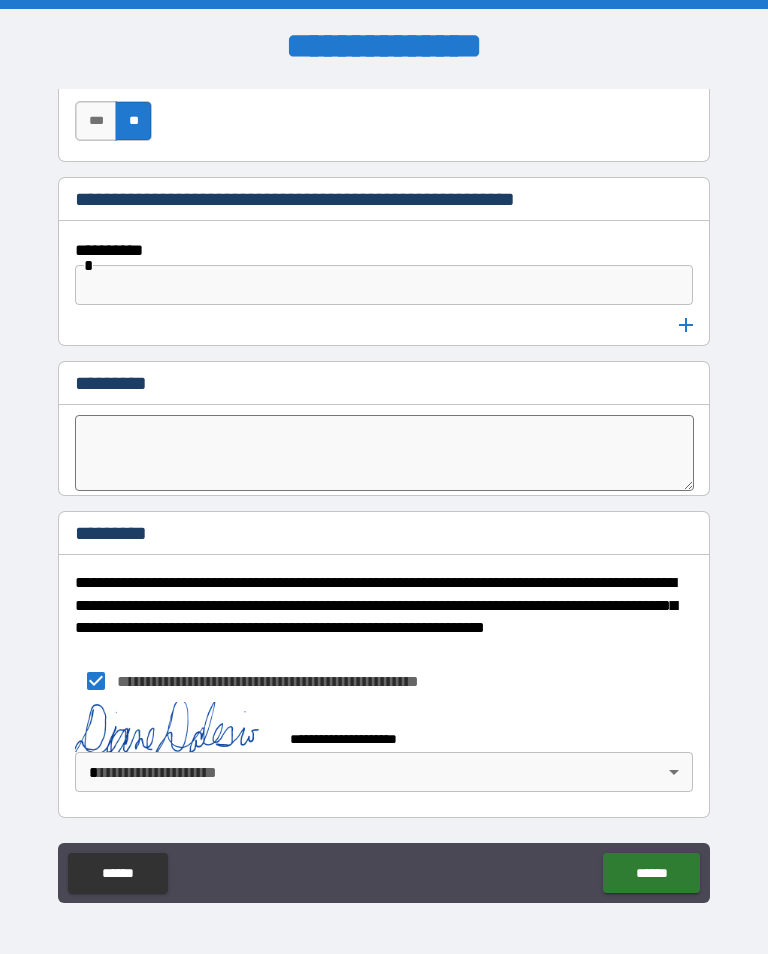 click on "******" at bounding box center (651, 873) 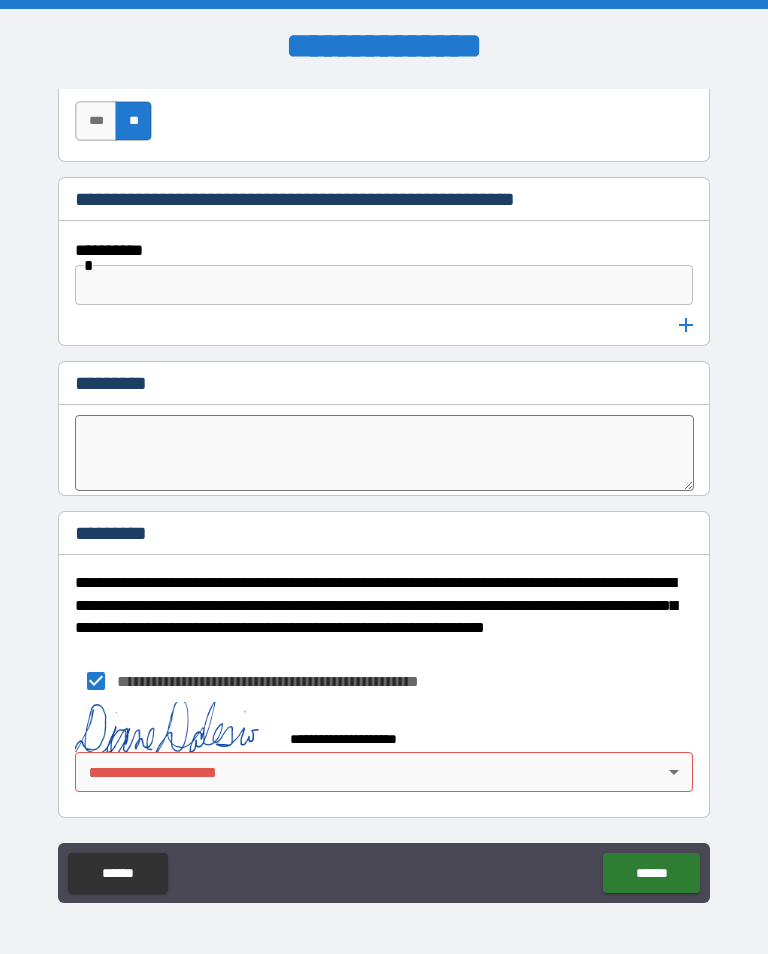 click at bounding box center (378, 285) 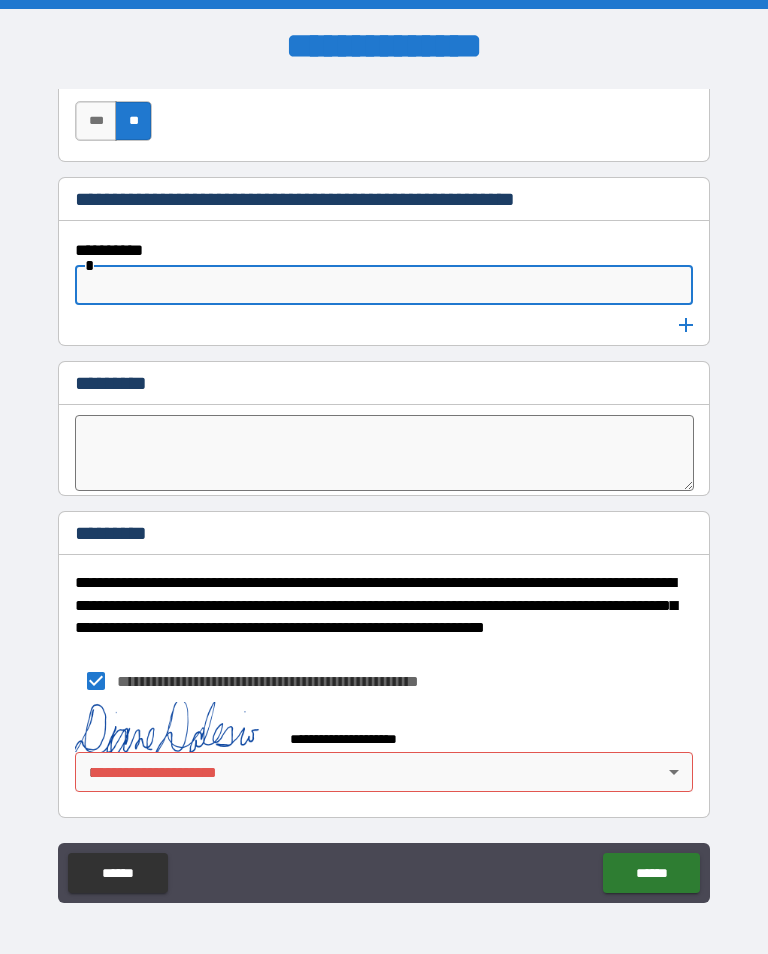 scroll, scrollTop: 10877, scrollLeft: 0, axis: vertical 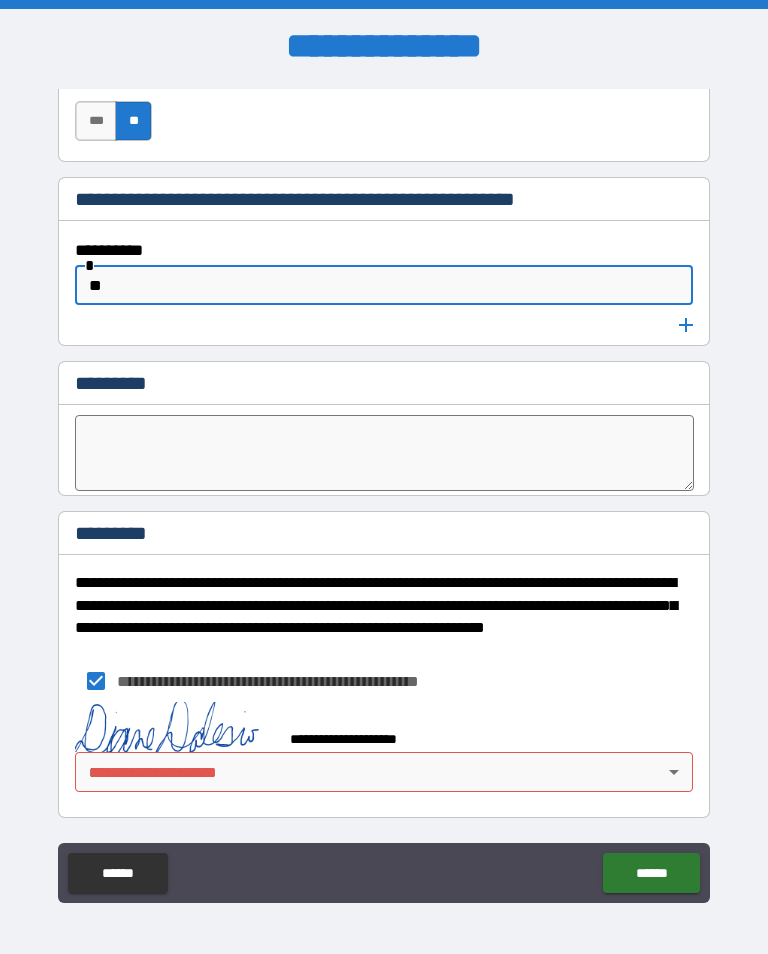 type on "**" 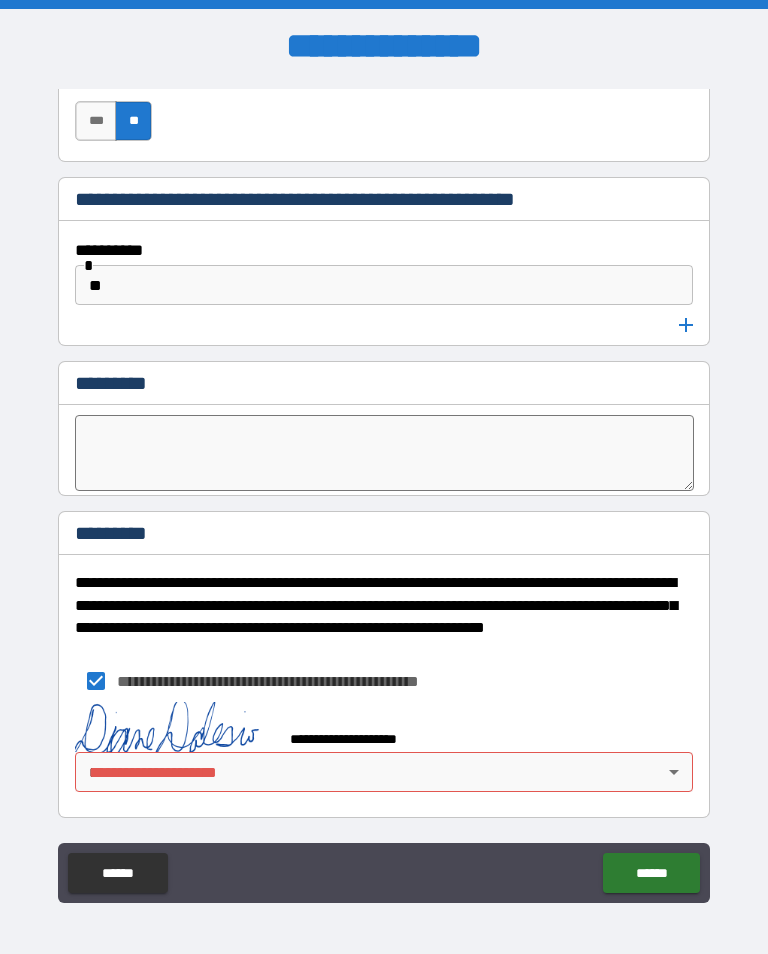 click on "**********" at bounding box center (384, 491) 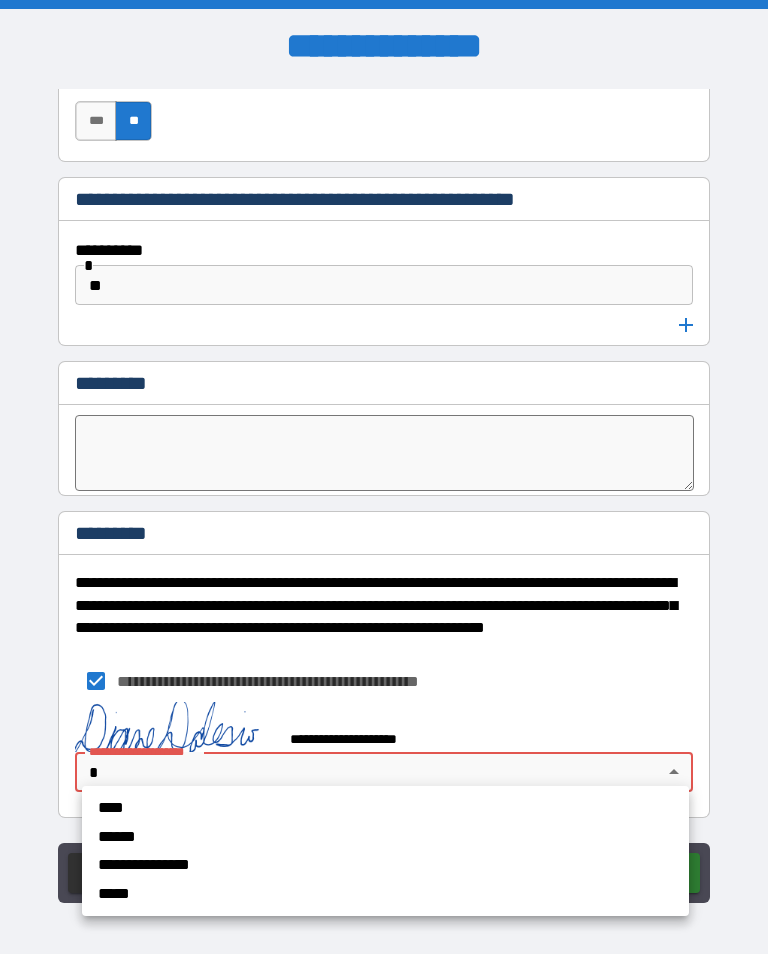 click on "****" at bounding box center (349, 808) 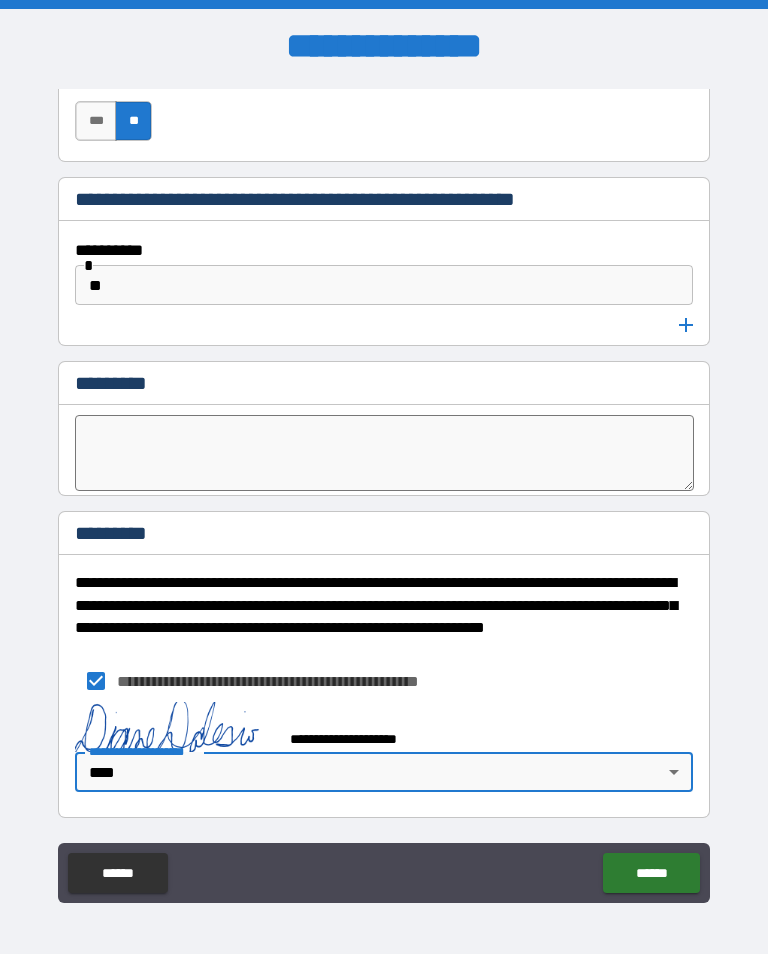 type on "****" 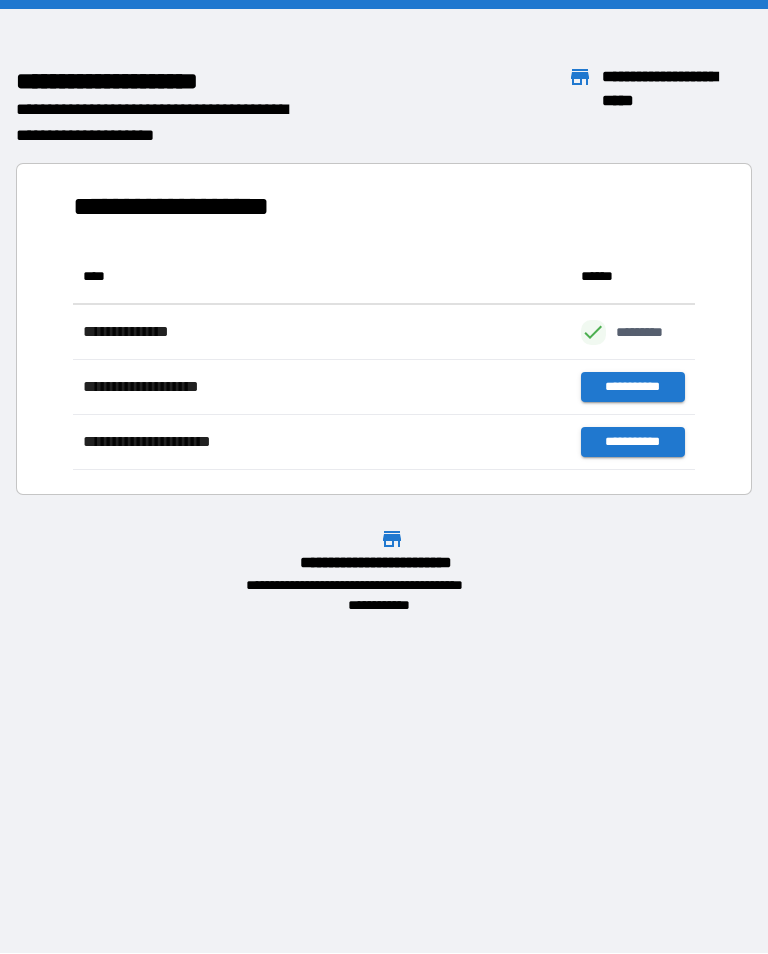 scroll, scrollTop: 1, scrollLeft: 1, axis: both 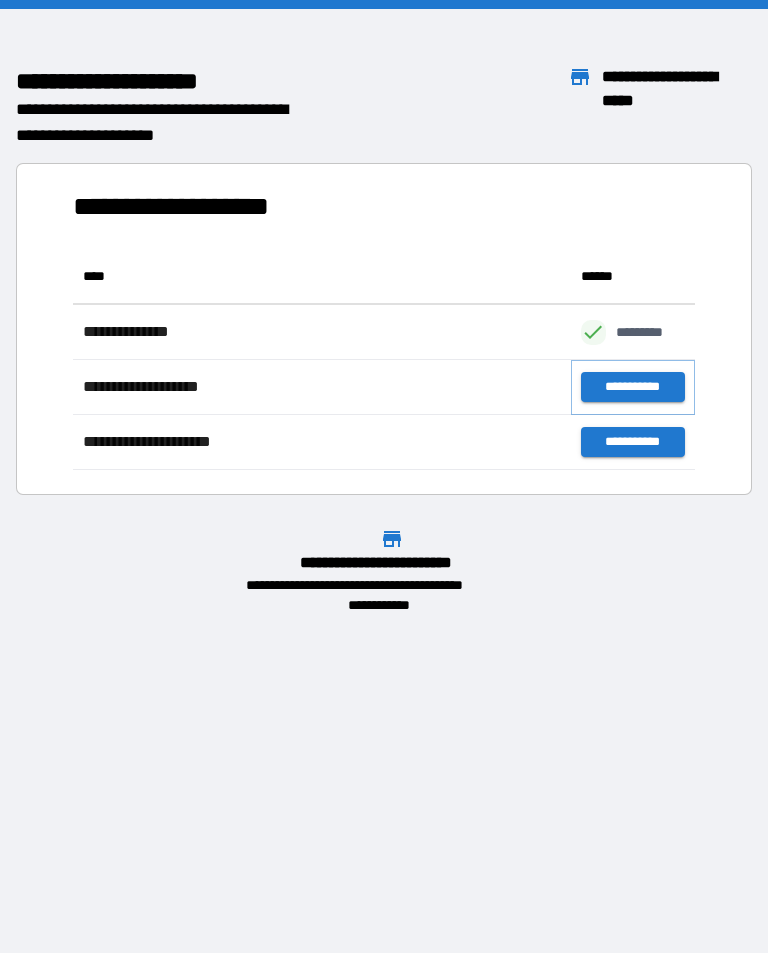 click on "**********" at bounding box center (633, 387) 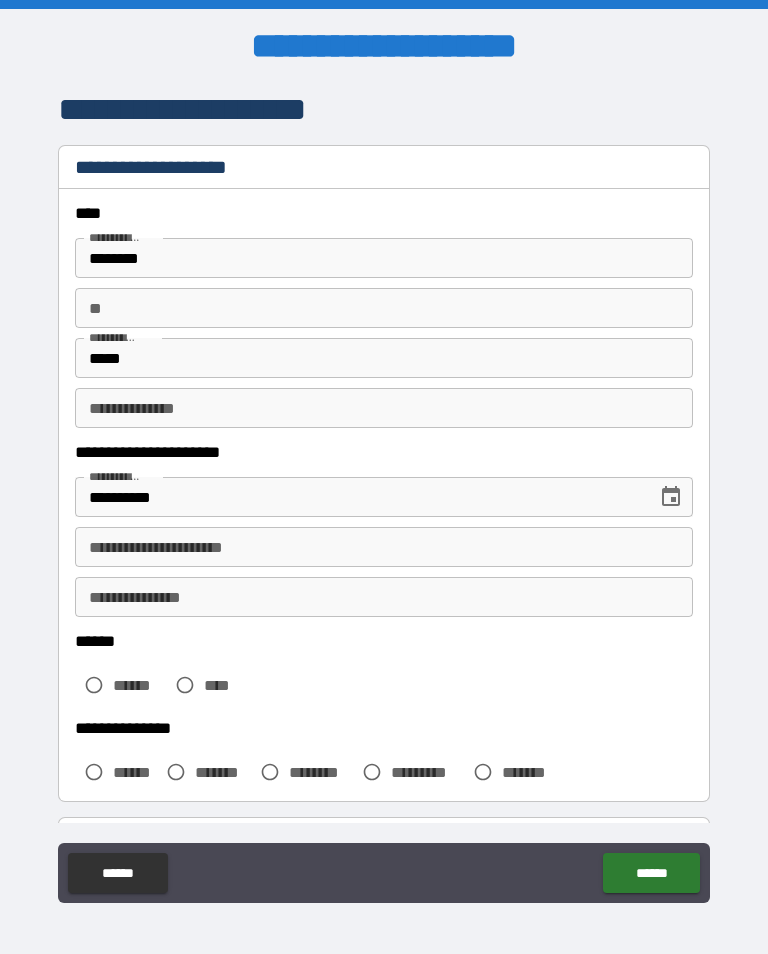 click on "********" at bounding box center [384, 258] 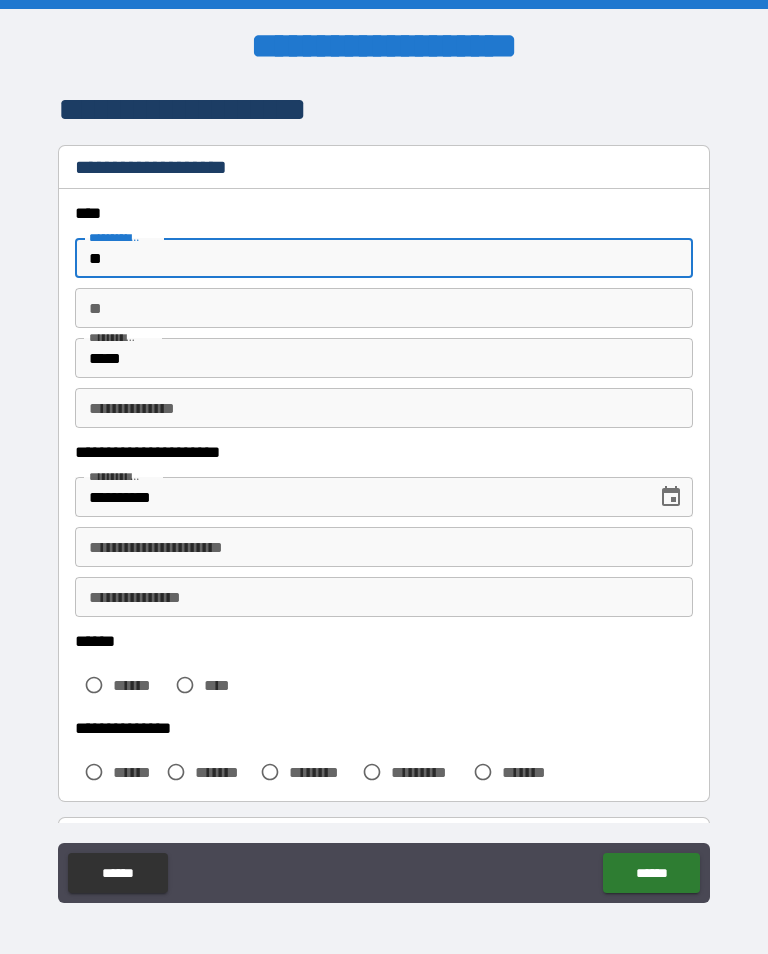 type on "*" 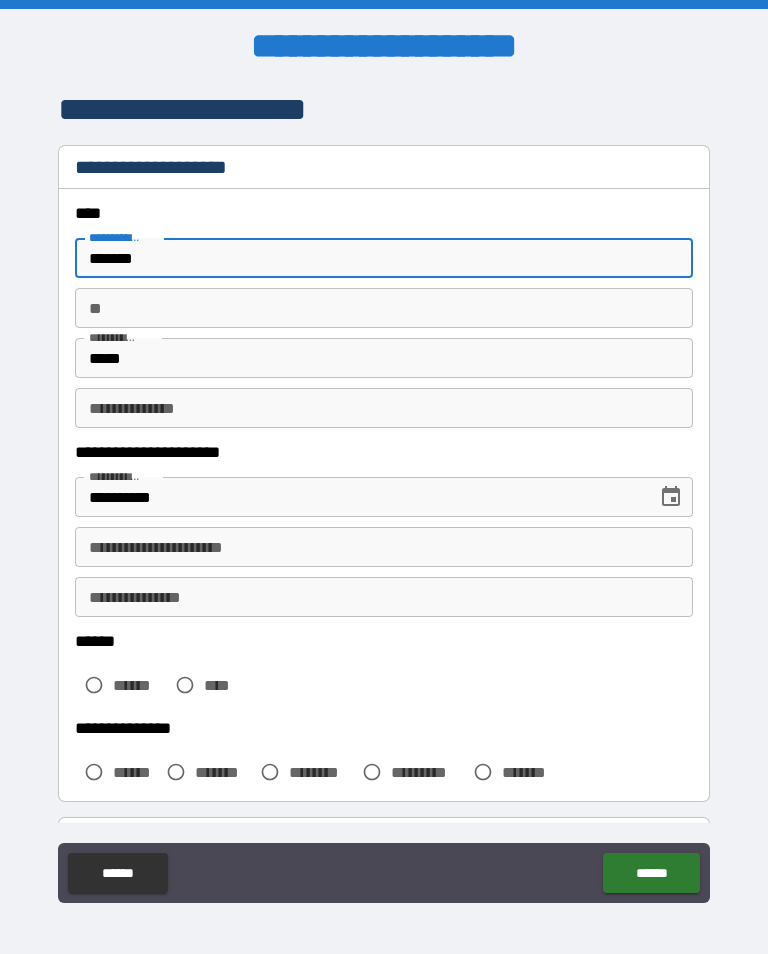 type on "*******" 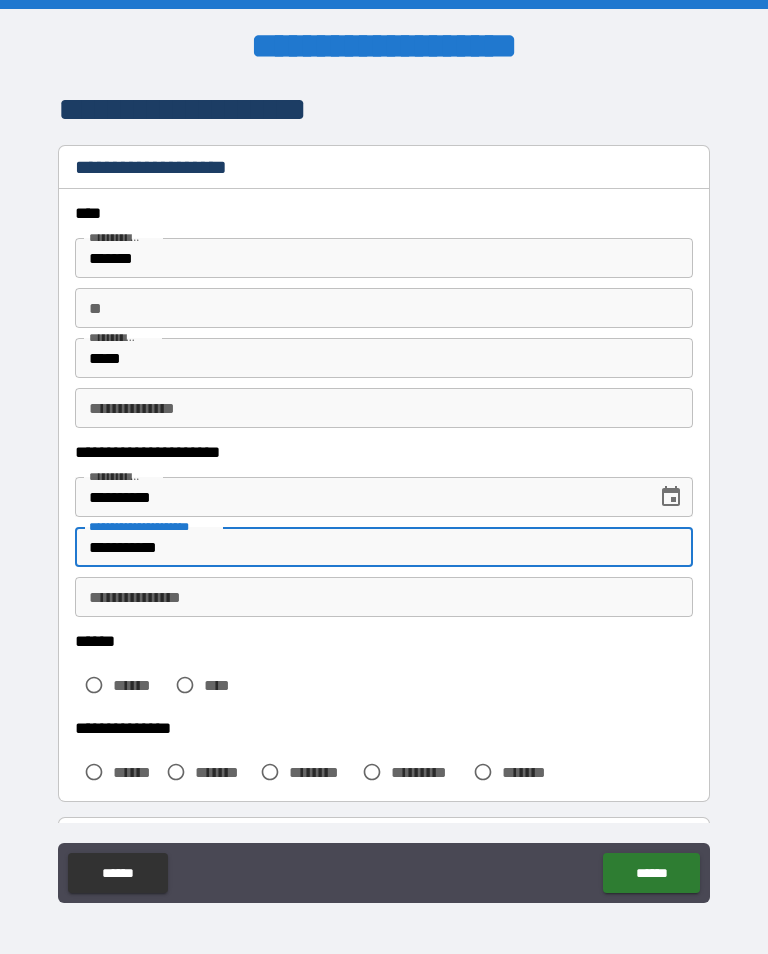 type on "**********" 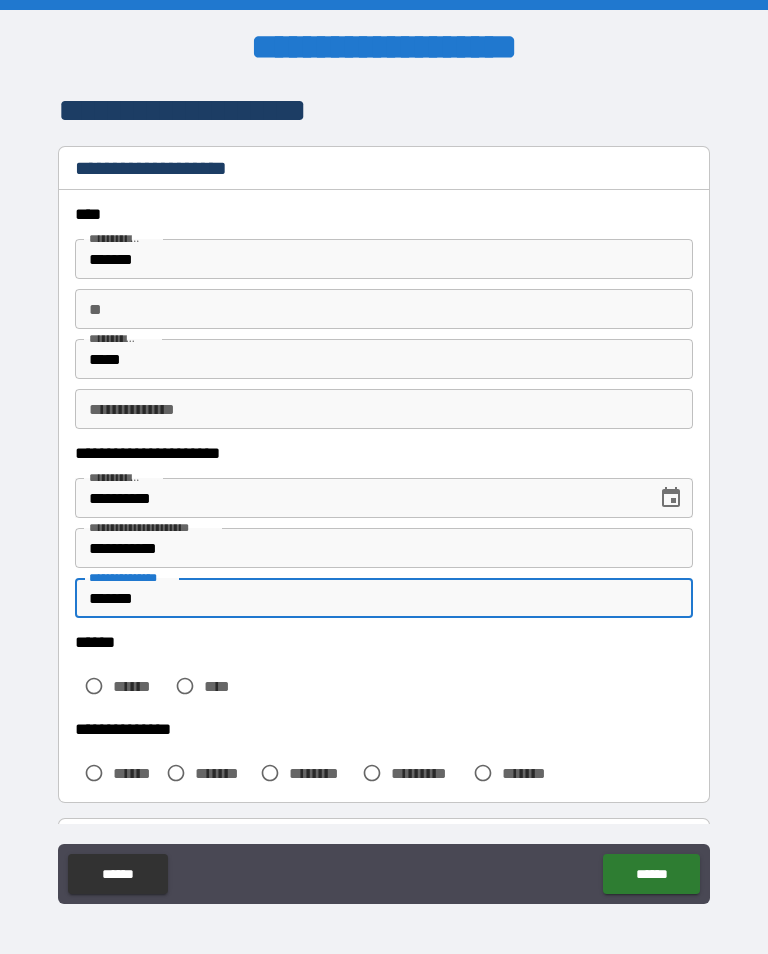 scroll, scrollTop: 0, scrollLeft: 0, axis: both 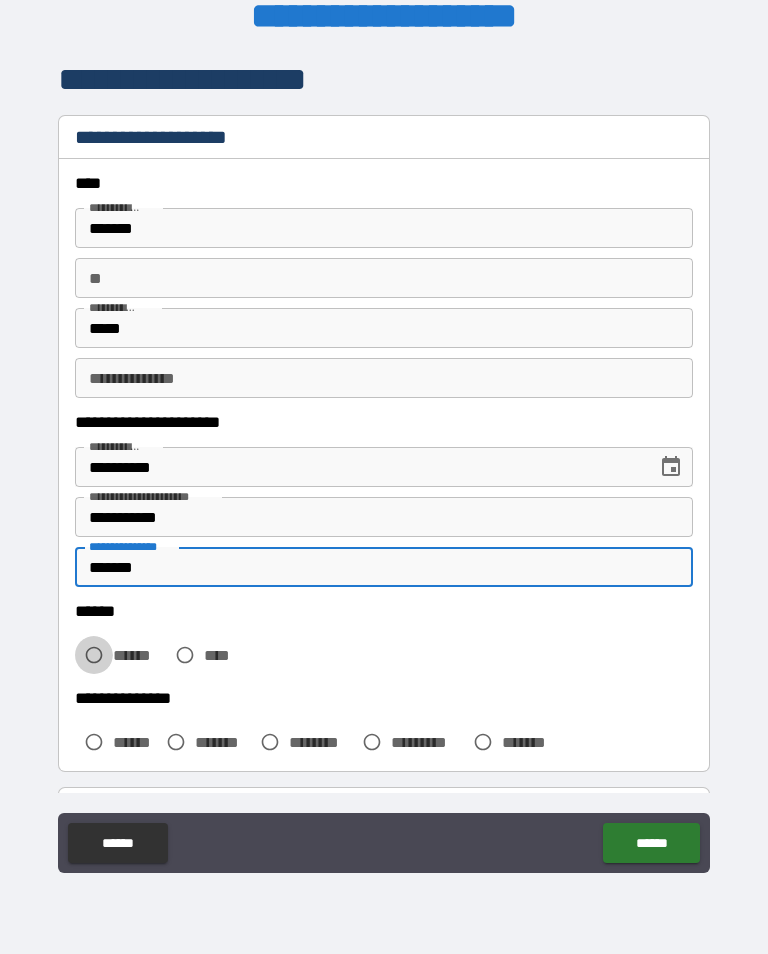 type on "*******" 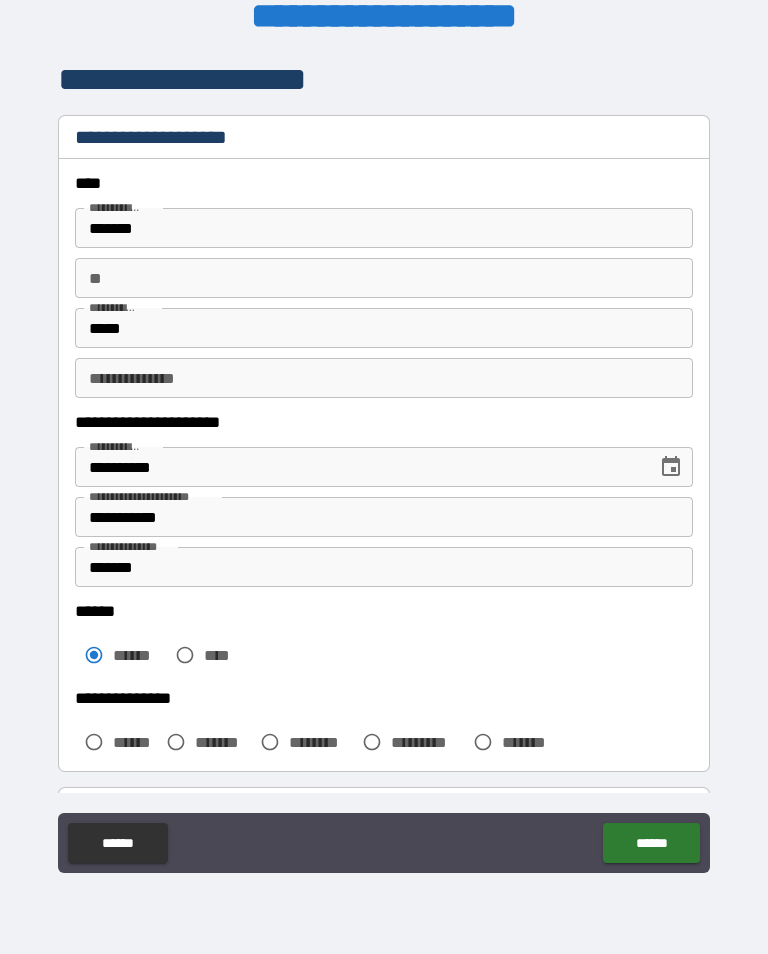 scroll, scrollTop: 31, scrollLeft: 0, axis: vertical 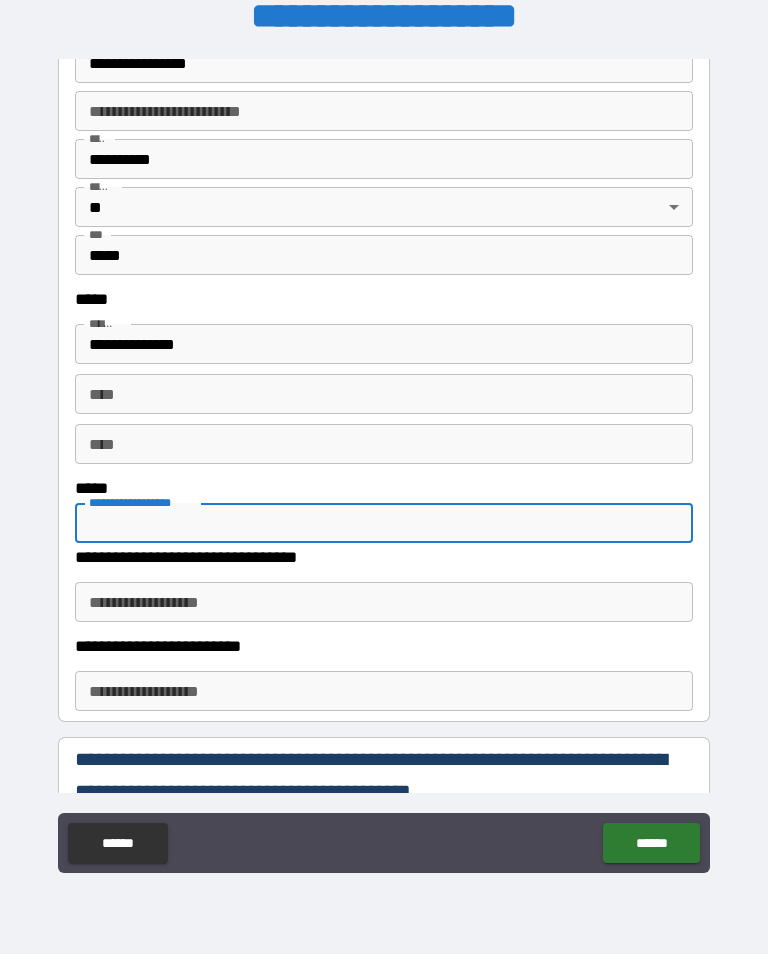 type on "*" 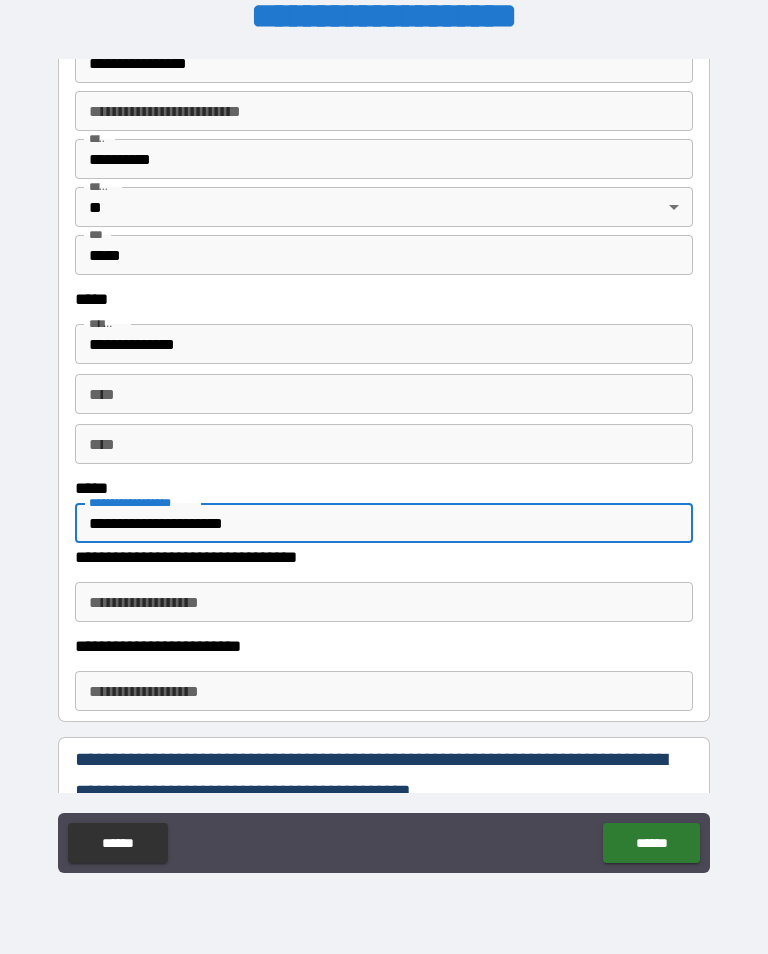 type on "**********" 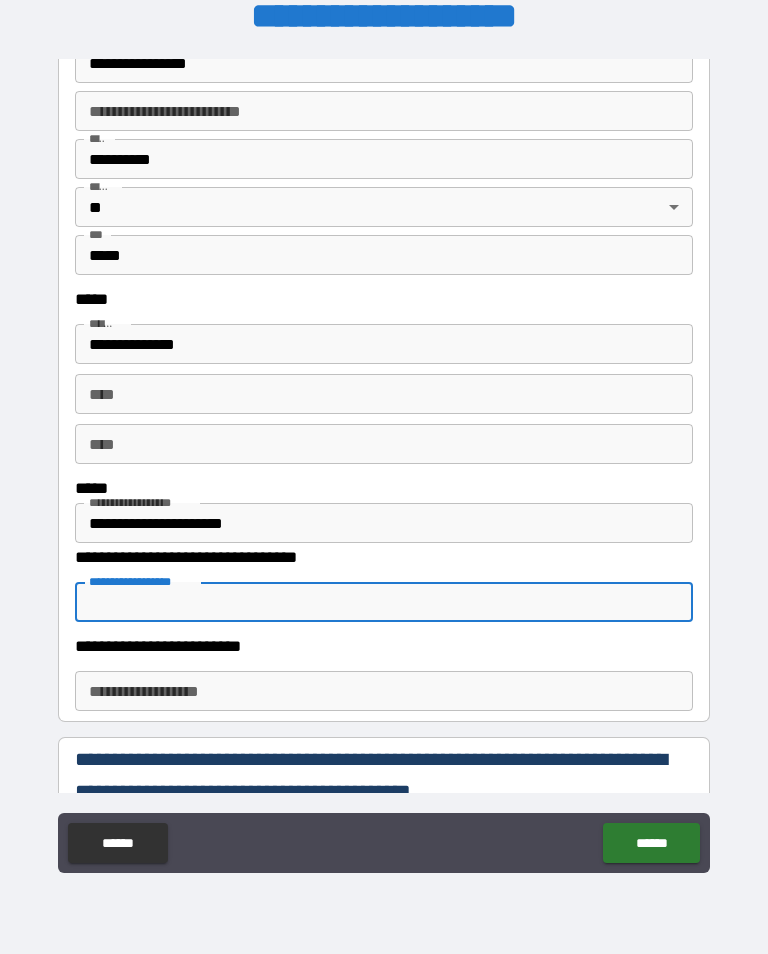 scroll, scrollTop: 195, scrollLeft: 0, axis: vertical 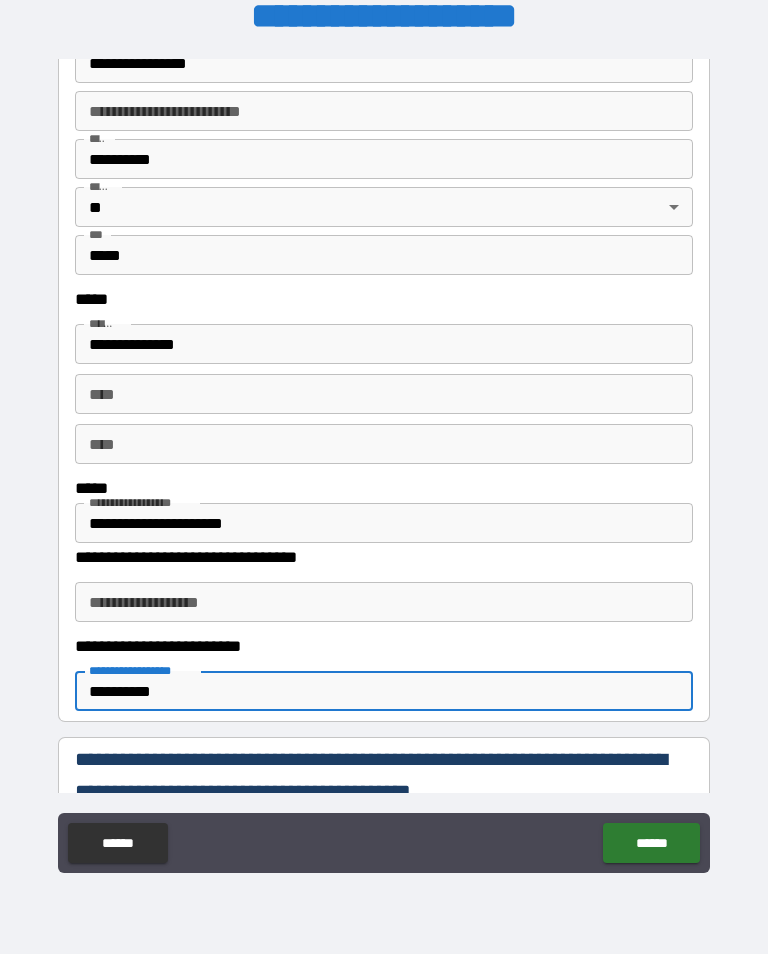 type on "**********" 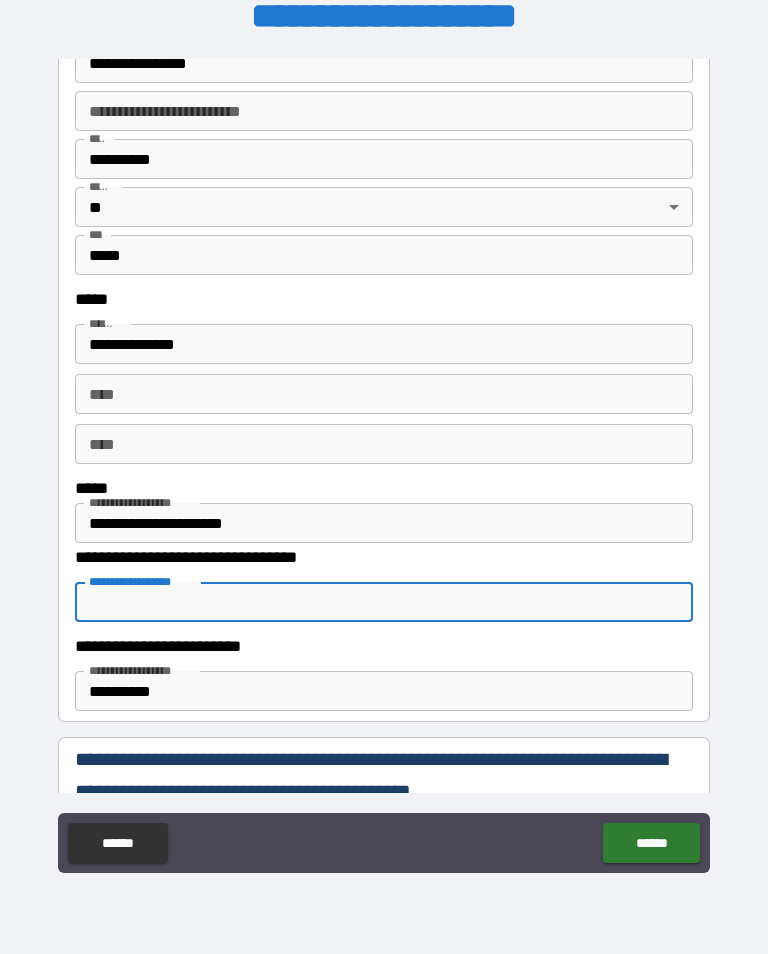 scroll, scrollTop: 31, scrollLeft: 0, axis: vertical 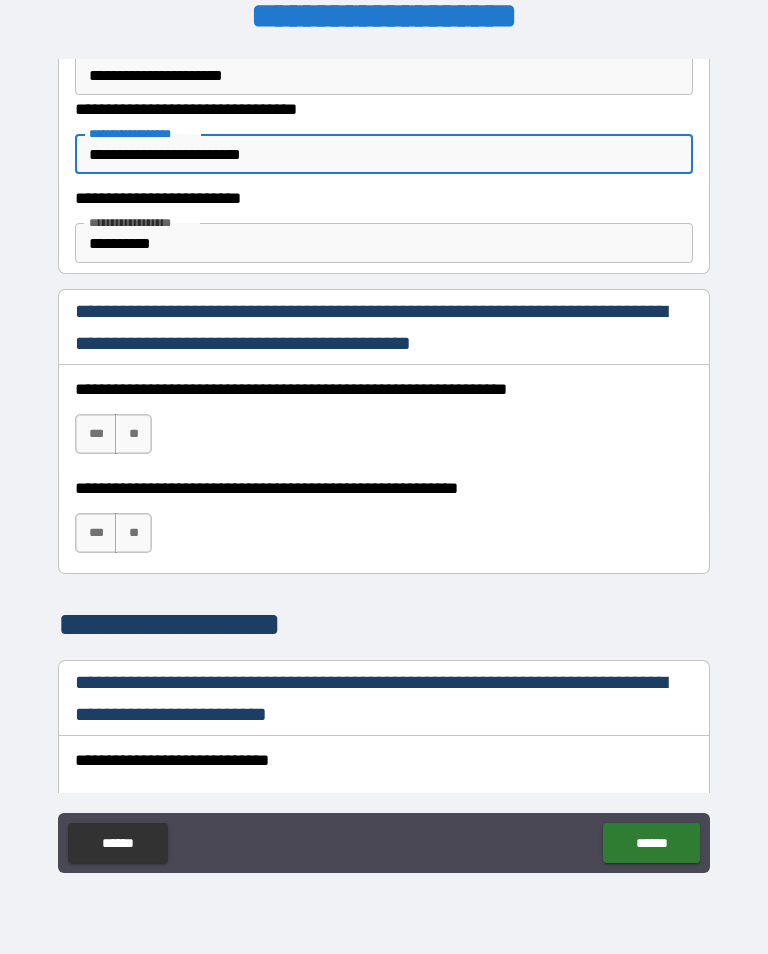 type on "**********" 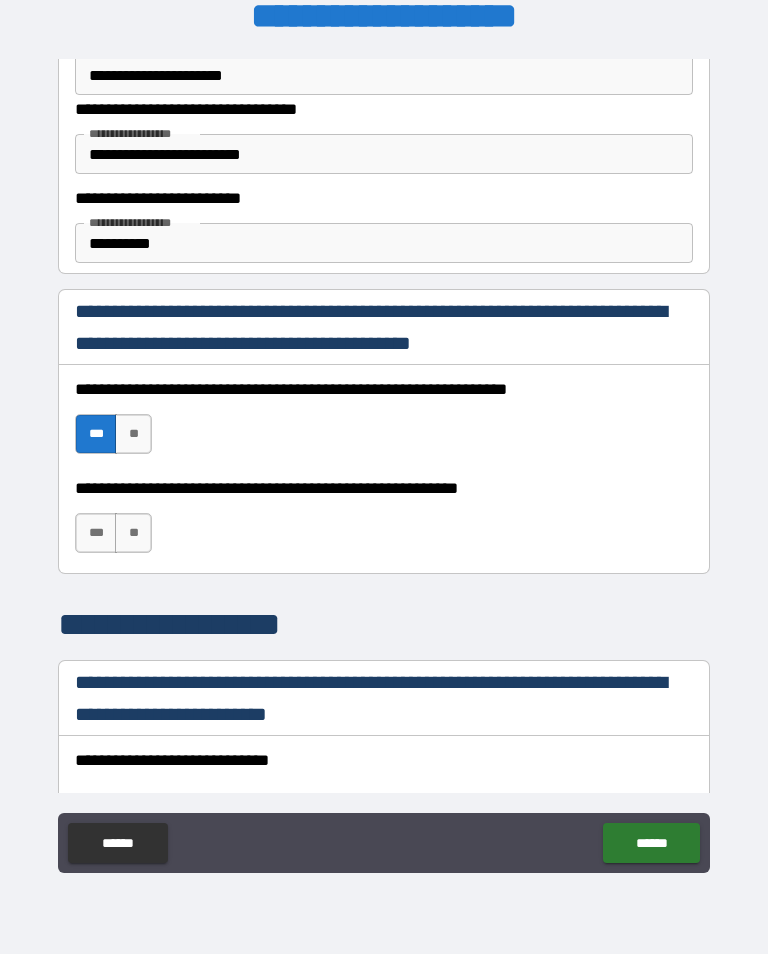 click on "***" at bounding box center (96, 533) 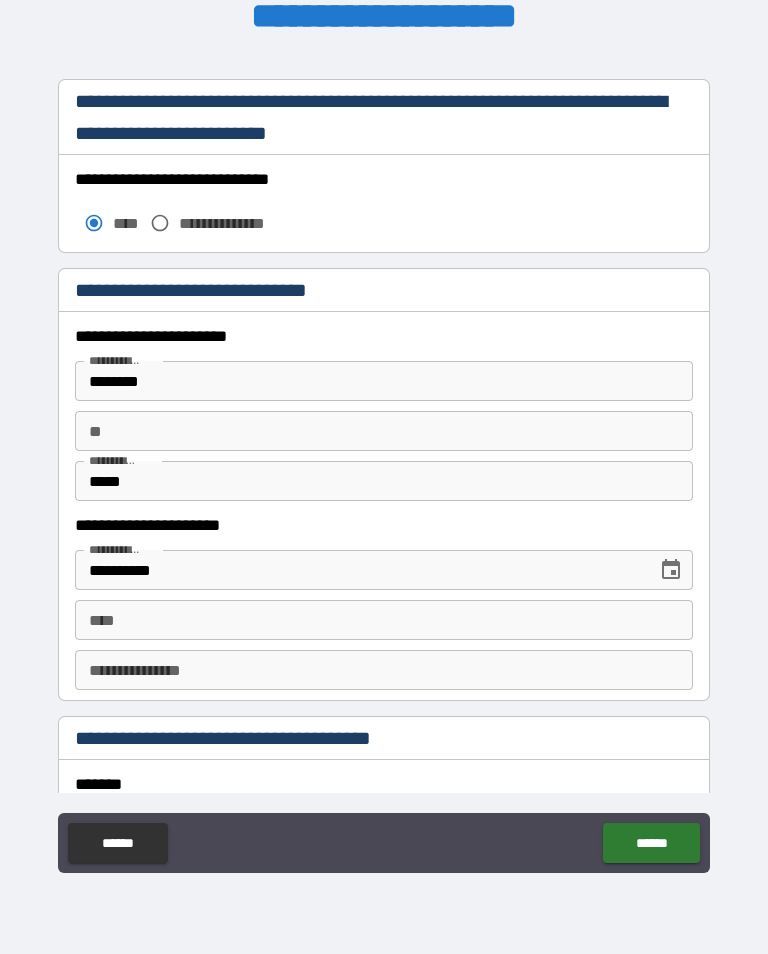 scroll, scrollTop: 1867, scrollLeft: 0, axis: vertical 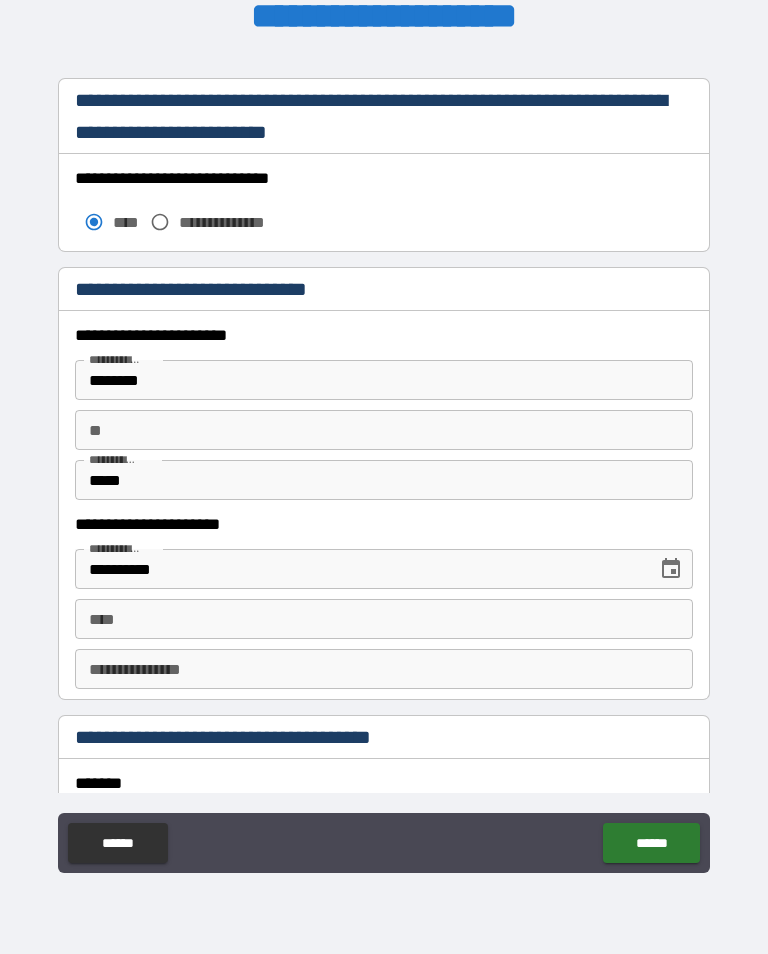 click on "********" at bounding box center [384, 380] 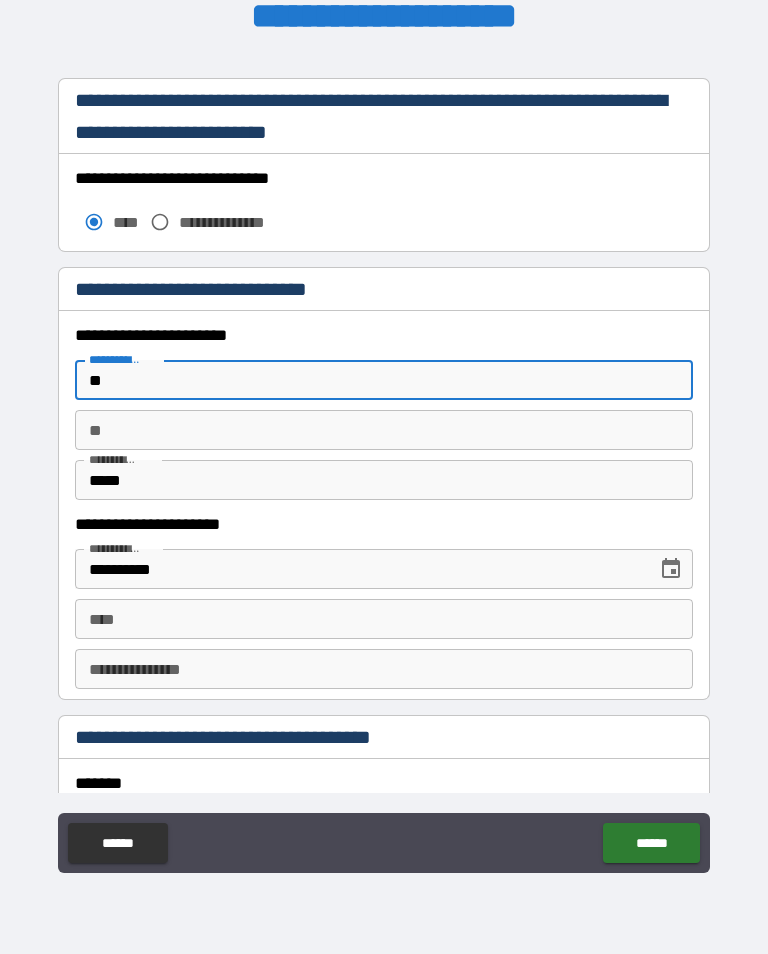 type on "*" 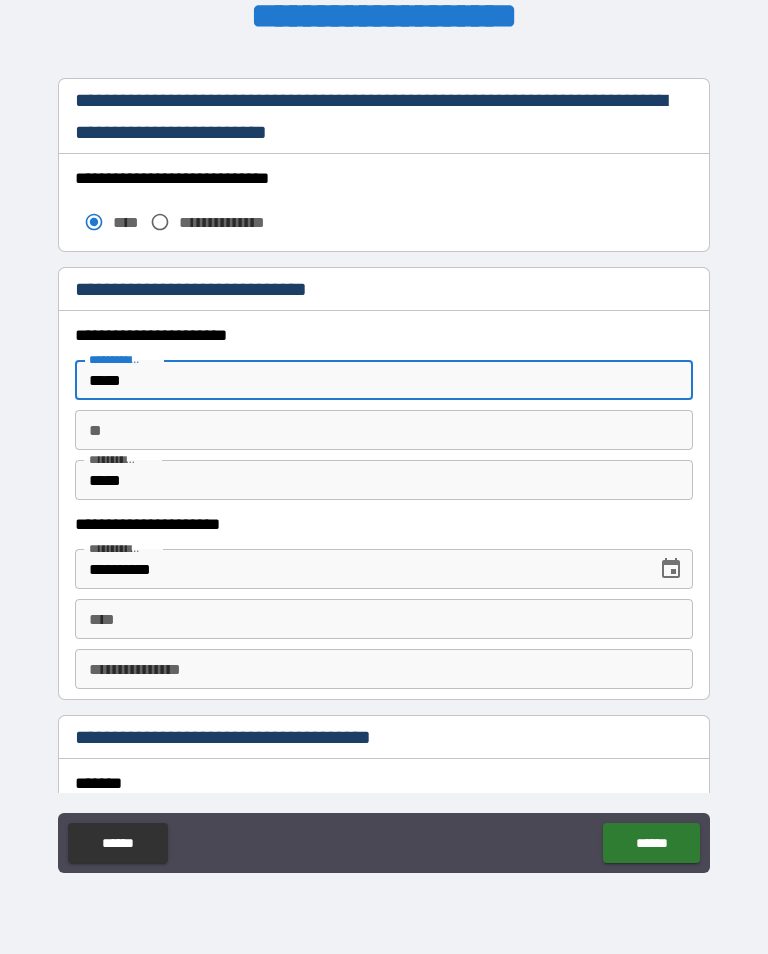 type on "*****" 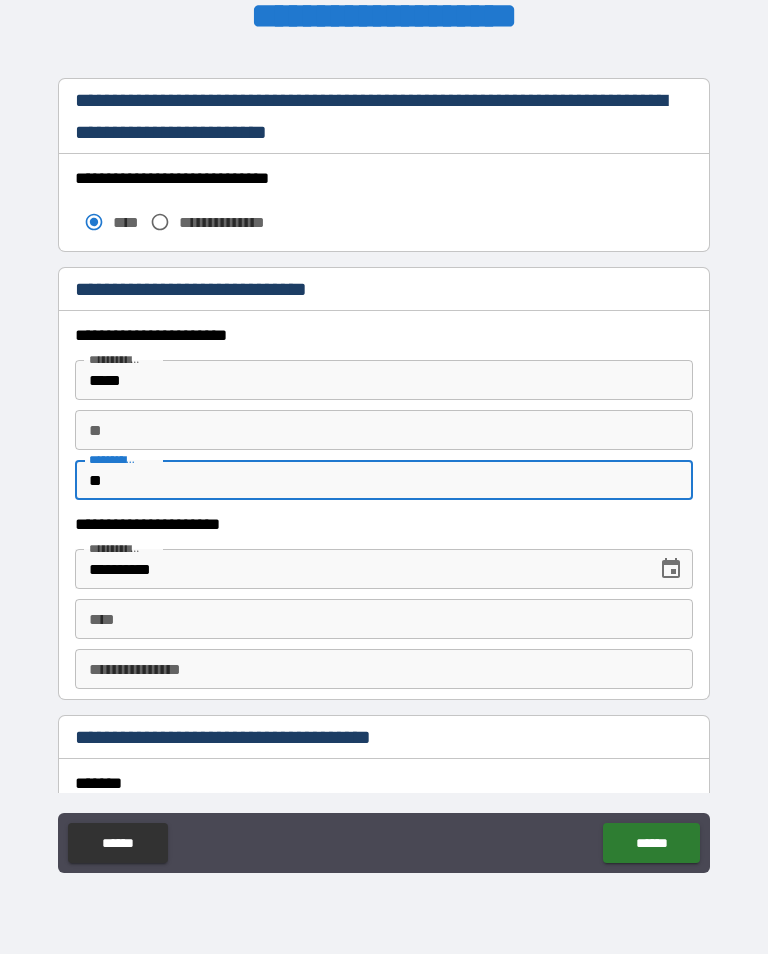 type on "*" 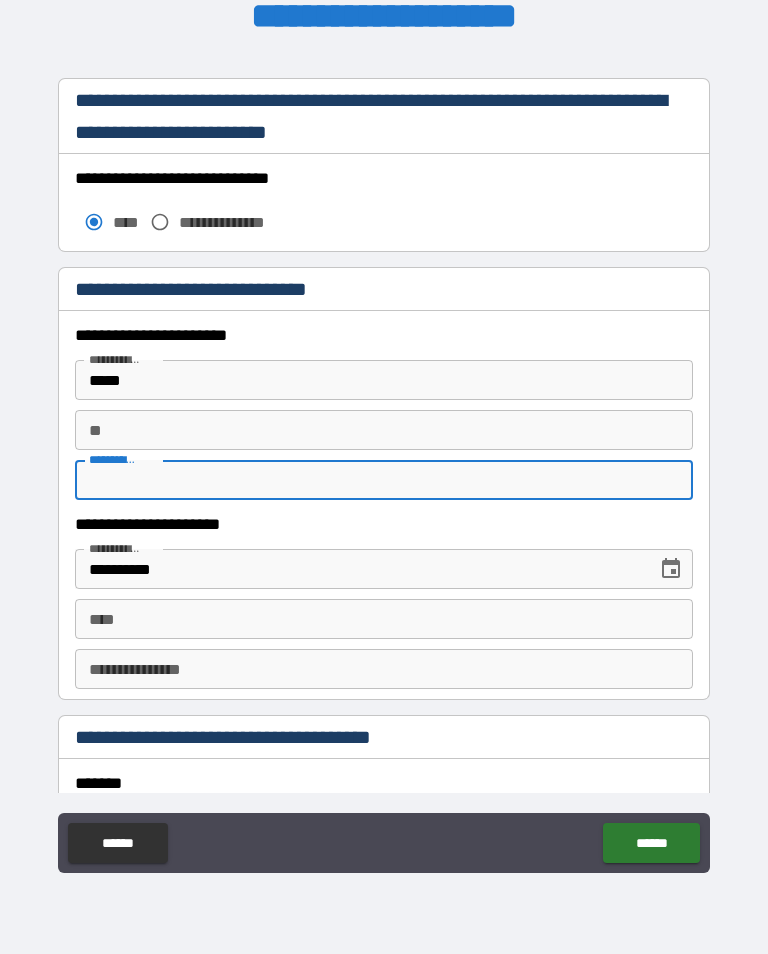 type on "*" 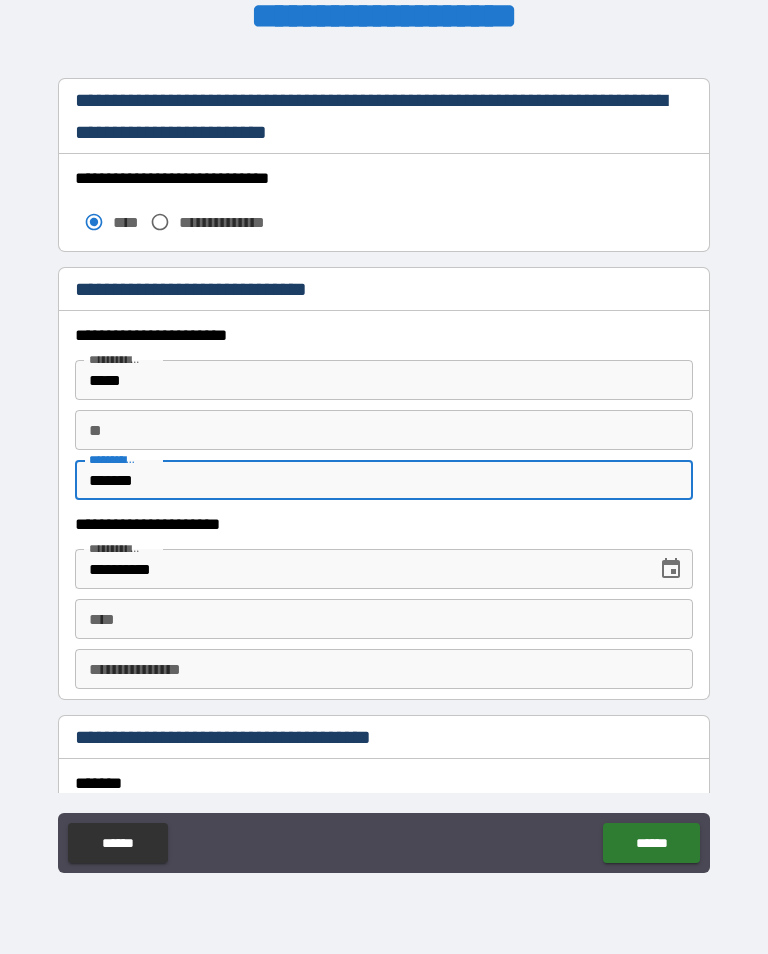 scroll, scrollTop: 228, scrollLeft: 0, axis: vertical 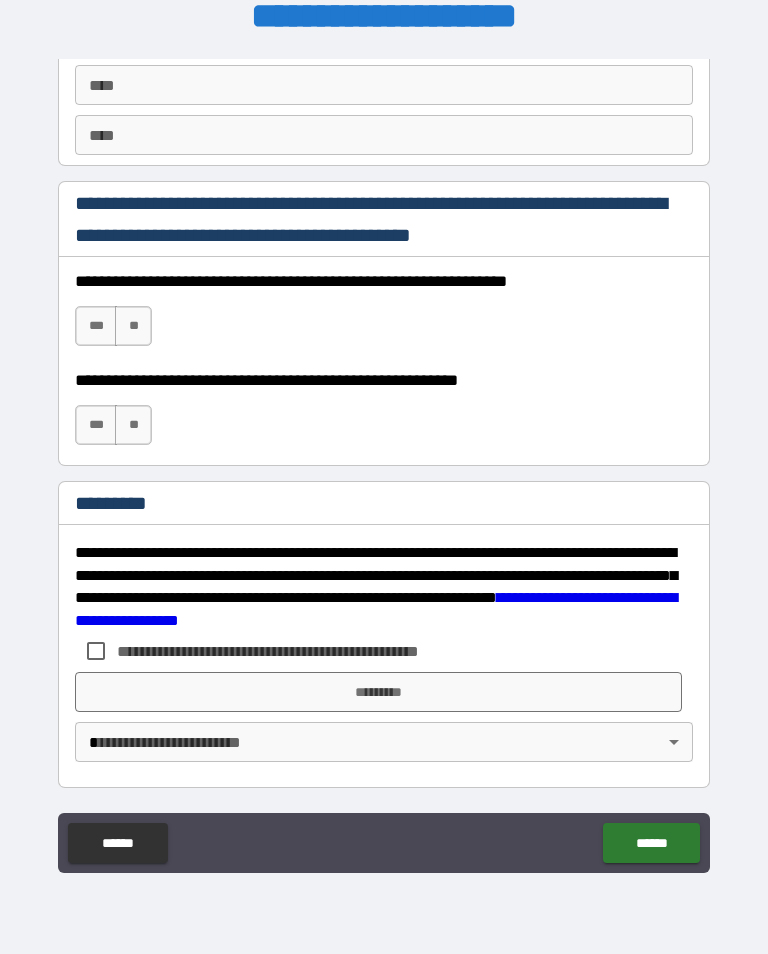 type on "**********" 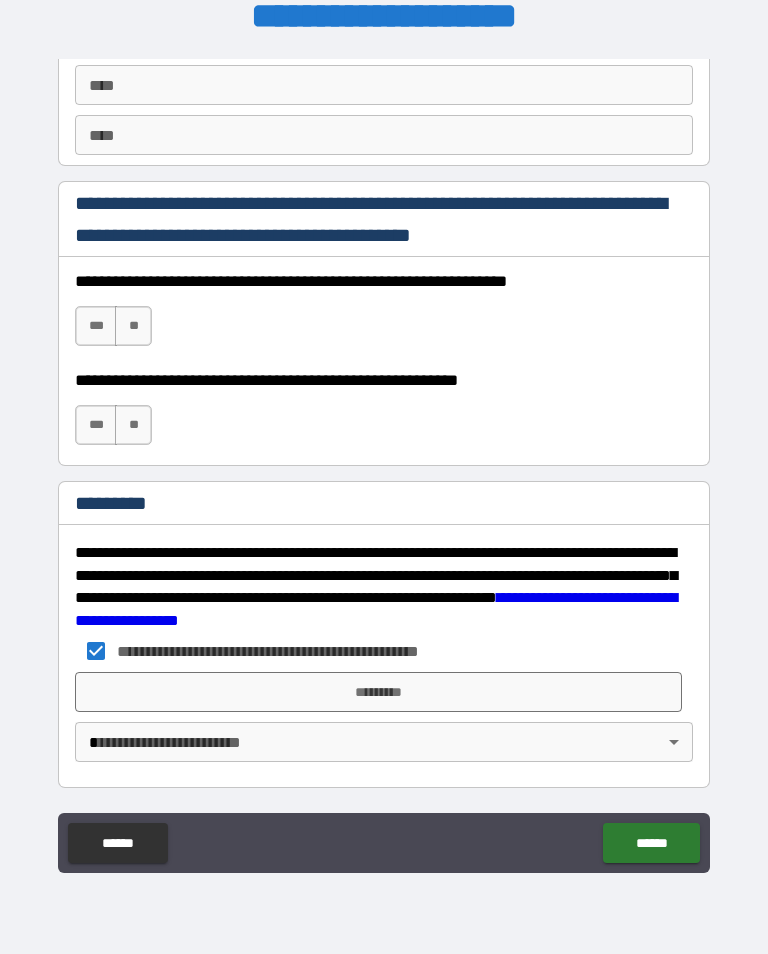 scroll, scrollTop: 3025, scrollLeft: 0, axis: vertical 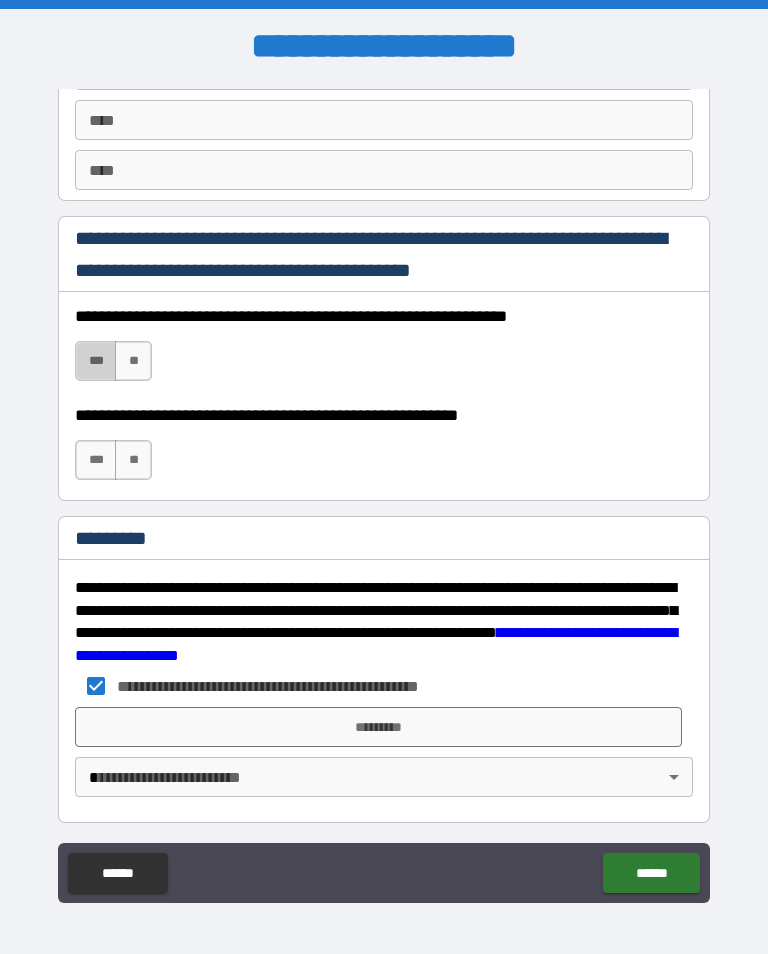 click on "***" at bounding box center (96, 361) 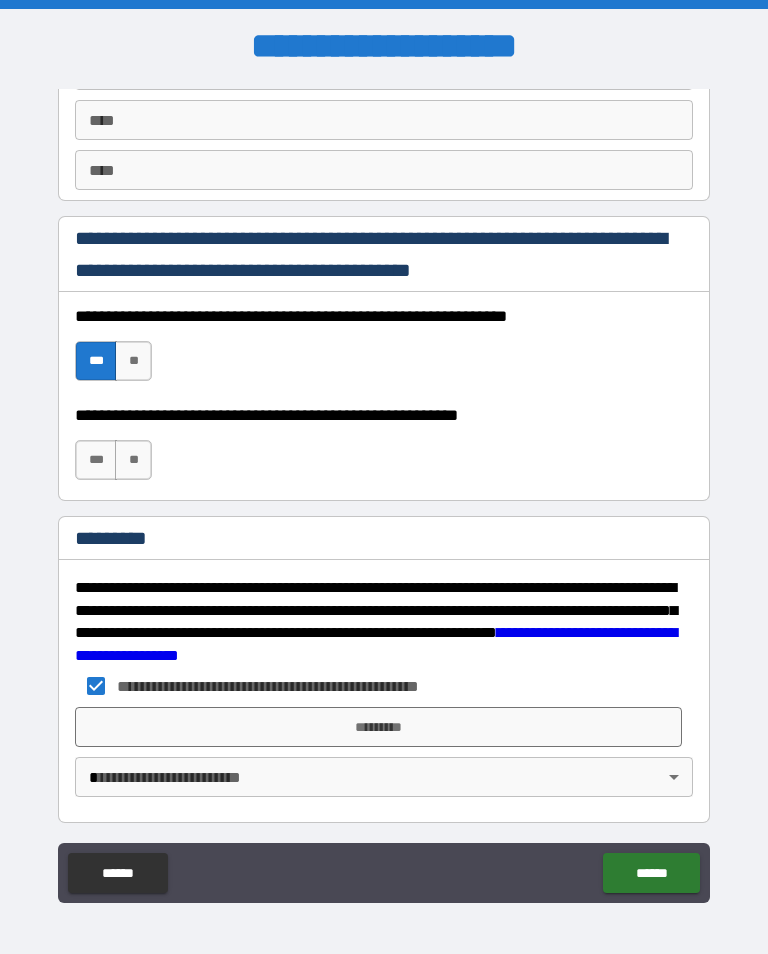 click on "***" at bounding box center (96, 460) 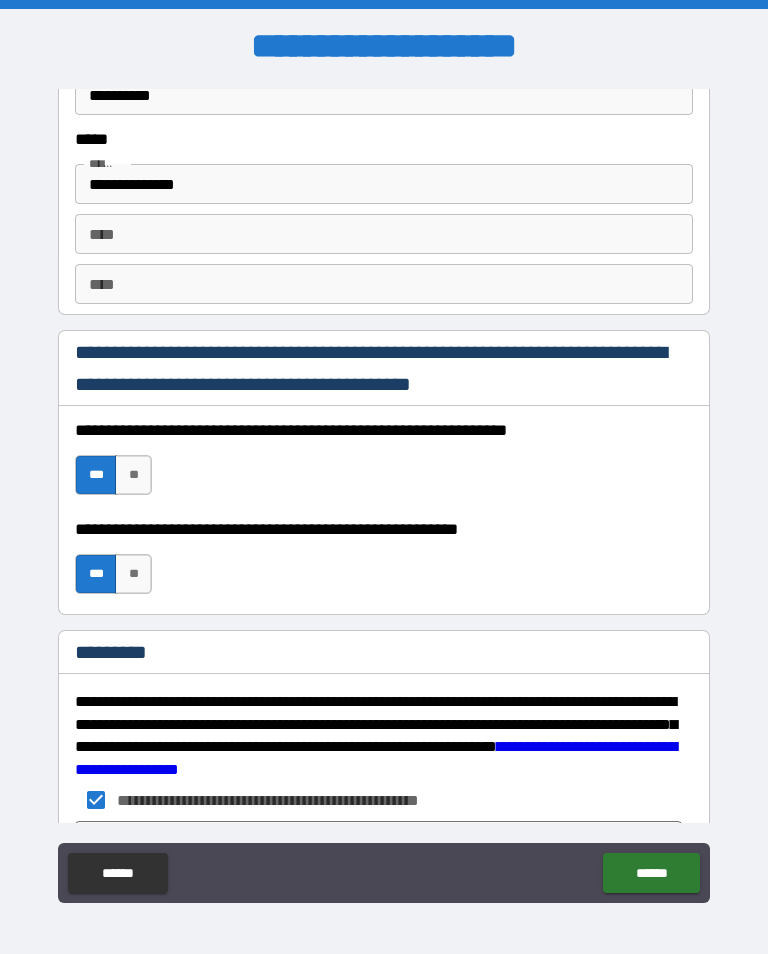 scroll, scrollTop: 3025, scrollLeft: 0, axis: vertical 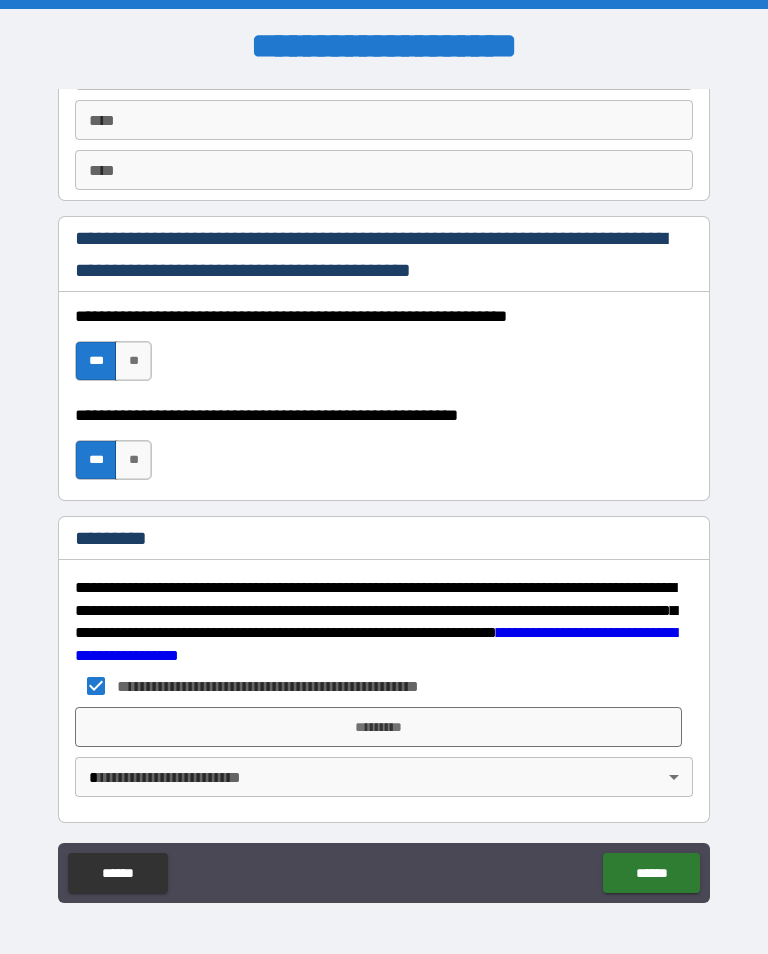 click on "*********" at bounding box center (378, 727) 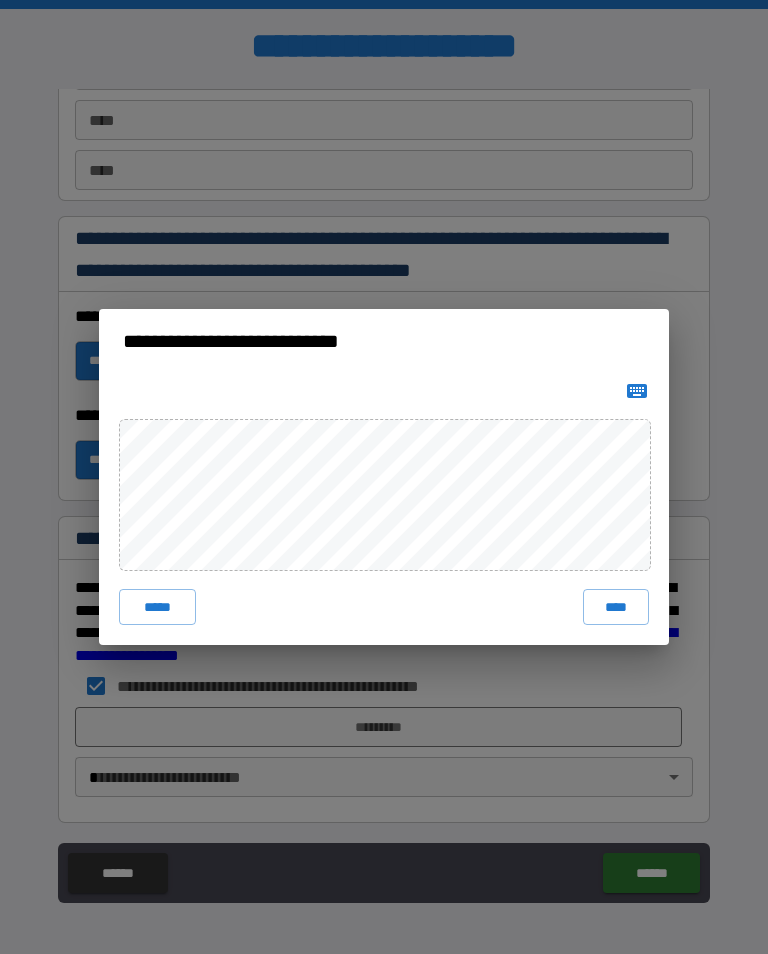 click at bounding box center [384, 391] 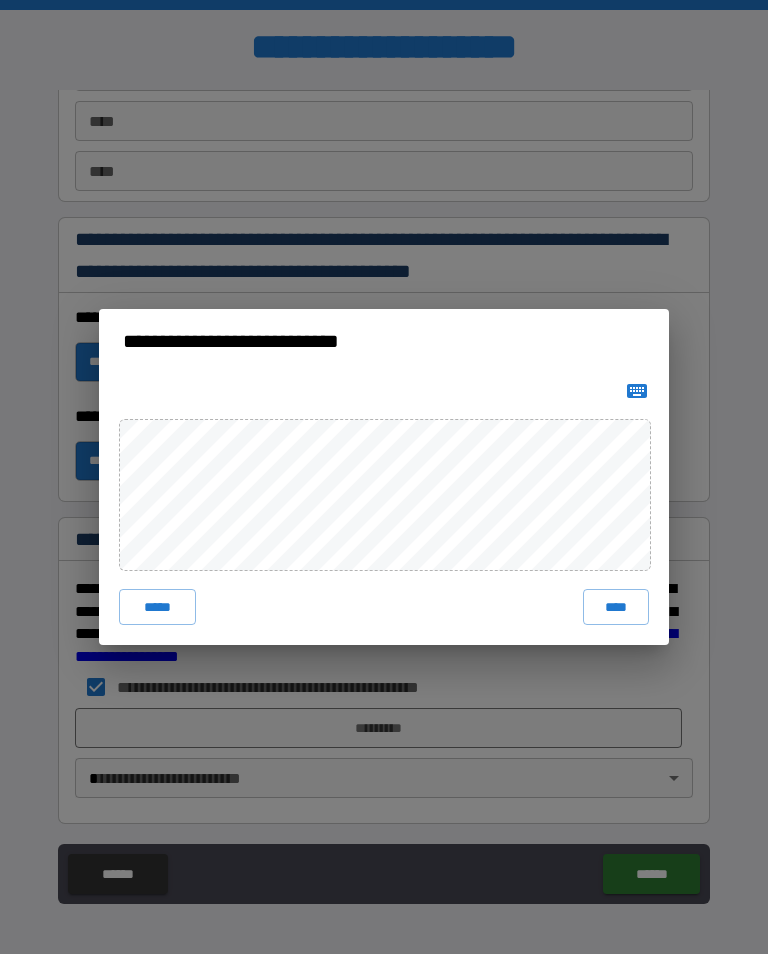 click on "****" at bounding box center (616, 607) 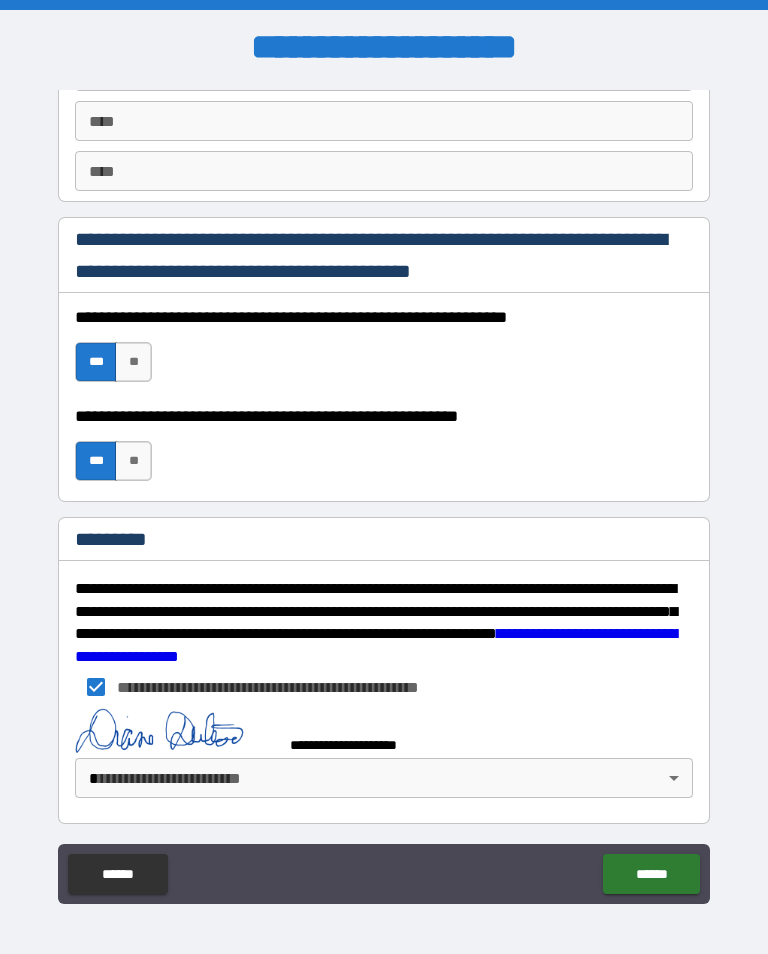 click on "**********" at bounding box center (384, 492) 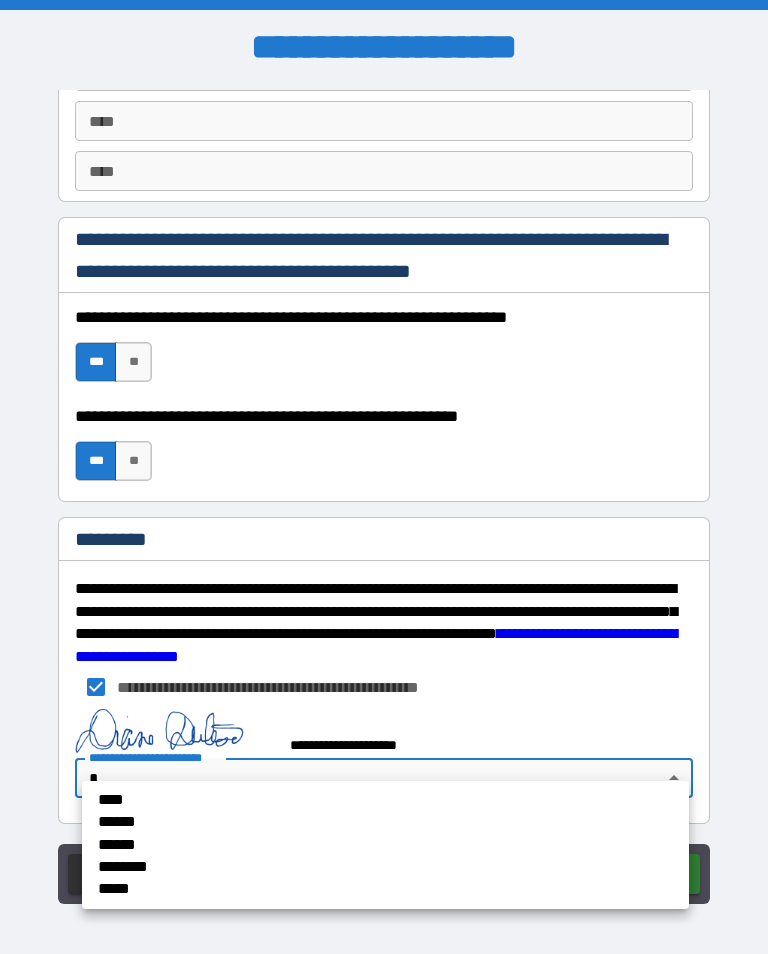 click on "****" at bounding box center (319, 800) 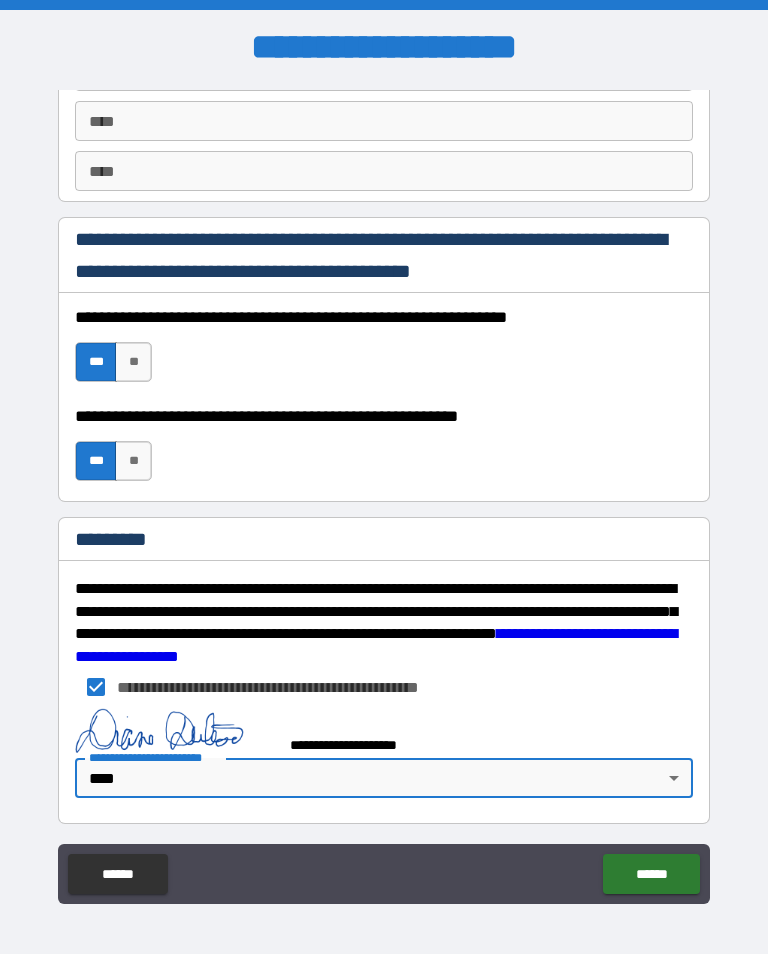 type on "*" 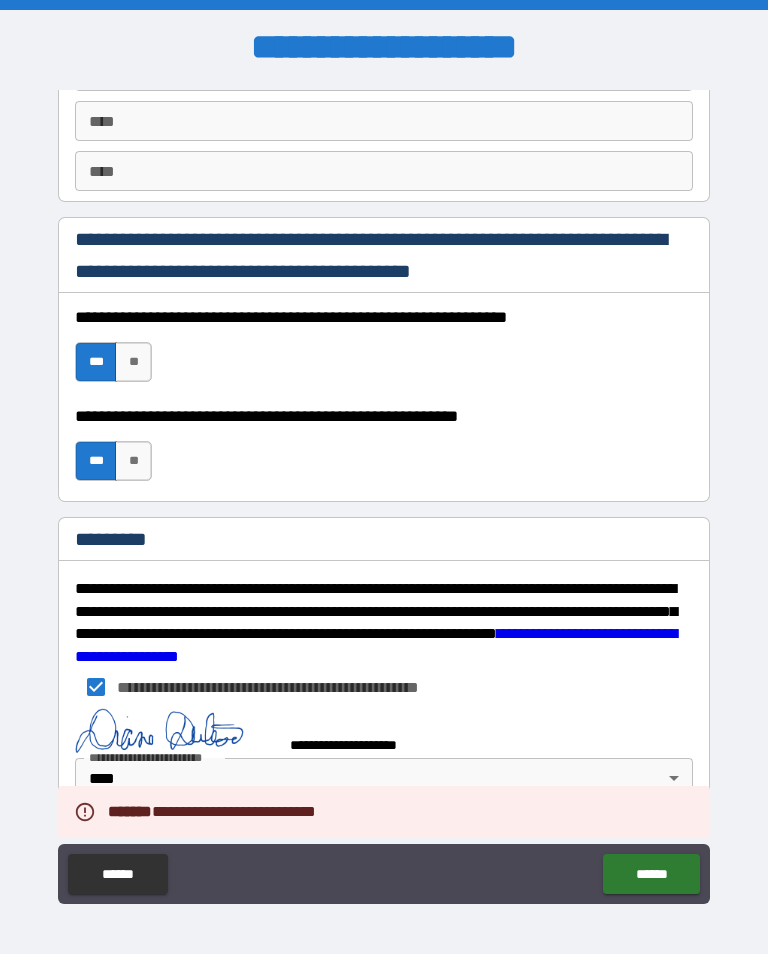 scroll, scrollTop: 0, scrollLeft: 0, axis: both 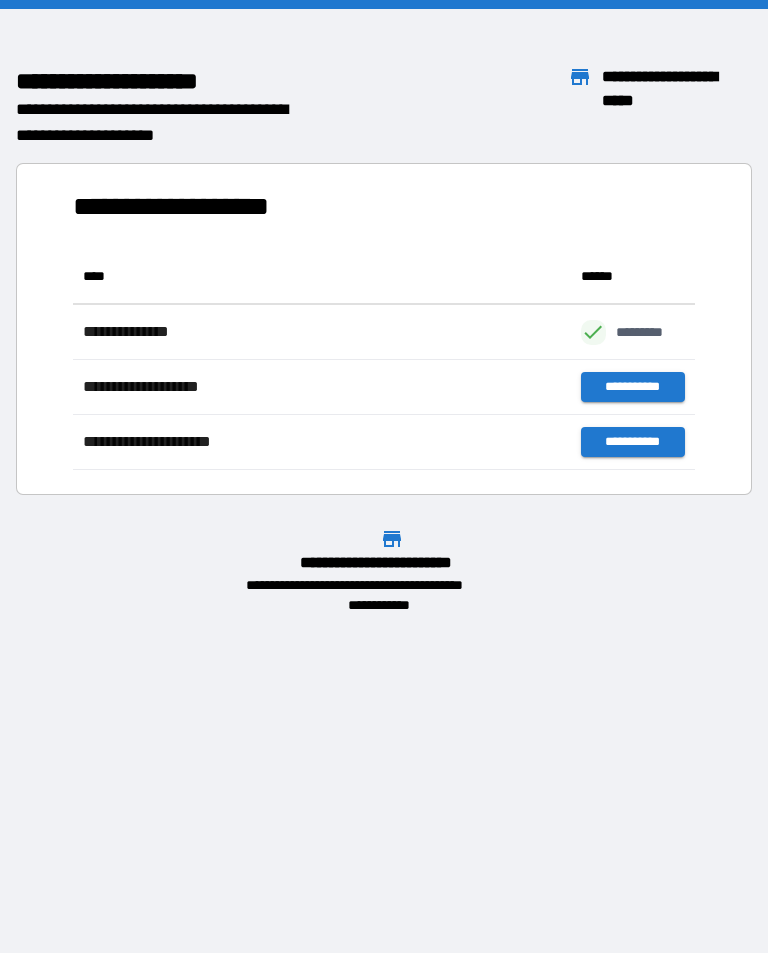 click on "**********" at bounding box center (177, 206) 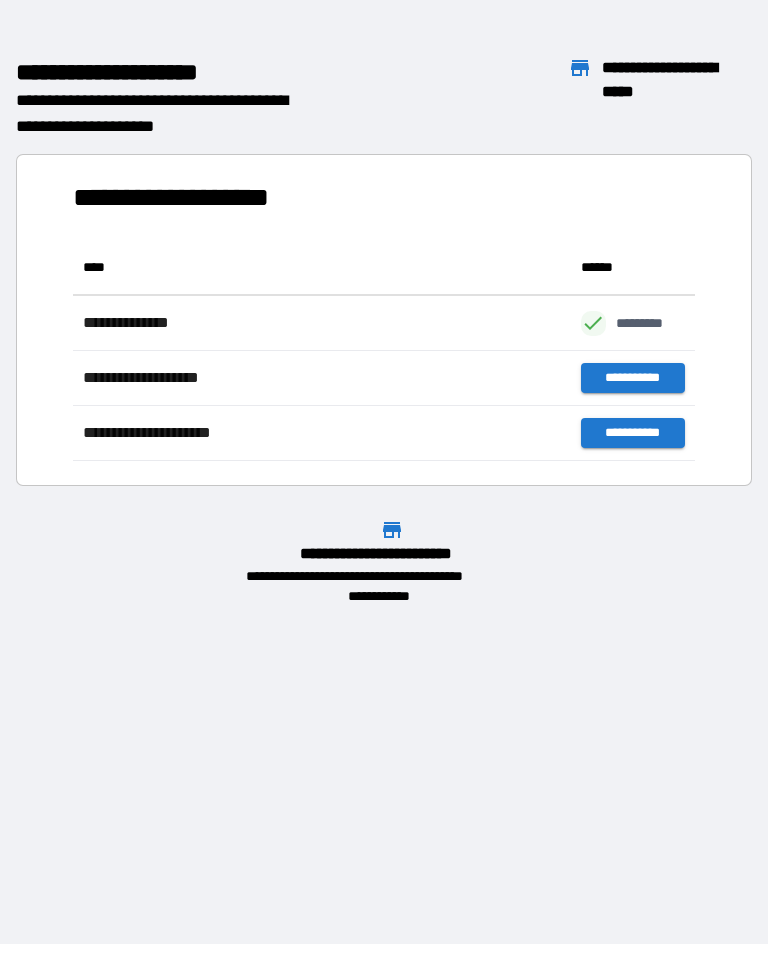 scroll, scrollTop: 9, scrollLeft: 0, axis: vertical 